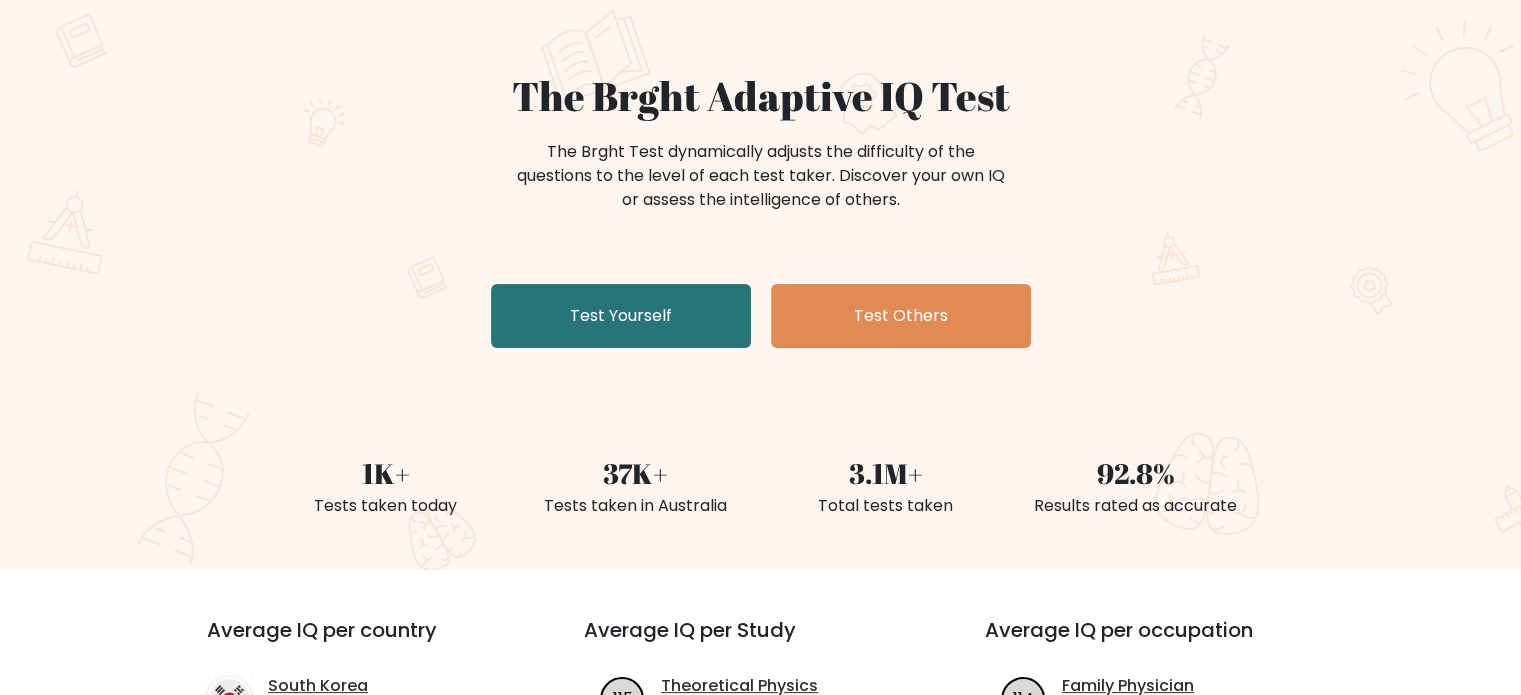 scroll, scrollTop: 100, scrollLeft: 0, axis: vertical 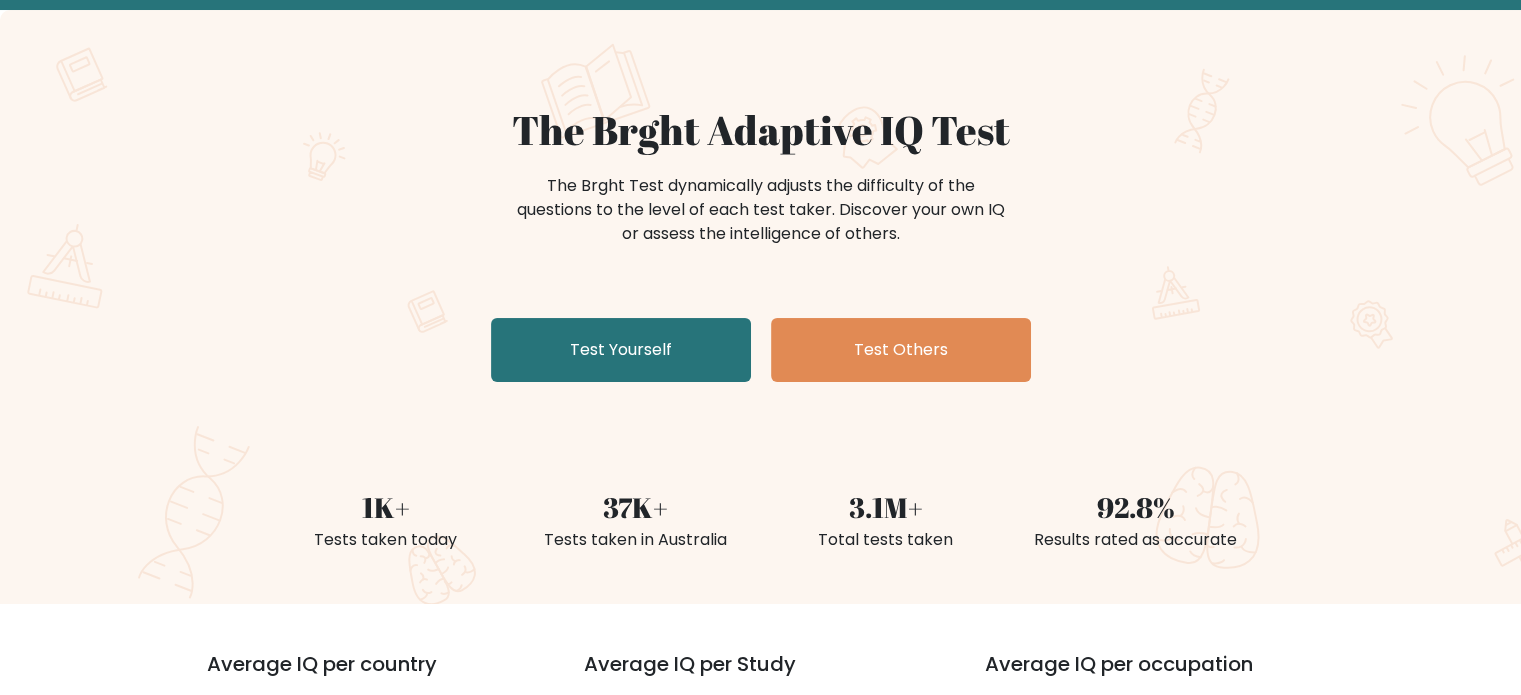 drag, startPoint x: 925, startPoint y: 231, endPoint x: 466, endPoint y: 129, distance: 470.19678 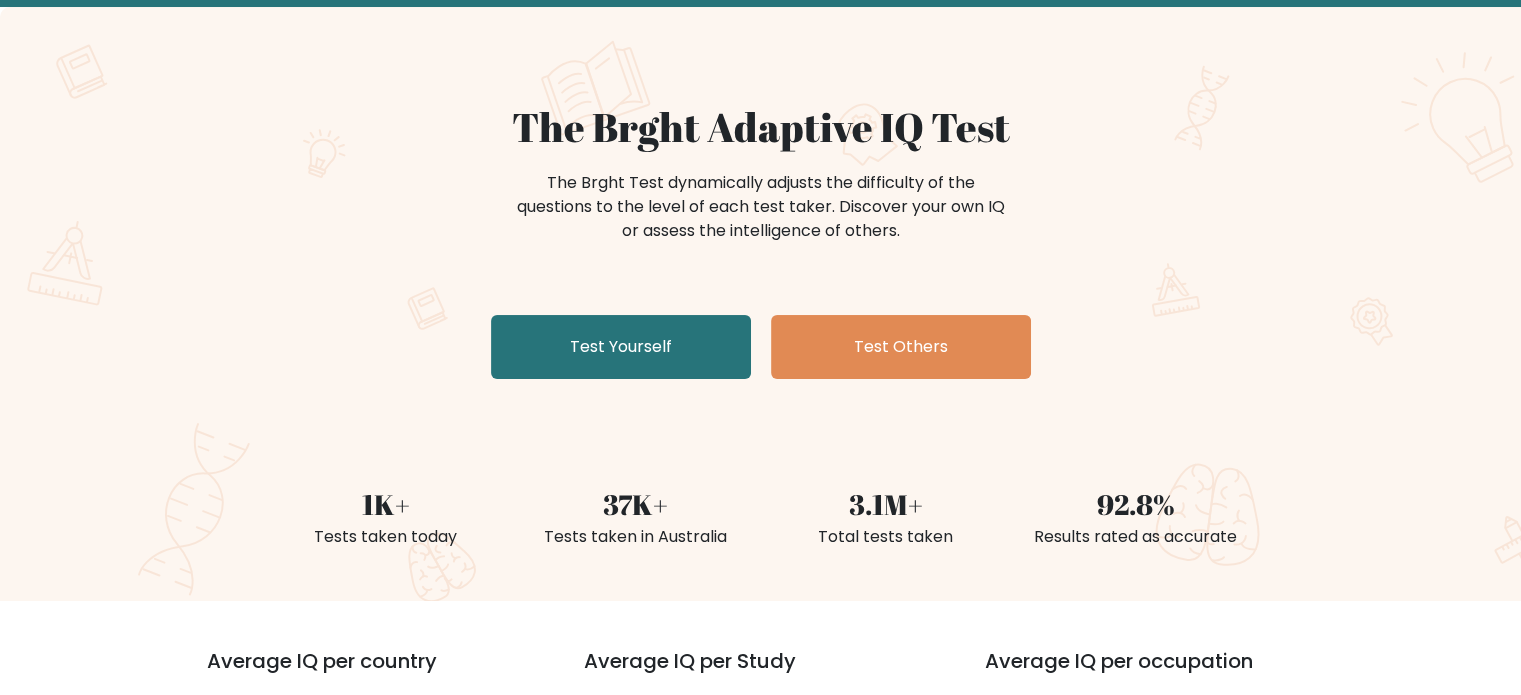 scroll, scrollTop: 100, scrollLeft: 0, axis: vertical 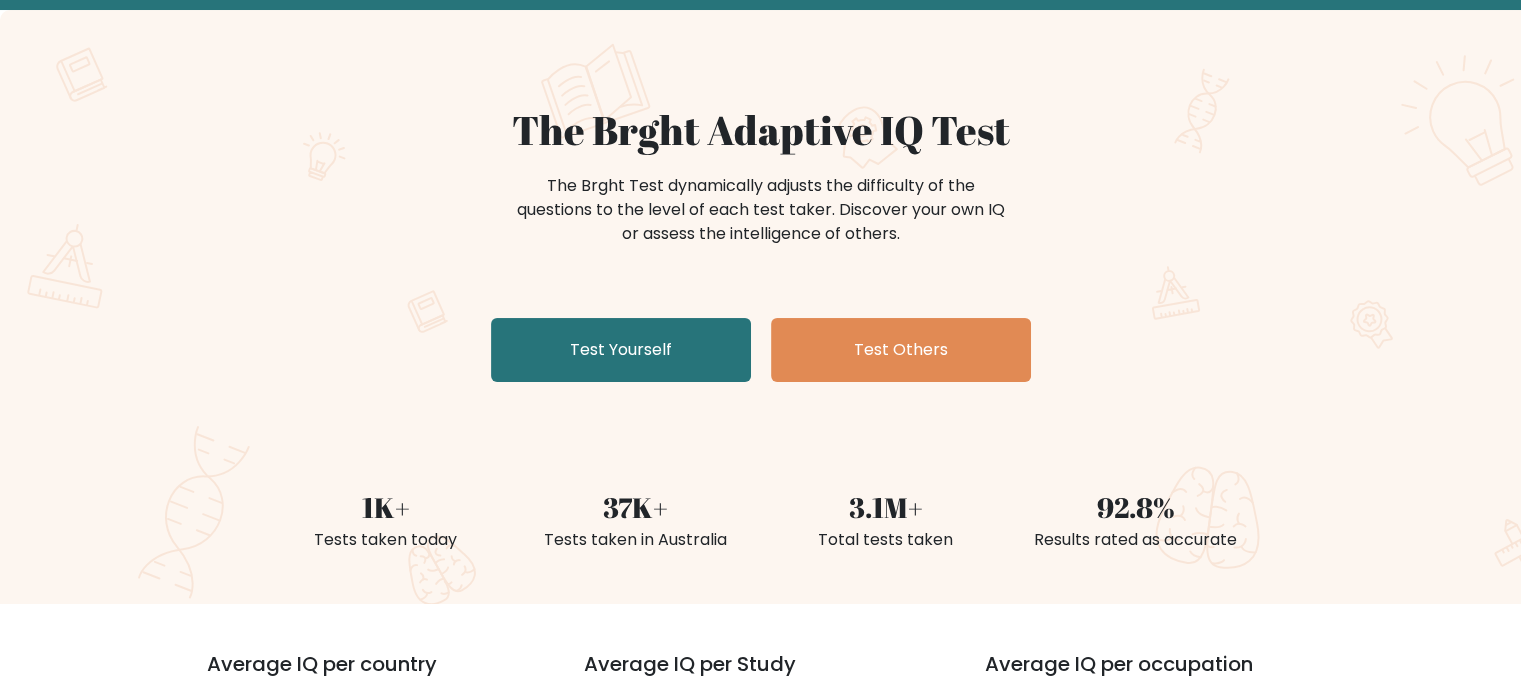 click on "The Brght Test dynamically adjusts the difficulty of the questions to the level of each test taker. Discover your own IQ or assess the intelligence of others." at bounding box center (761, 220) 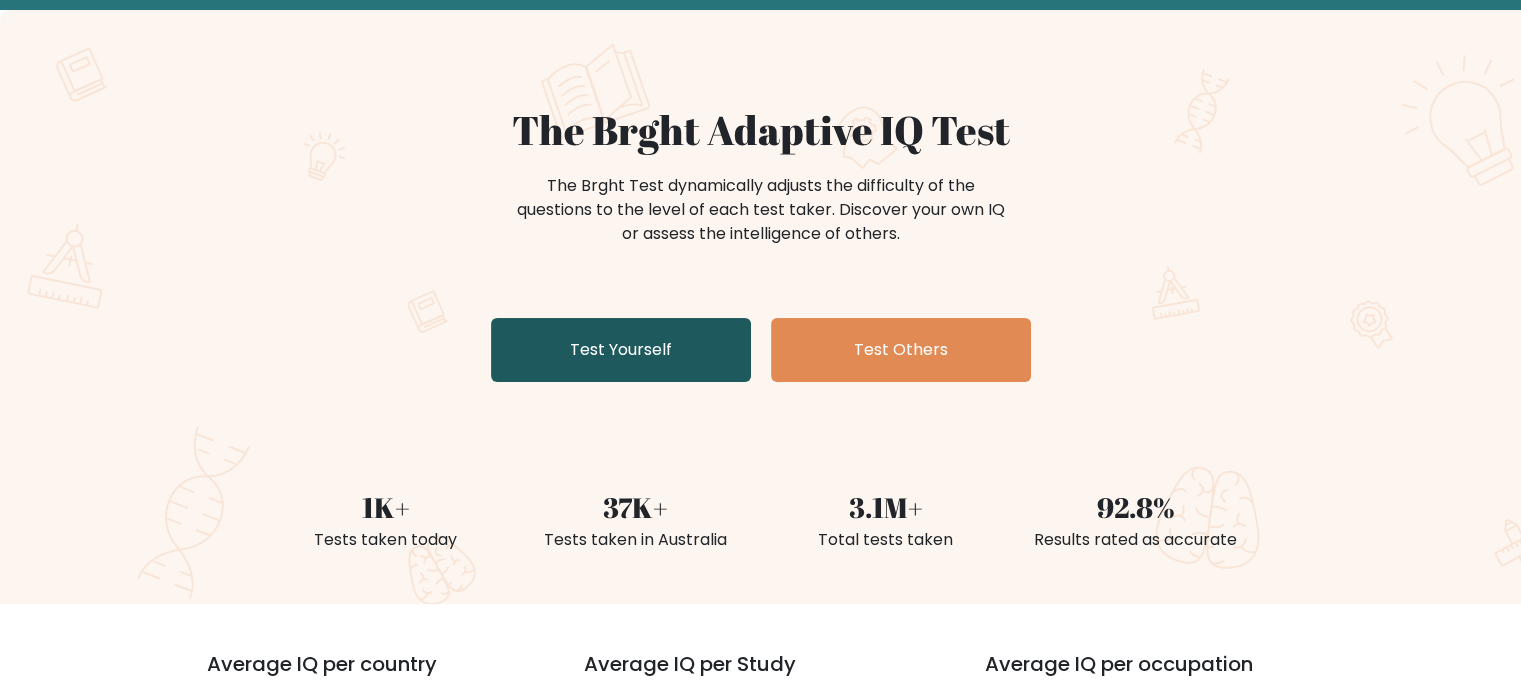click on "Test Yourself" at bounding box center [621, 350] 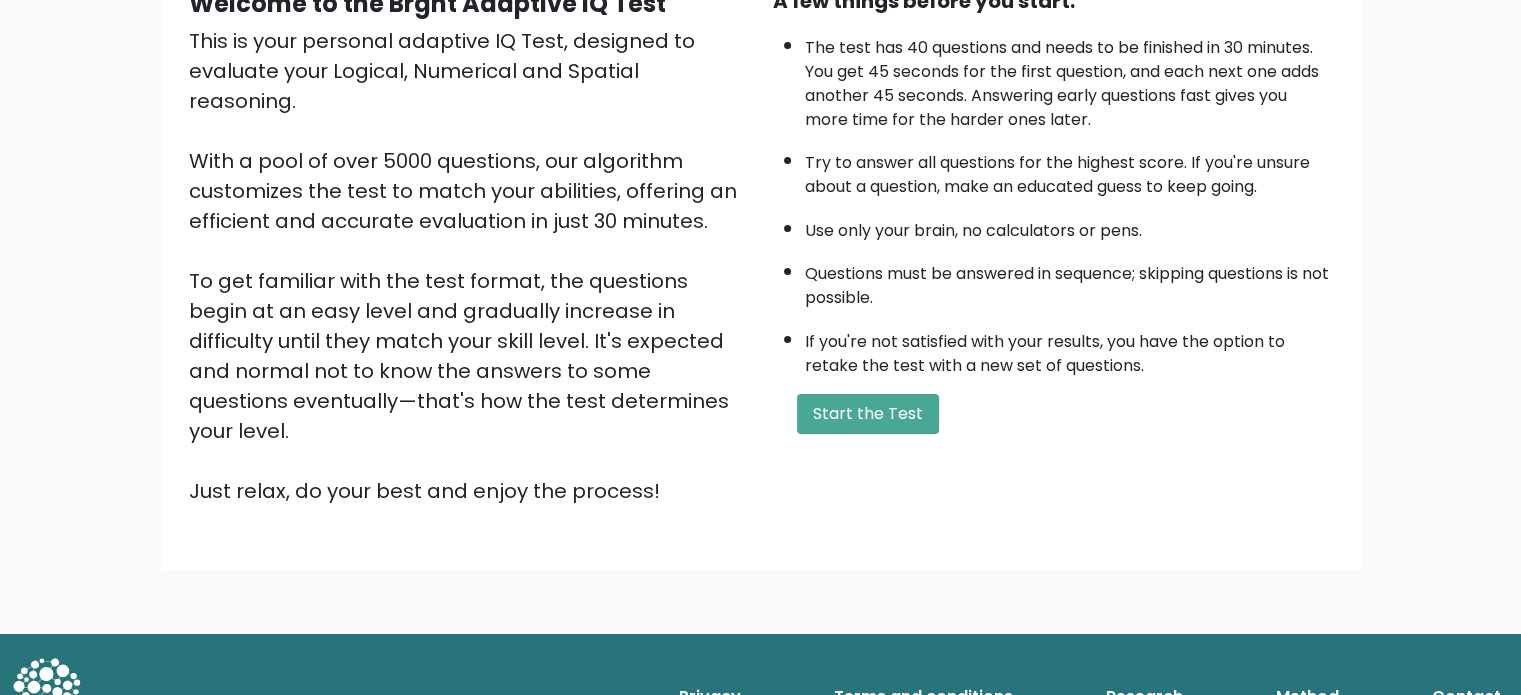 scroll, scrollTop: 20, scrollLeft: 0, axis: vertical 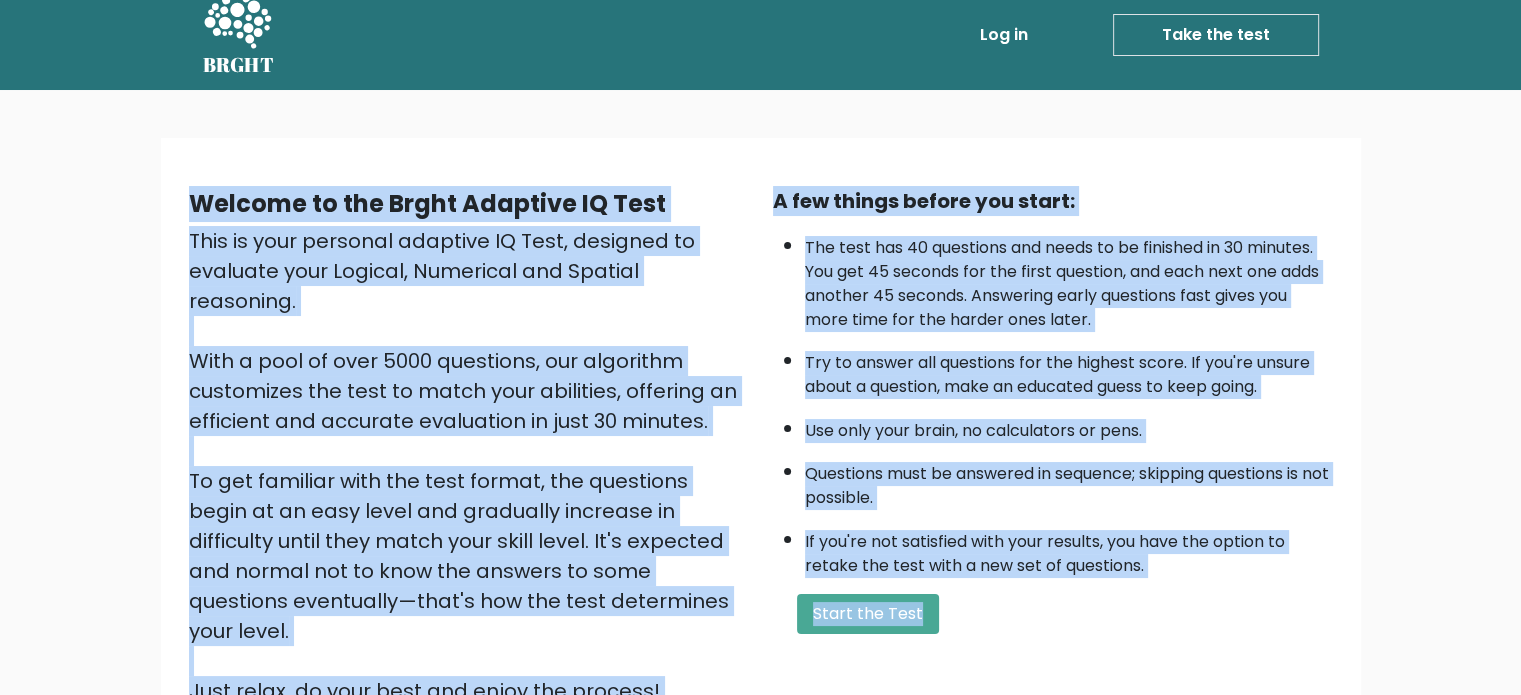 drag, startPoint x: 289, startPoint y: 195, endPoint x: 1232, endPoint y: 585, distance: 1020.4651 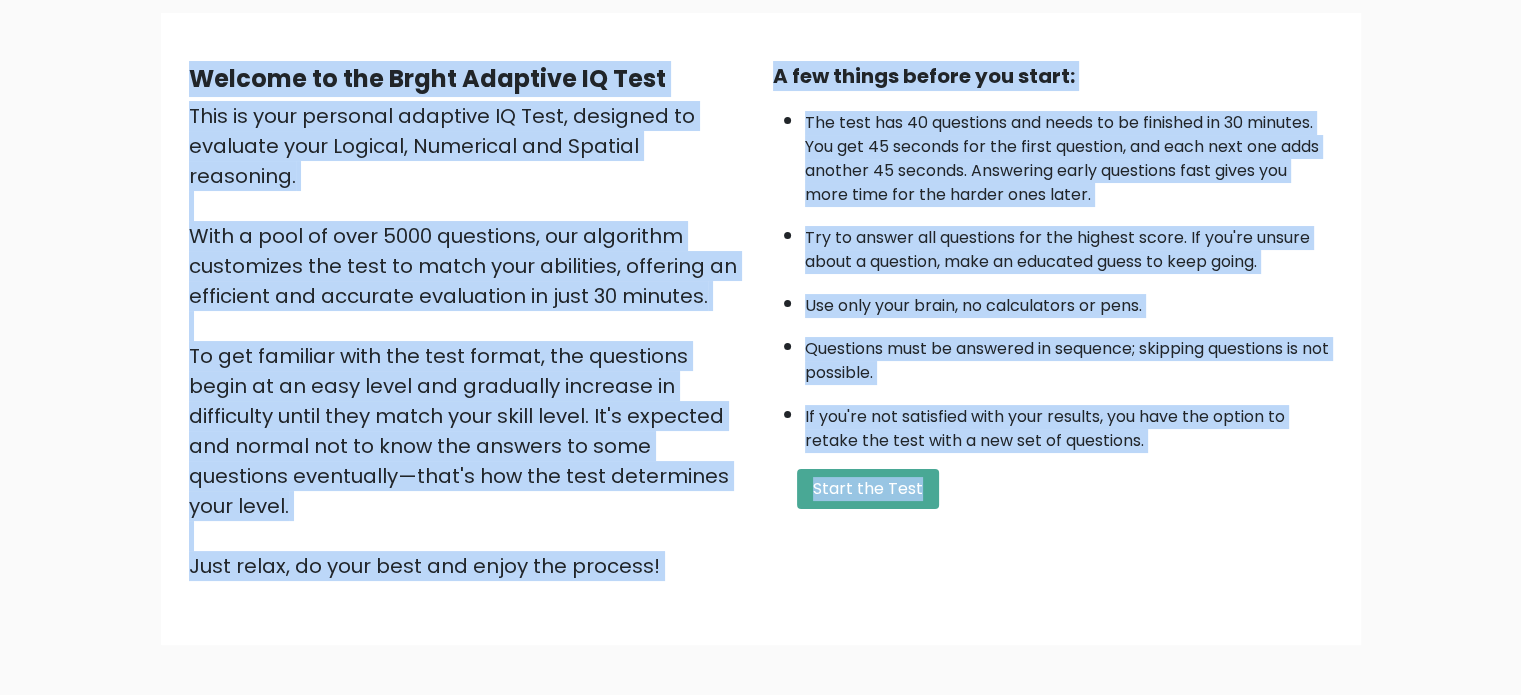 scroll, scrollTop: 220, scrollLeft: 0, axis: vertical 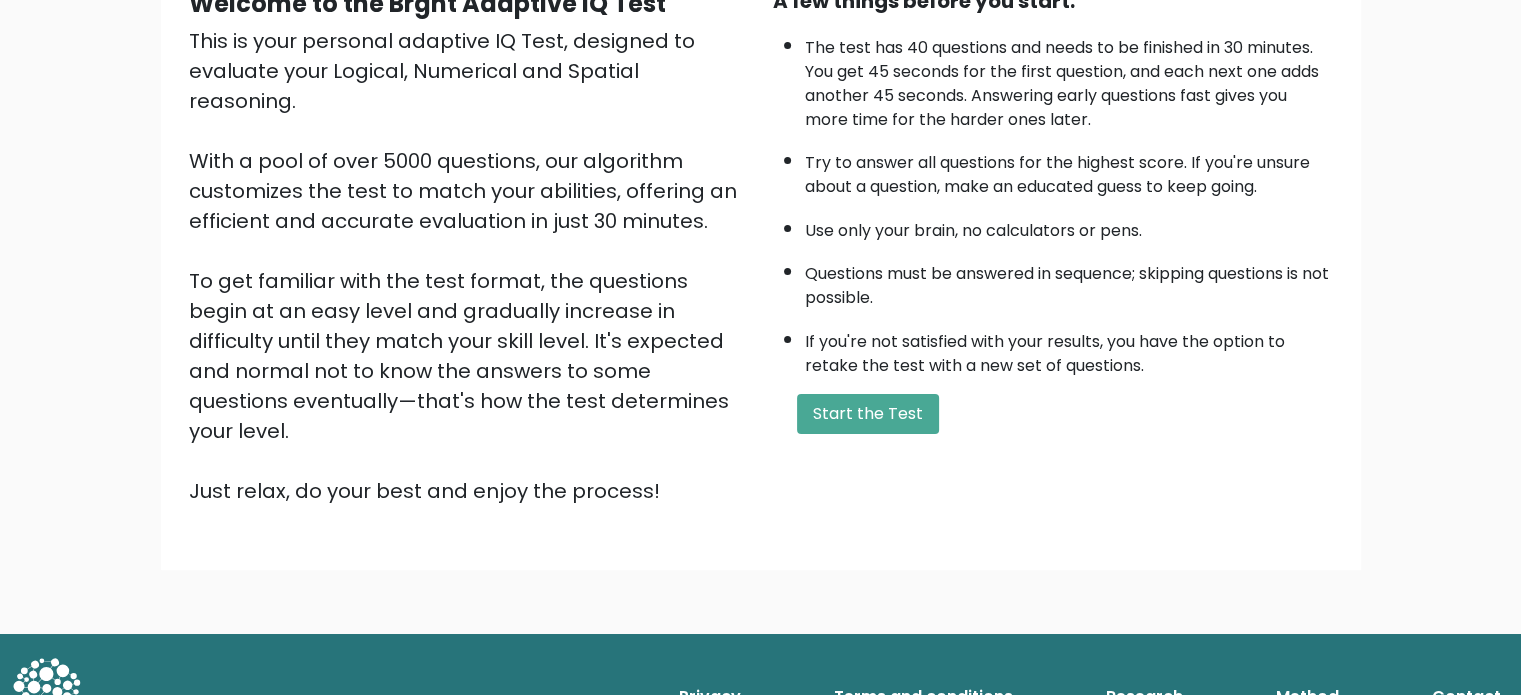click on "Welcome to the Brght Adaptive IQ Test
This is your personal adaptive IQ Test, designed to evaluate your Logical, Numerical and Spatial reasoning.
With a pool of over 5000 questions, our algorithm customizes the test to match your abilities, offering an efficient and accurate evaluation in just 30 minutes.
To get familiar with the test format, the questions begin at an easy level and gradually increase in difficulty until they match your skill level. It's expected and normal not to know the answers to some questions eventually—that's how the test determines your level.
Just relax, do your best and enjoy the process!
A few things before you start:" at bounding box center (761, 254) 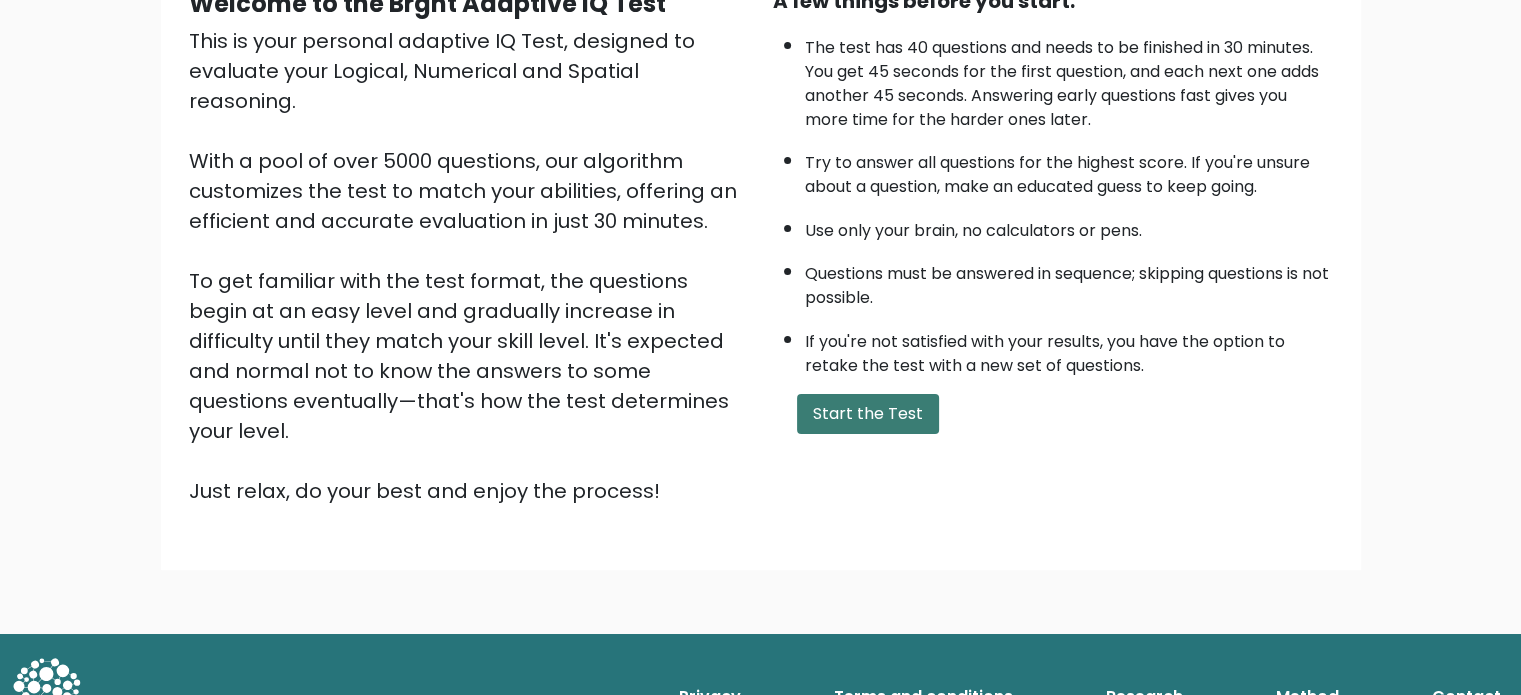 click on "Start the Test" at bounding box center [868, 414] 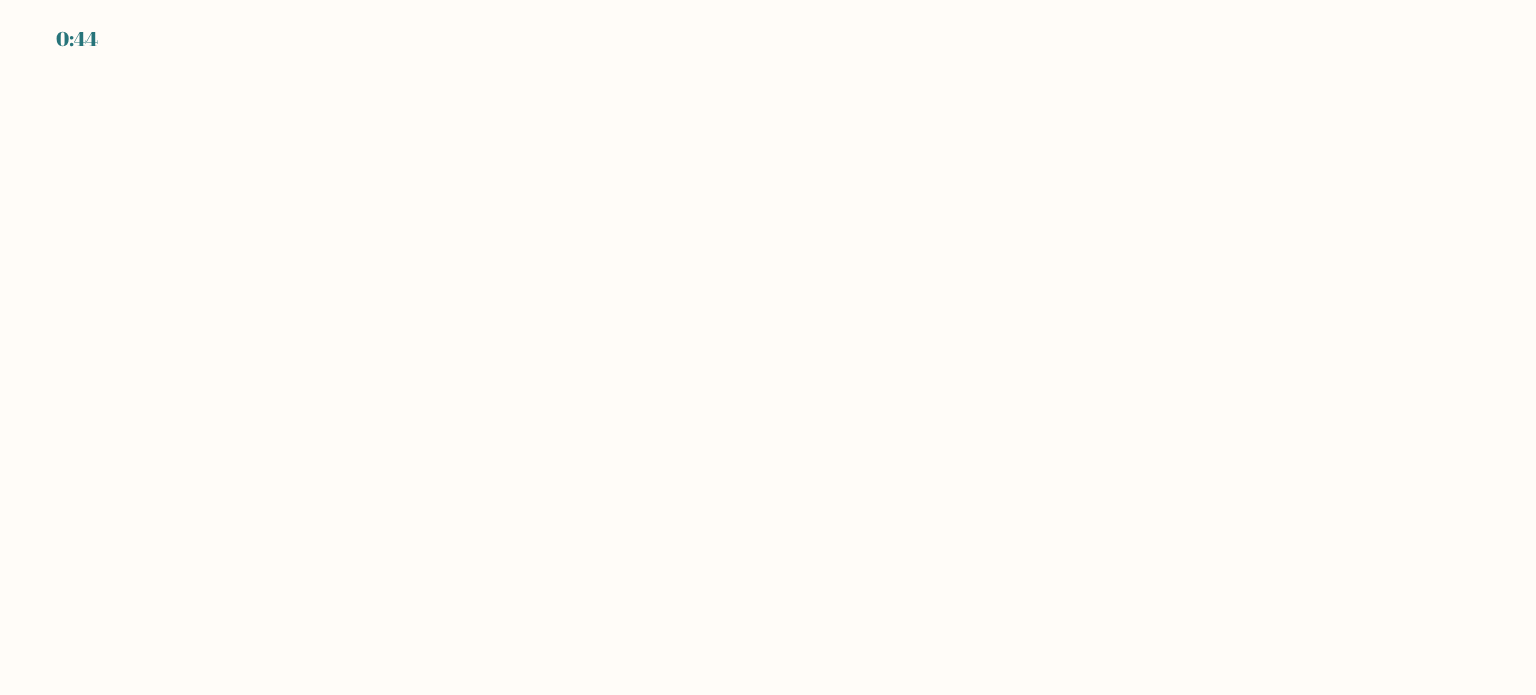 scroll, scrollTop: 0, scrollLeft: 0, axis: both 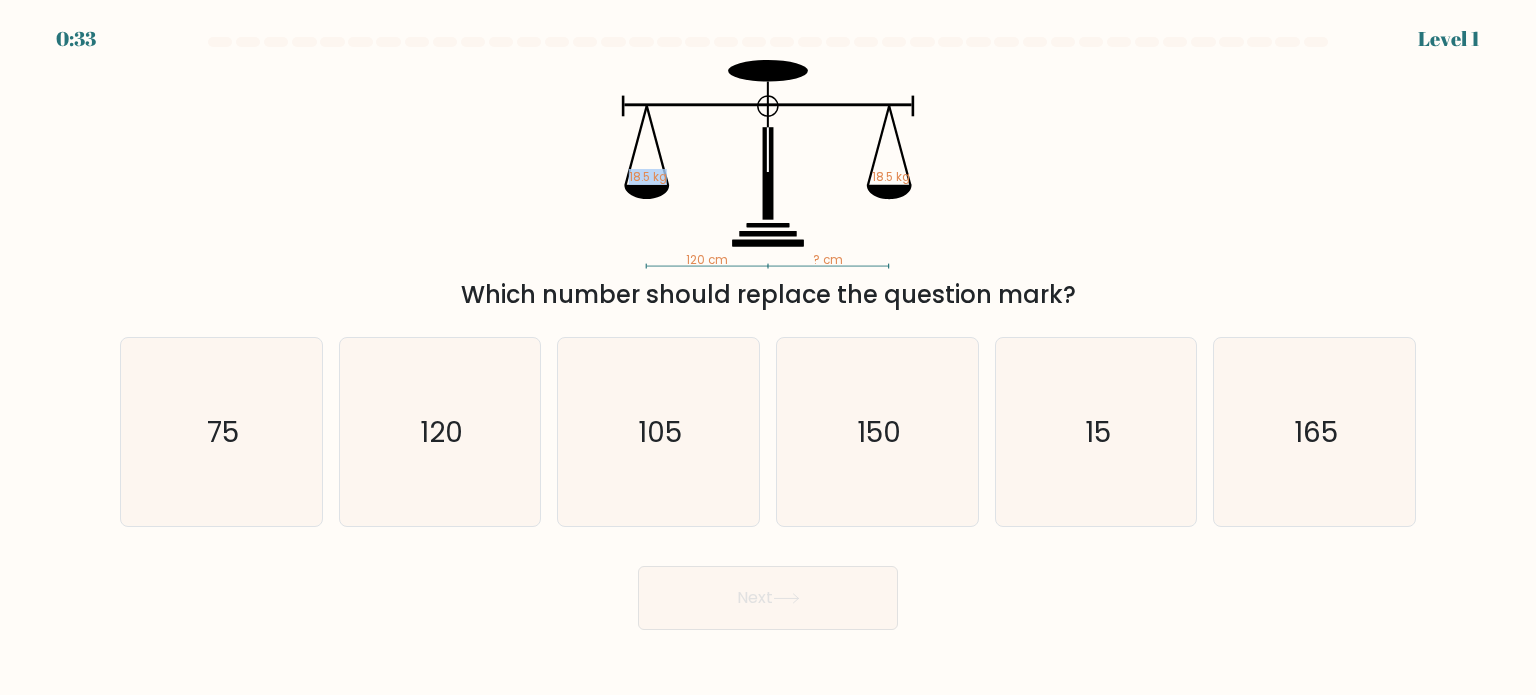 drag, startPoint x: 644, startPoint y: 175, endPoint x: 672, endPoint y: 179, distance: 28.284271 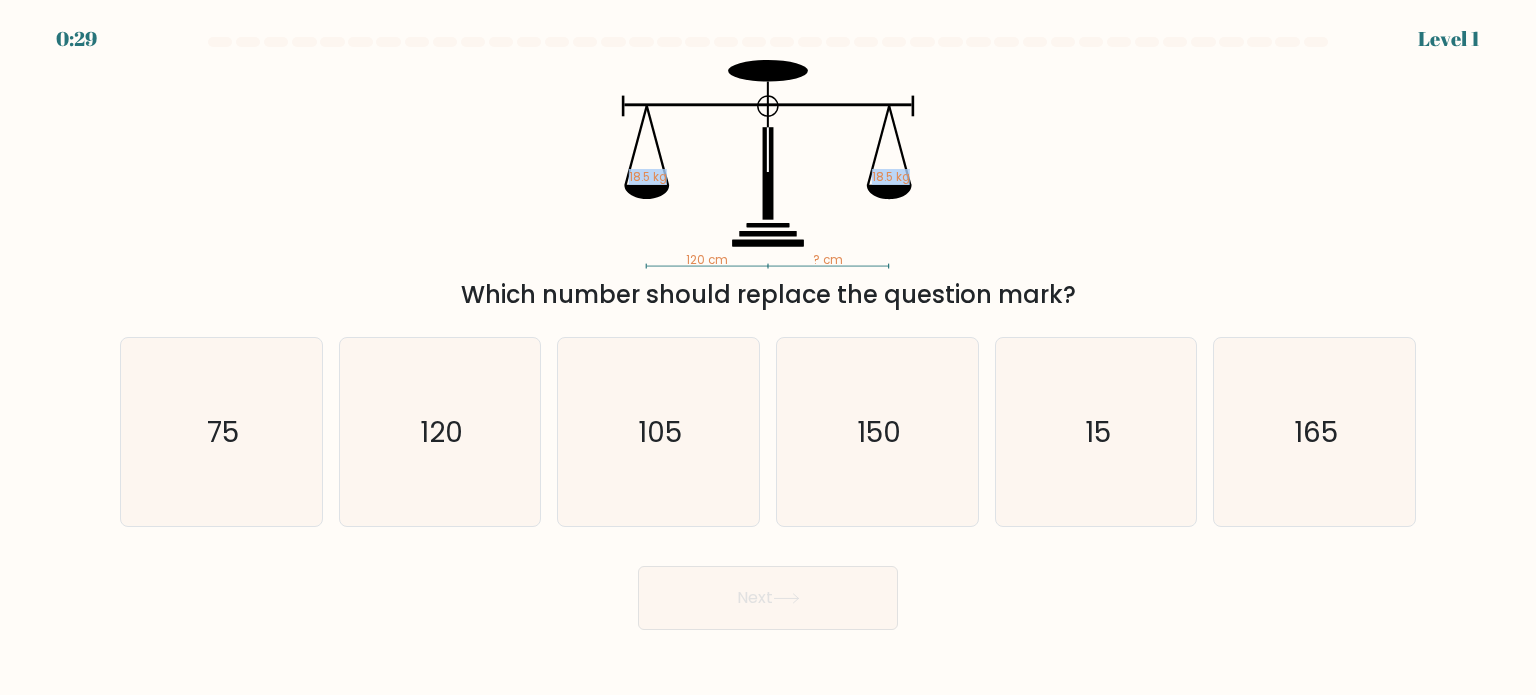 drag, startPoint x: 872, startPoint y: 172, endPoint x: 915, endPoint y: 175, distance: 43.104523 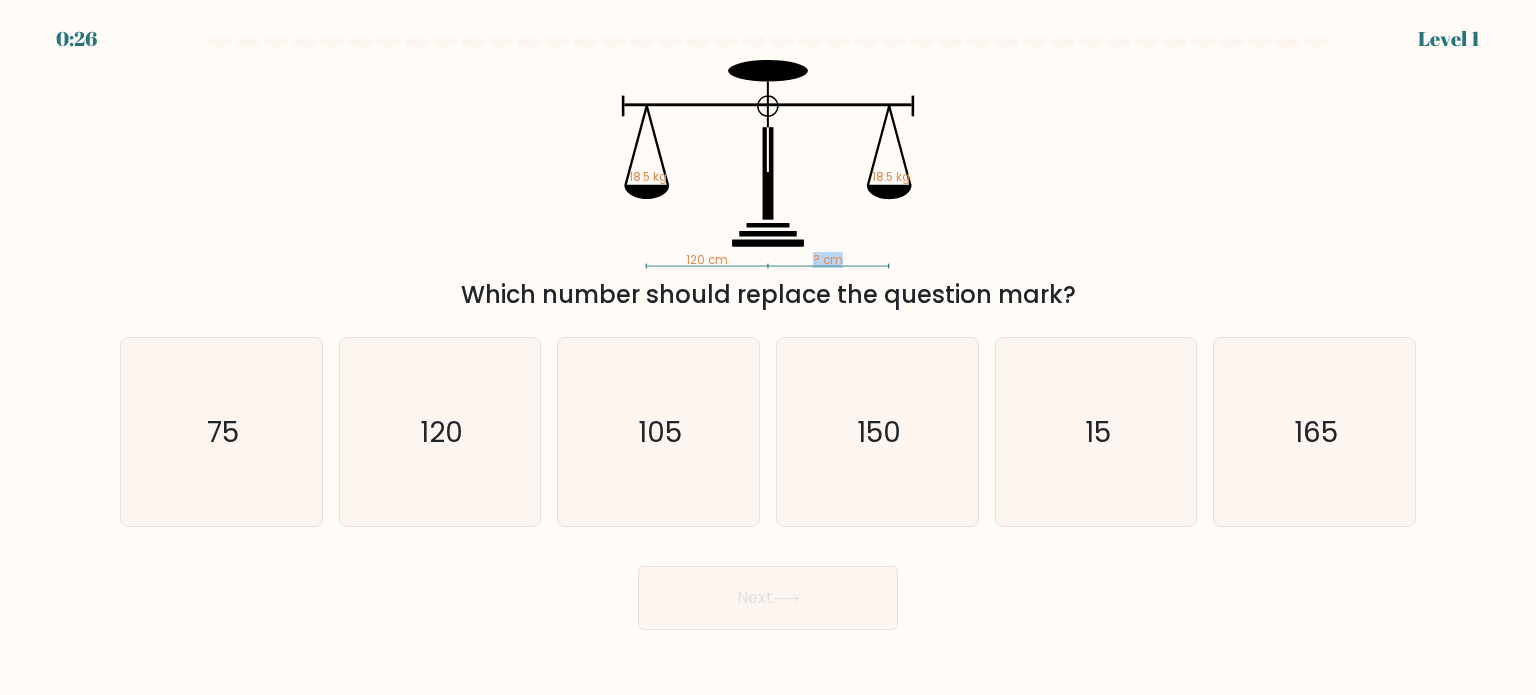 drag, startPoint x: 687, startPoint y: 255, endPoint x: 784, endPoint y: 255, distance: 97 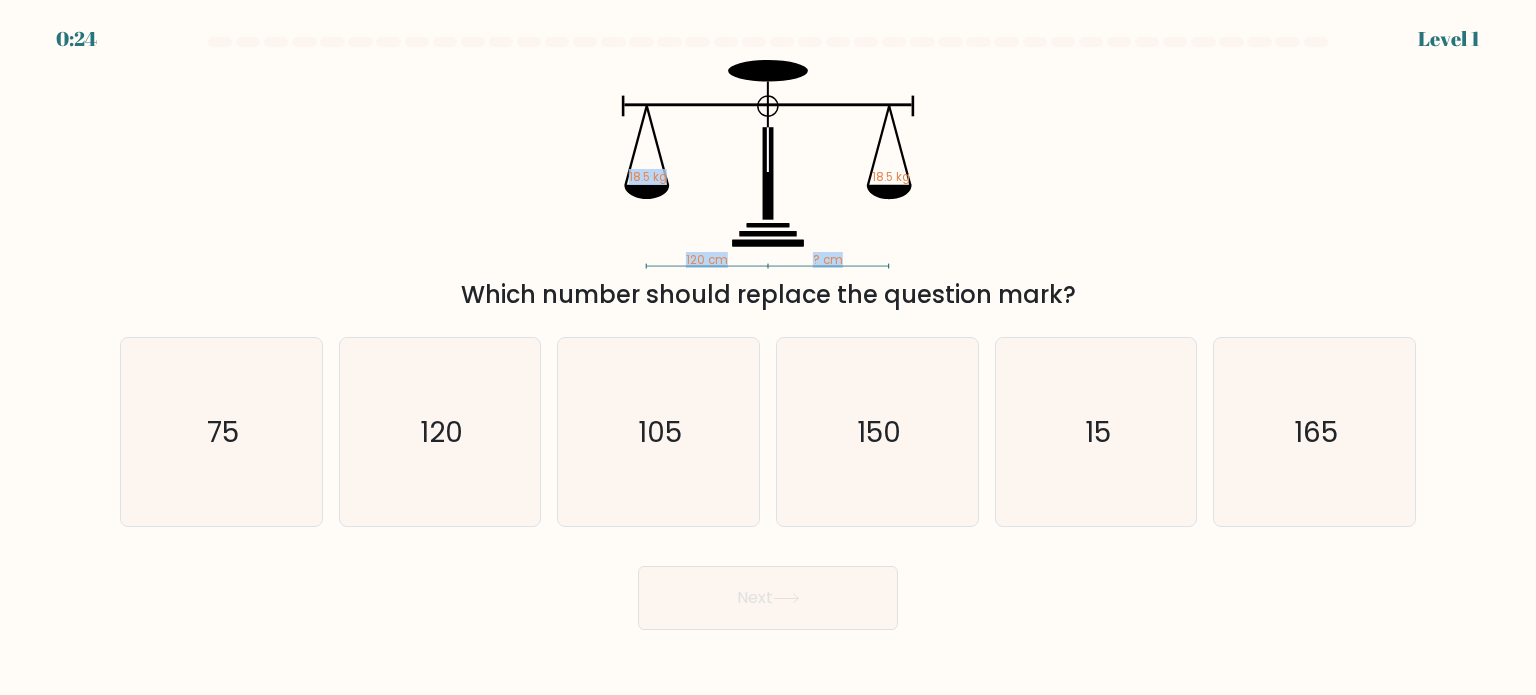 drag, startPoint x: 627, startPoint y: 175, endPoint x: 676, endPoint y: 176, distance: 49.010204 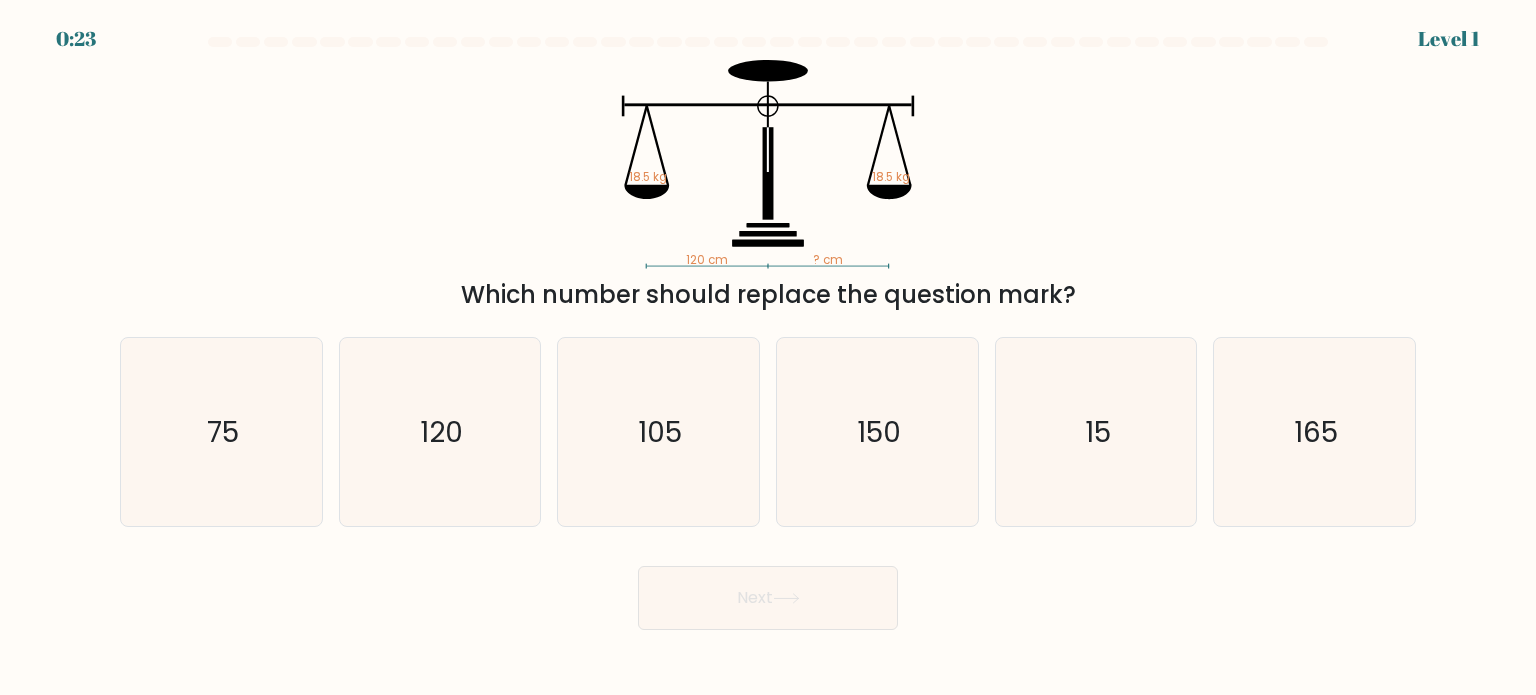 click on "120 cm   ? cm   18.5 kg   18.5 kg
Which number should replace the question mark?" at bounding box center [768, 186] 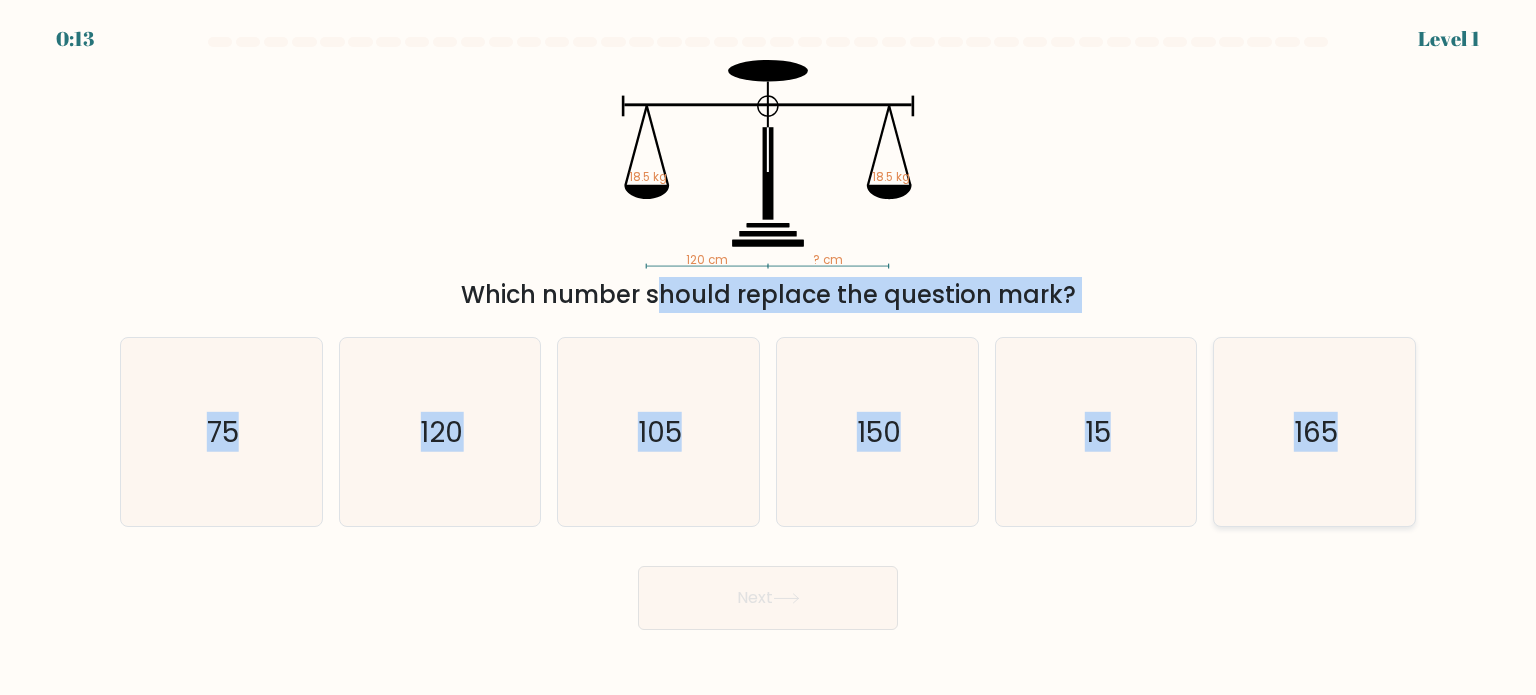 drag, startPoint x: 466, startPoint y: 287, endPoint x: 1348, endPoint y: 444, distance: 895.8644 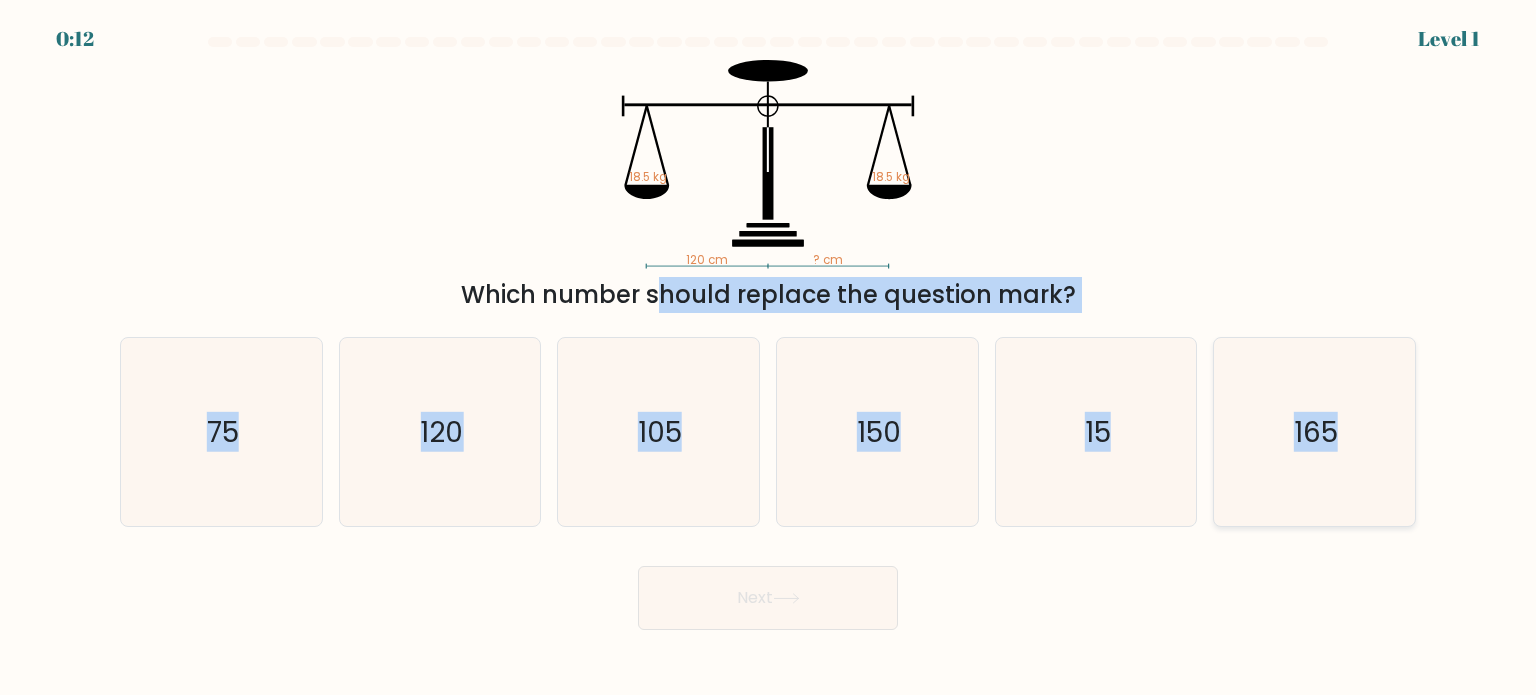 copy on "Which number should replace the question mark?
a.
75
b.
120
c.
105
d.
150
e.
15
f.
165" 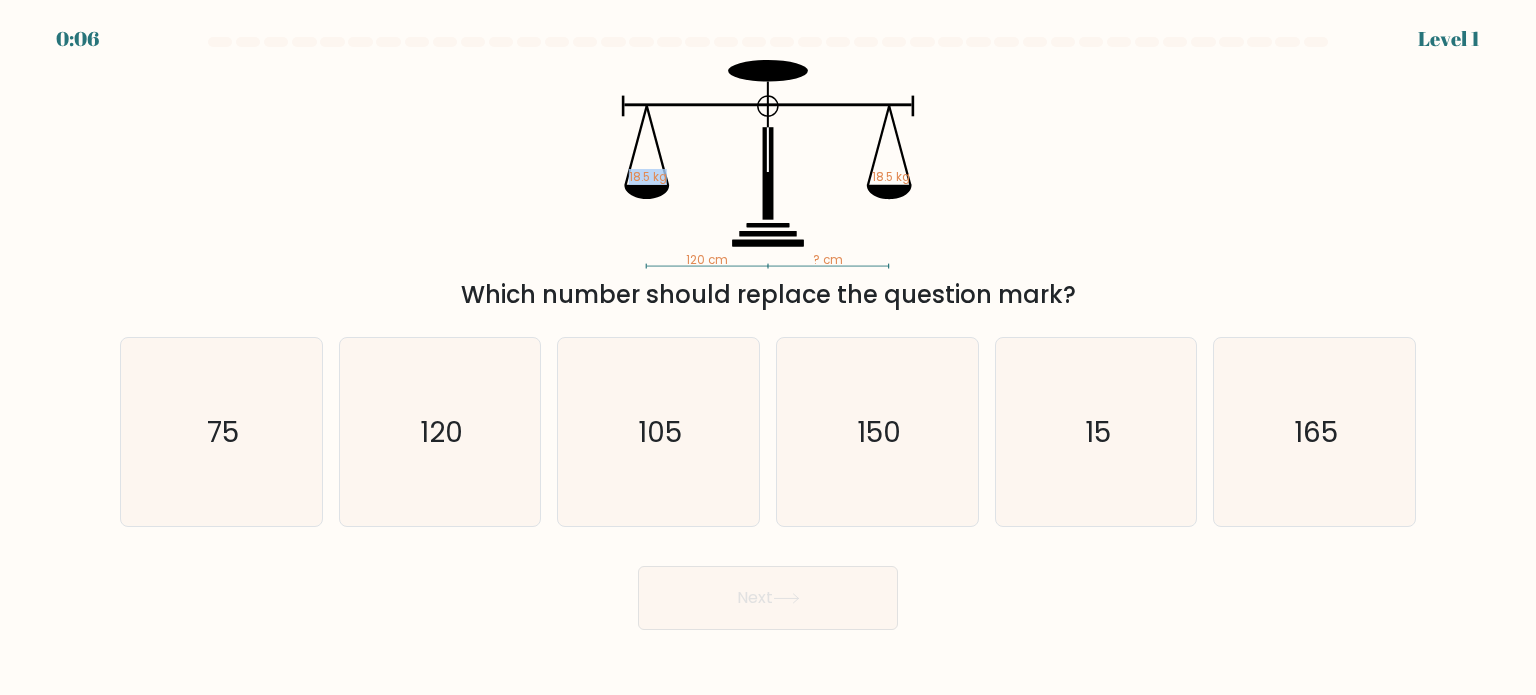 drag, startPoint x: 631, startPoint y: 175, endPoint x: 664, endPoint y: 175, distance: 33 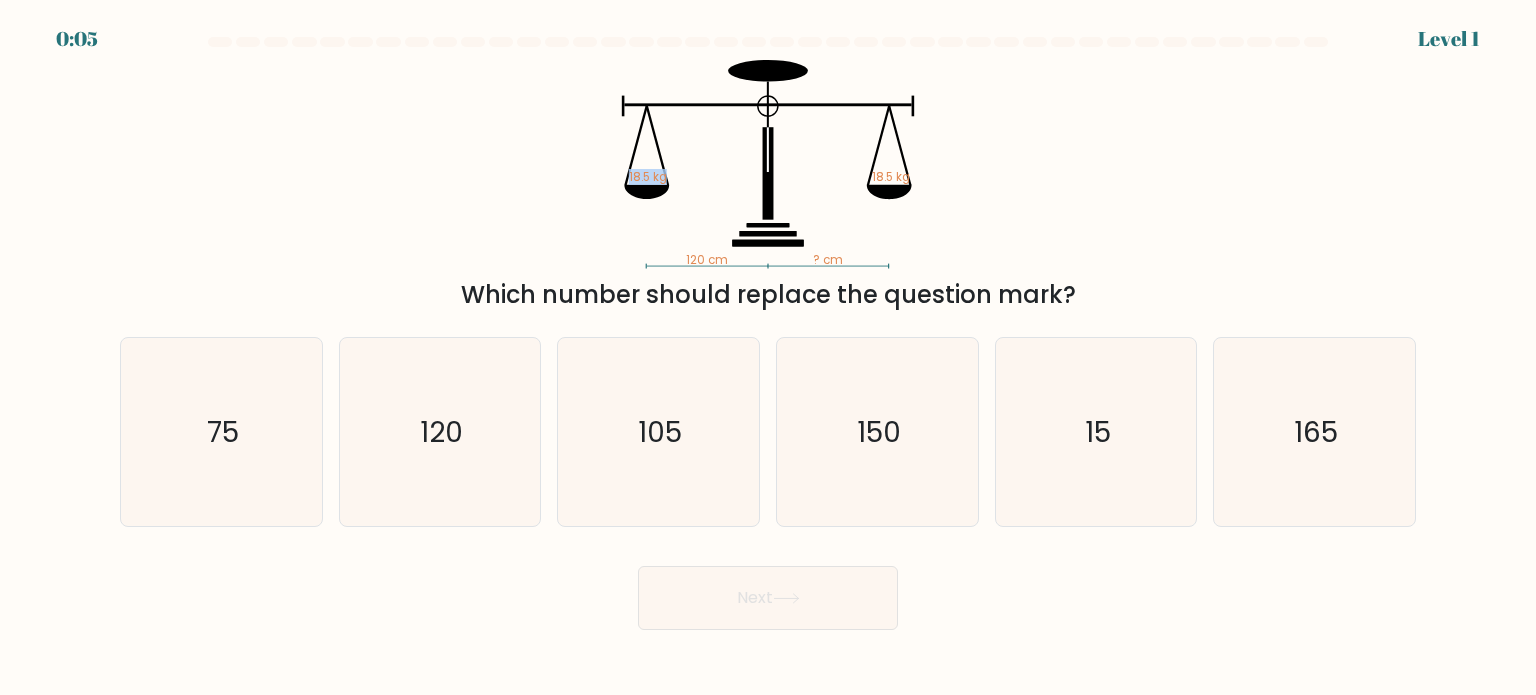 copy on "18.5 kg" 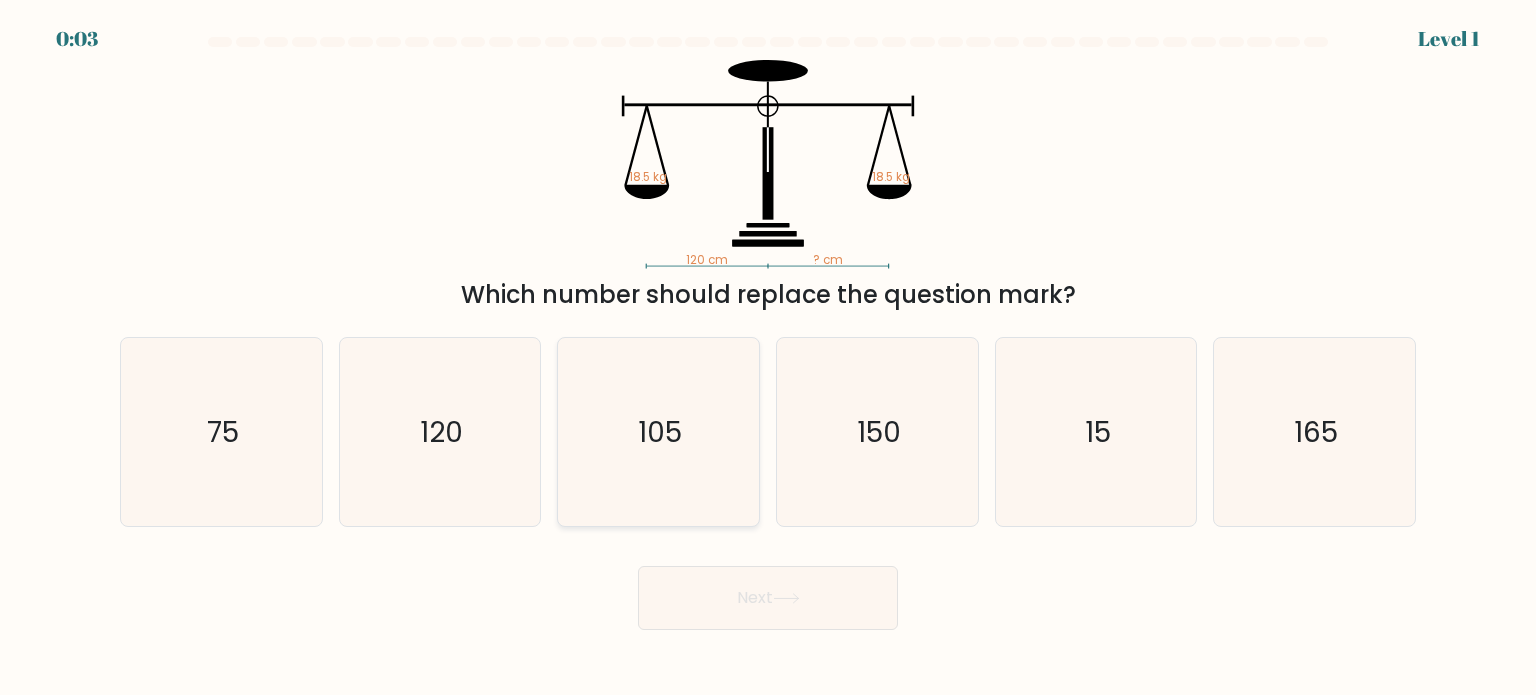 click on "105" 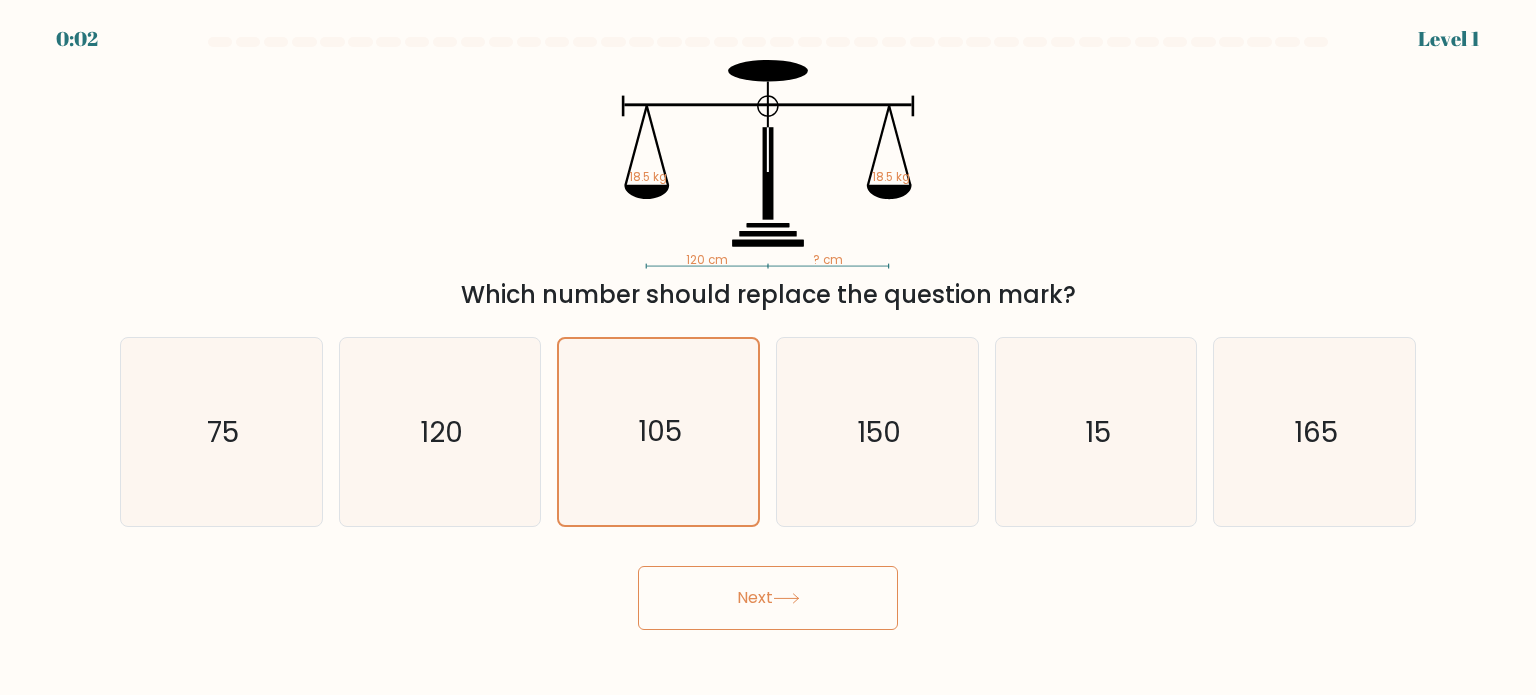 click on "Next" at bounding box center (768, 598) 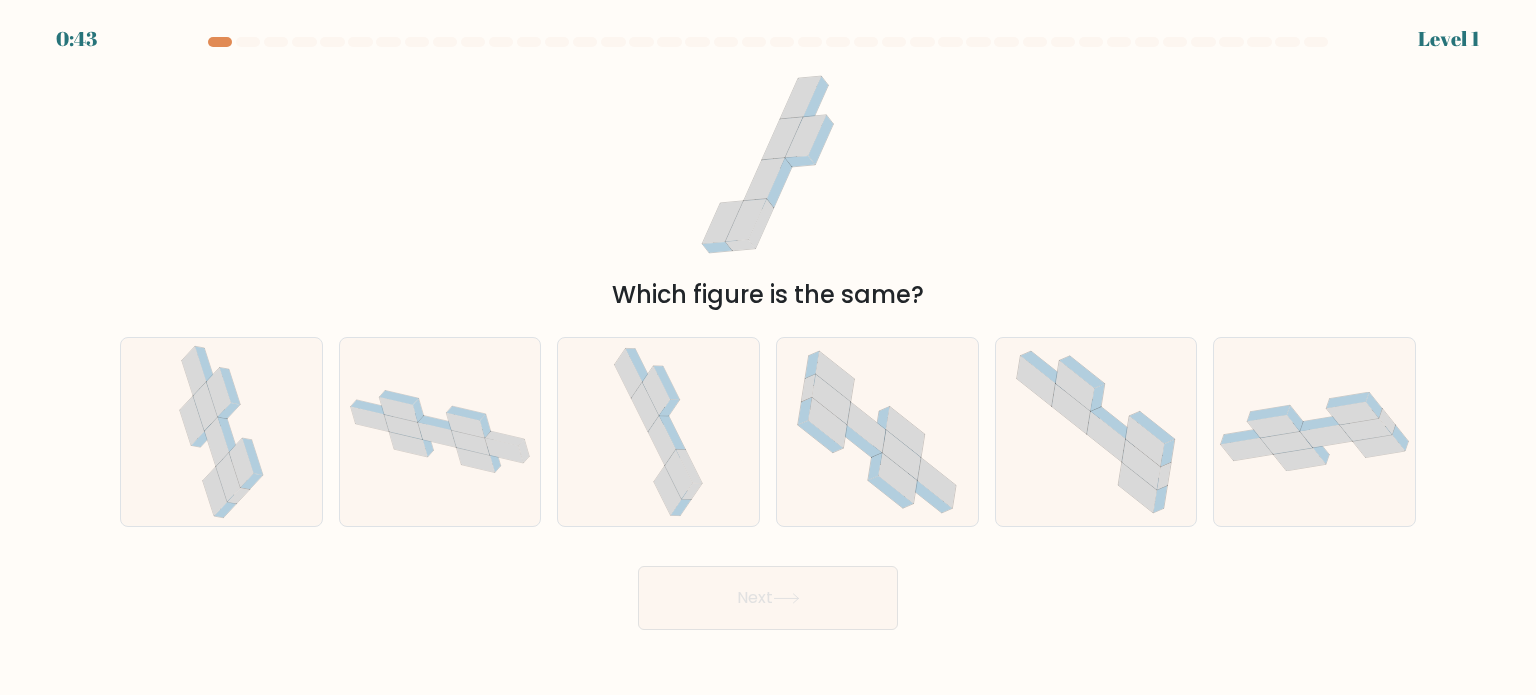 drag, startPoint x: 610, startPoint y: 284, endPoint x: 923, endPoint y: 268, distance: 313.4087 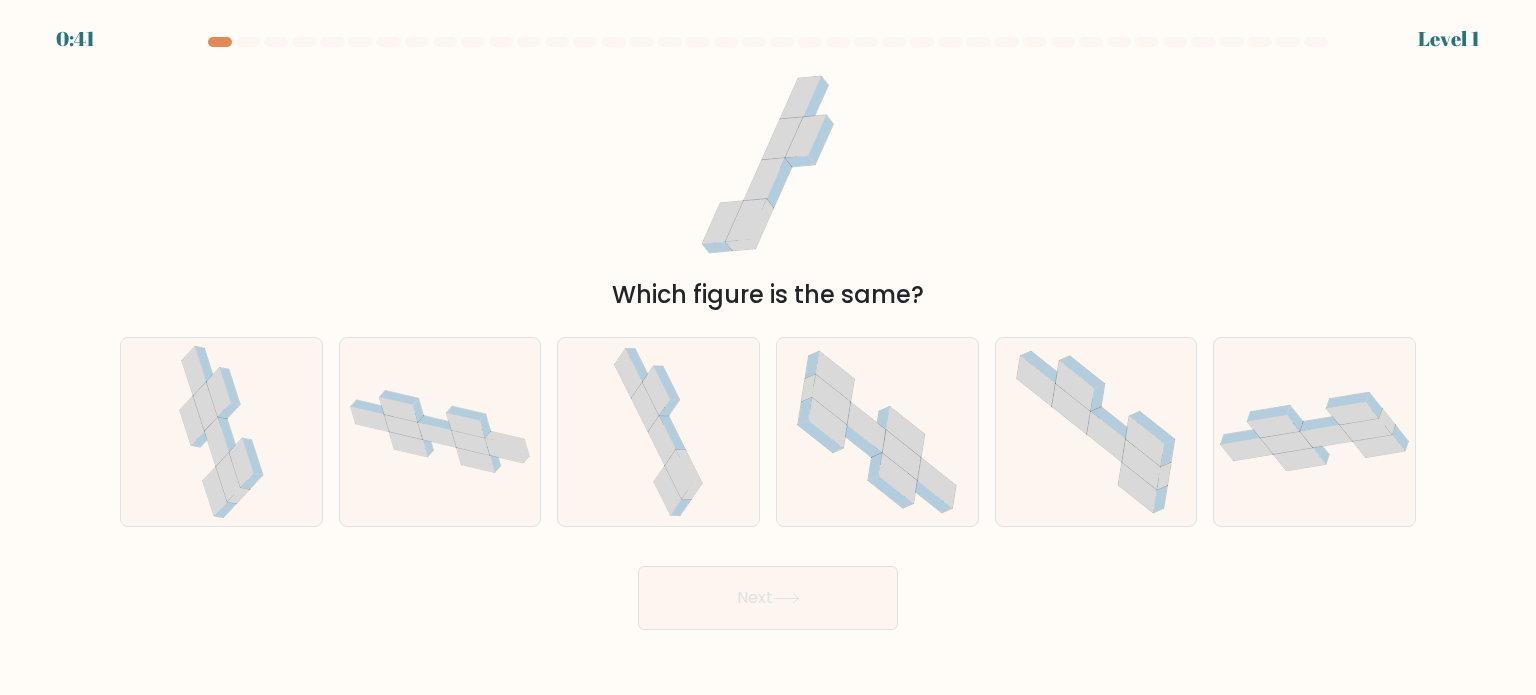 copy on "Which figure is the same?" 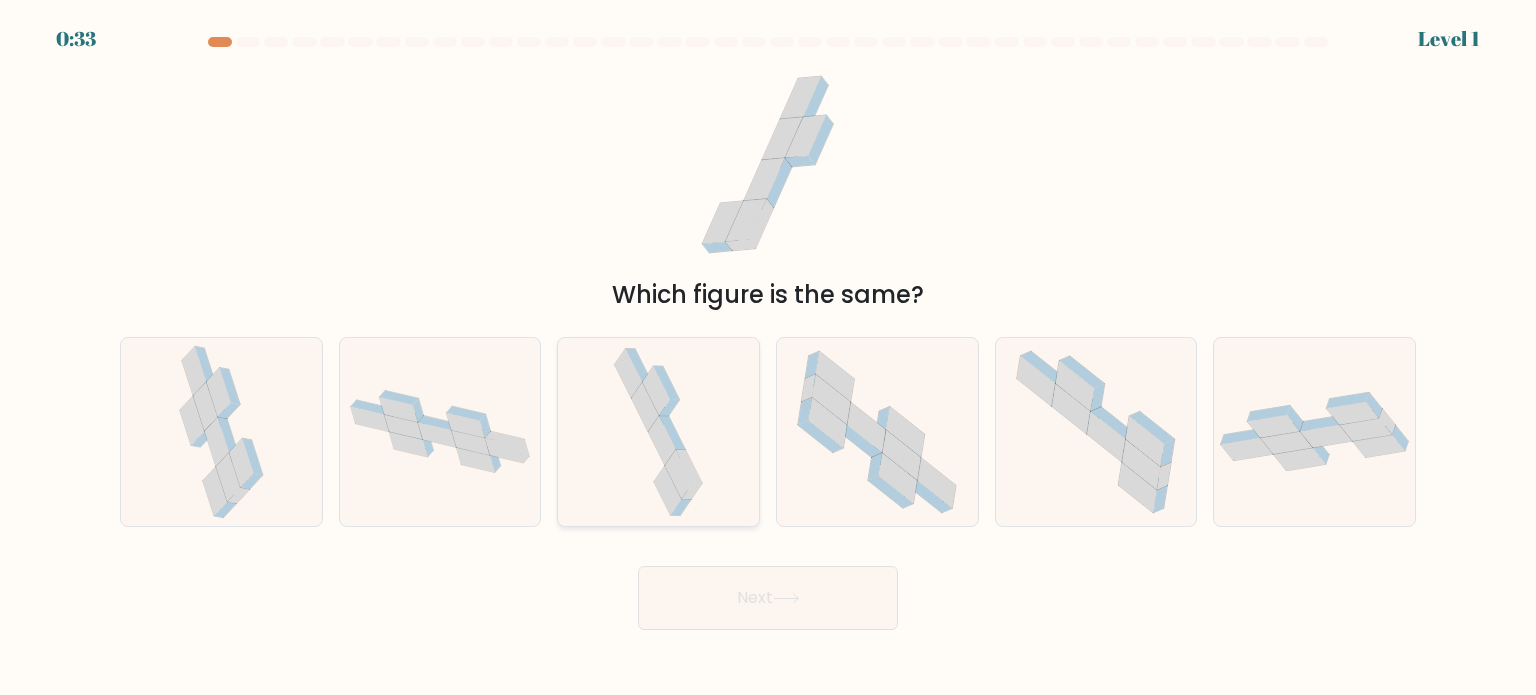 click 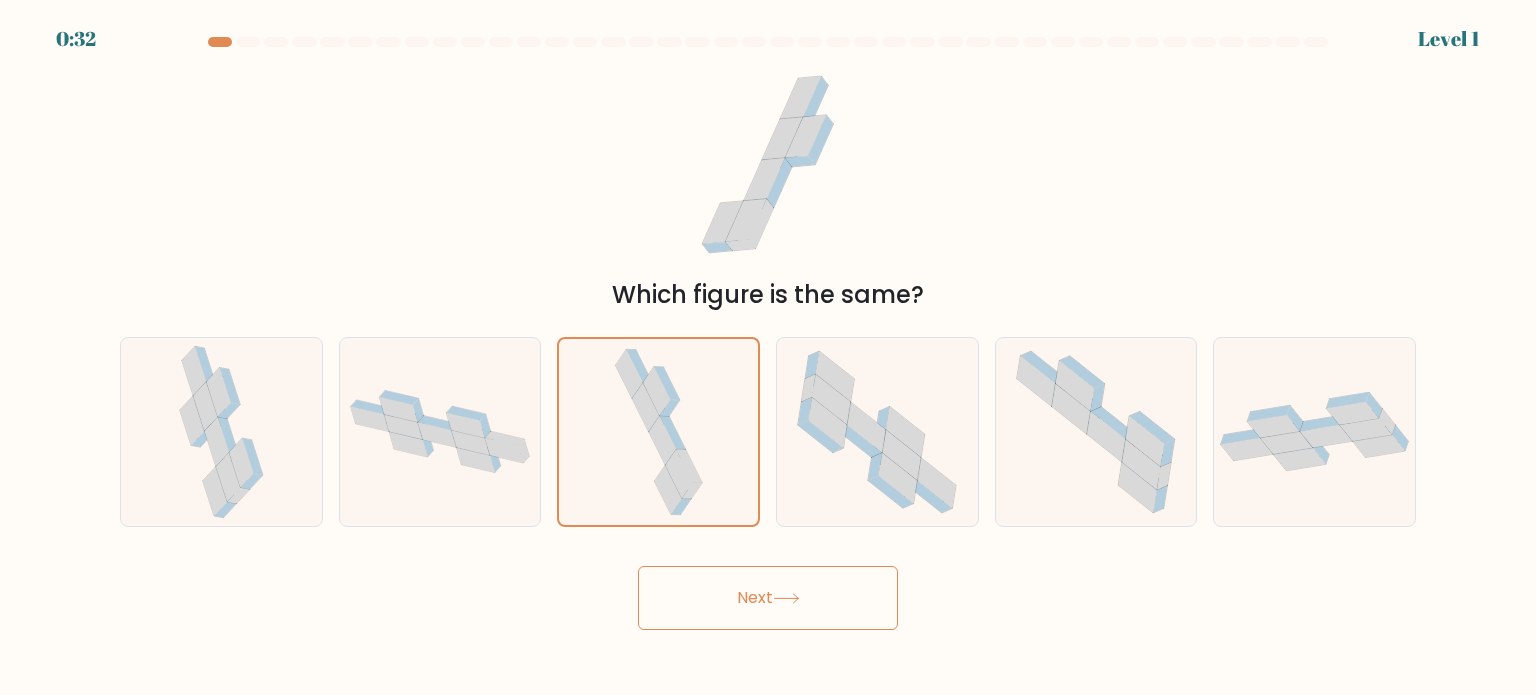 click on "Next" at bounding box center (768, 598) 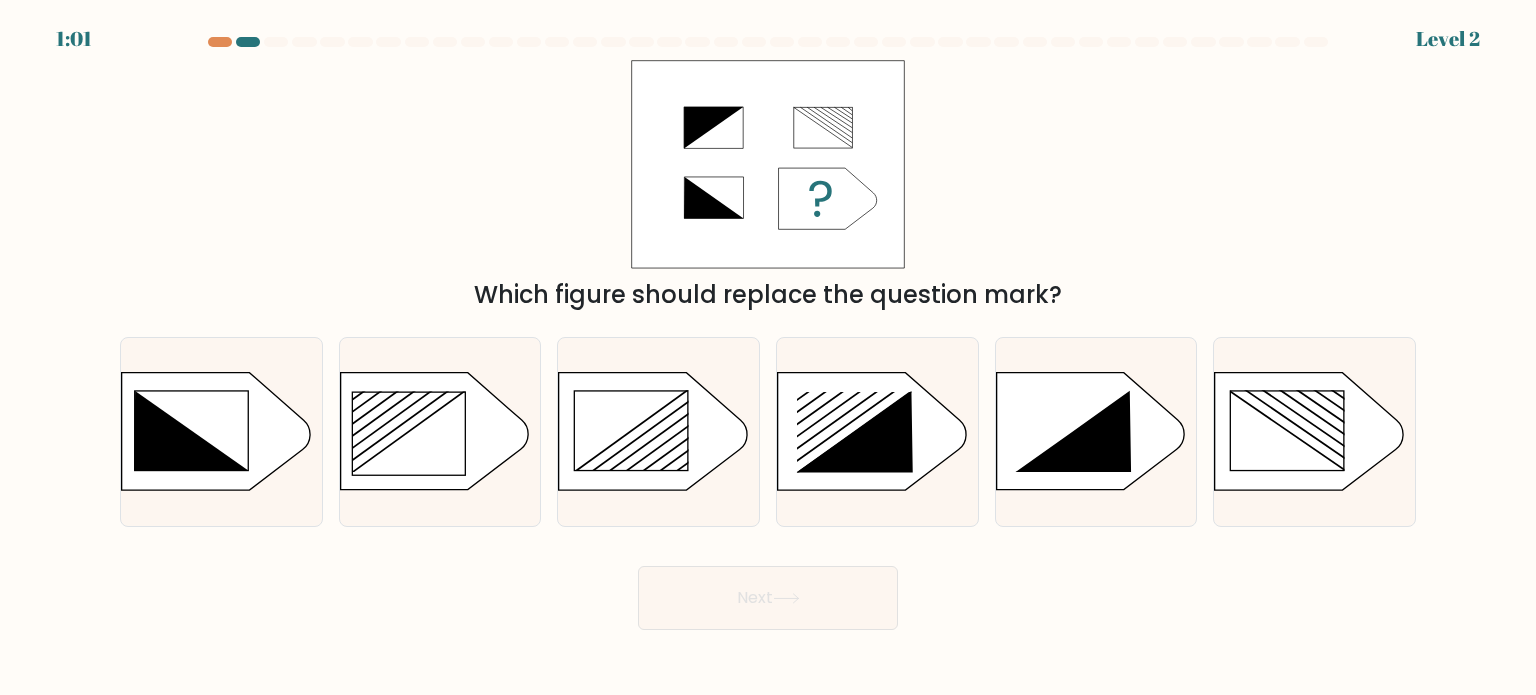drag, startPoint x: 920, startPoint y: 305, endPoint x: 613, endPoint y: 123, distance: 356.89355 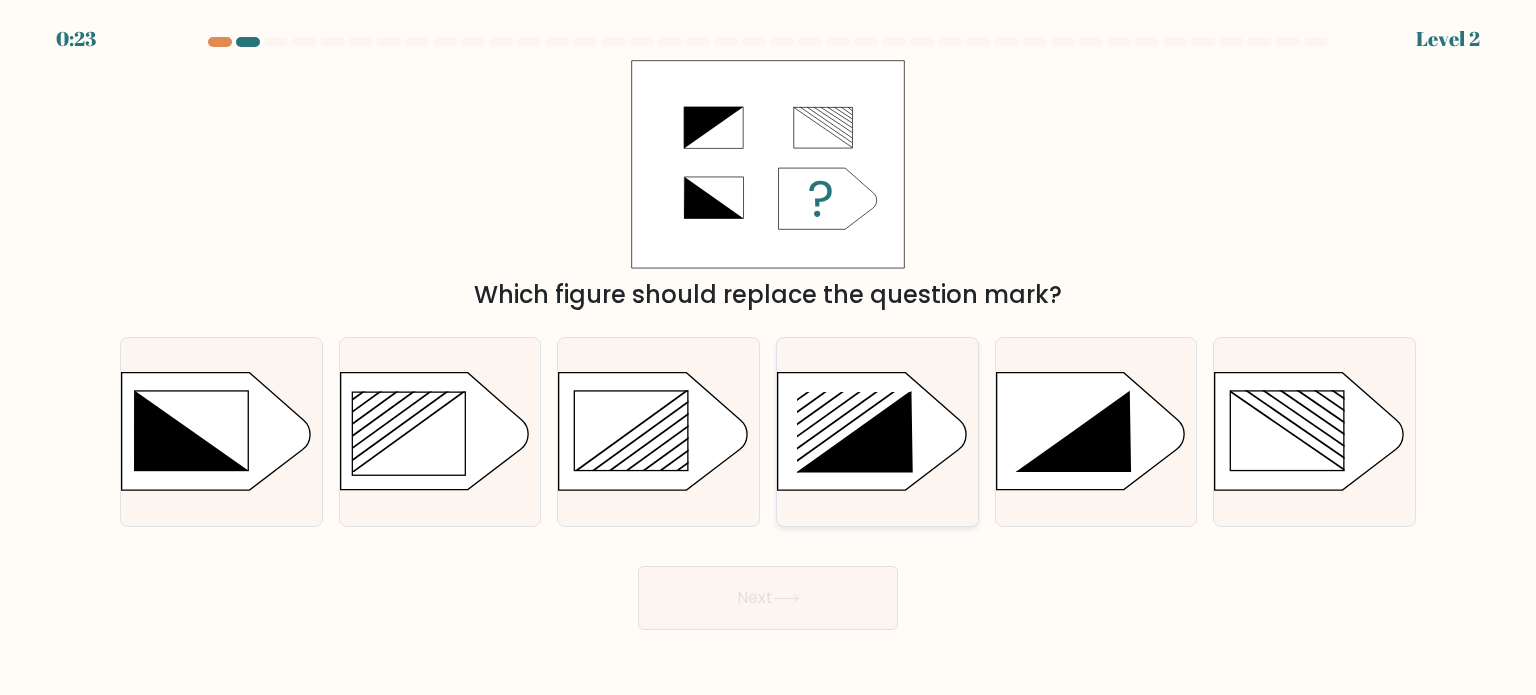 click 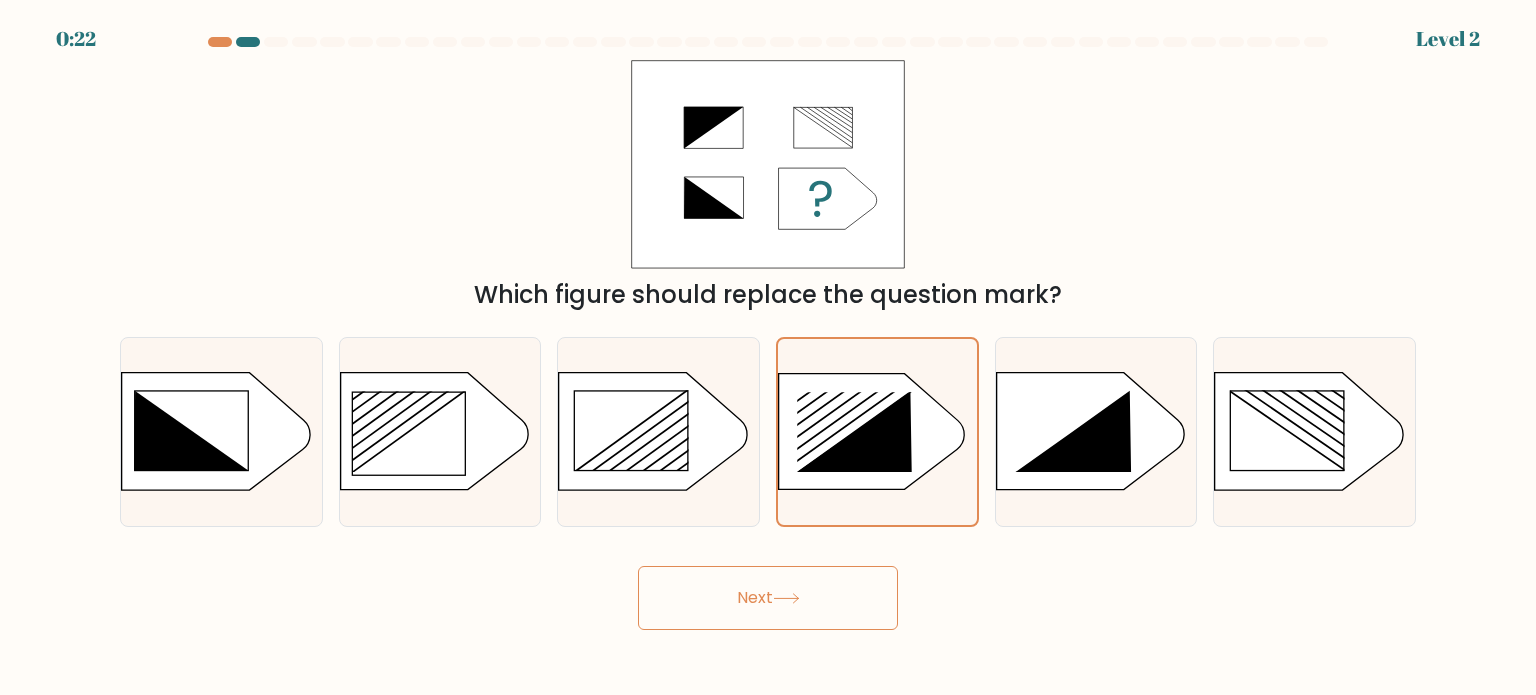 click on "Next" at bounding box center [768, 598] 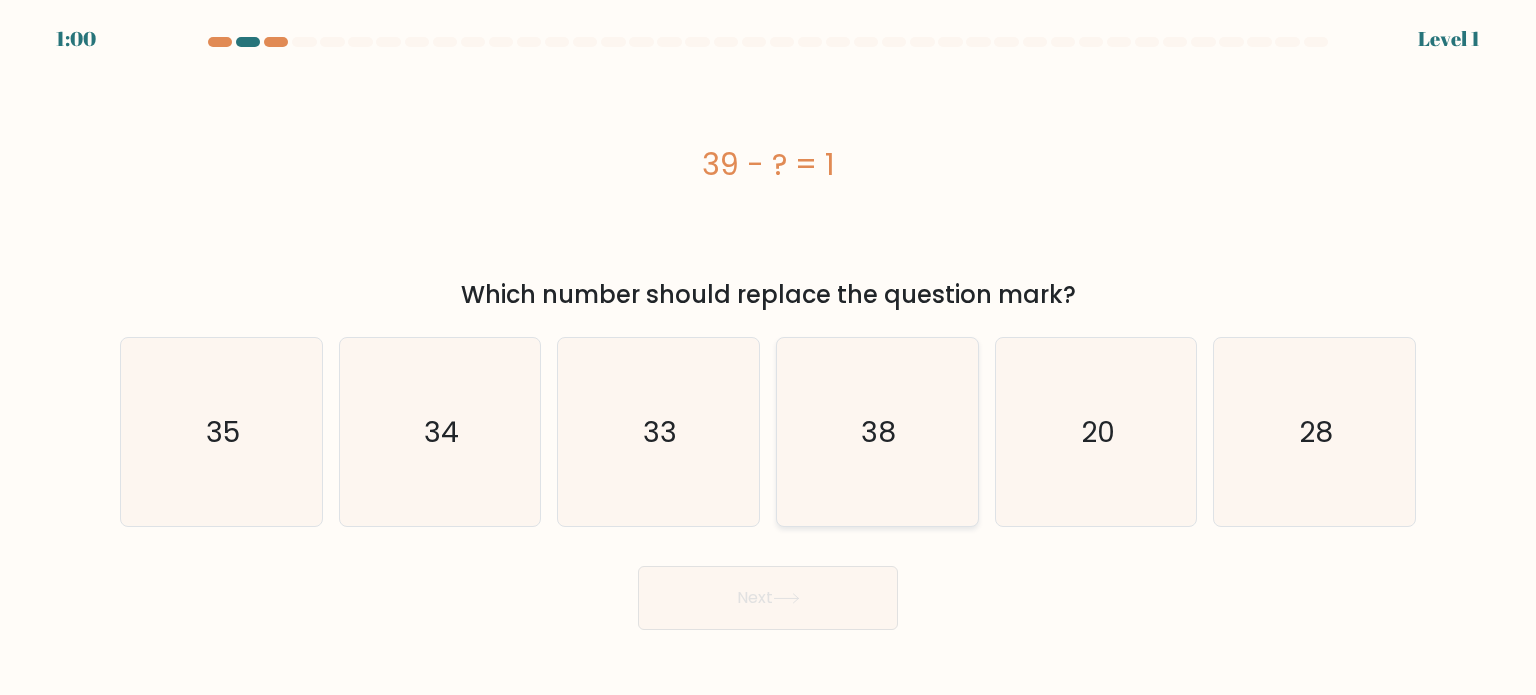 click on "38" 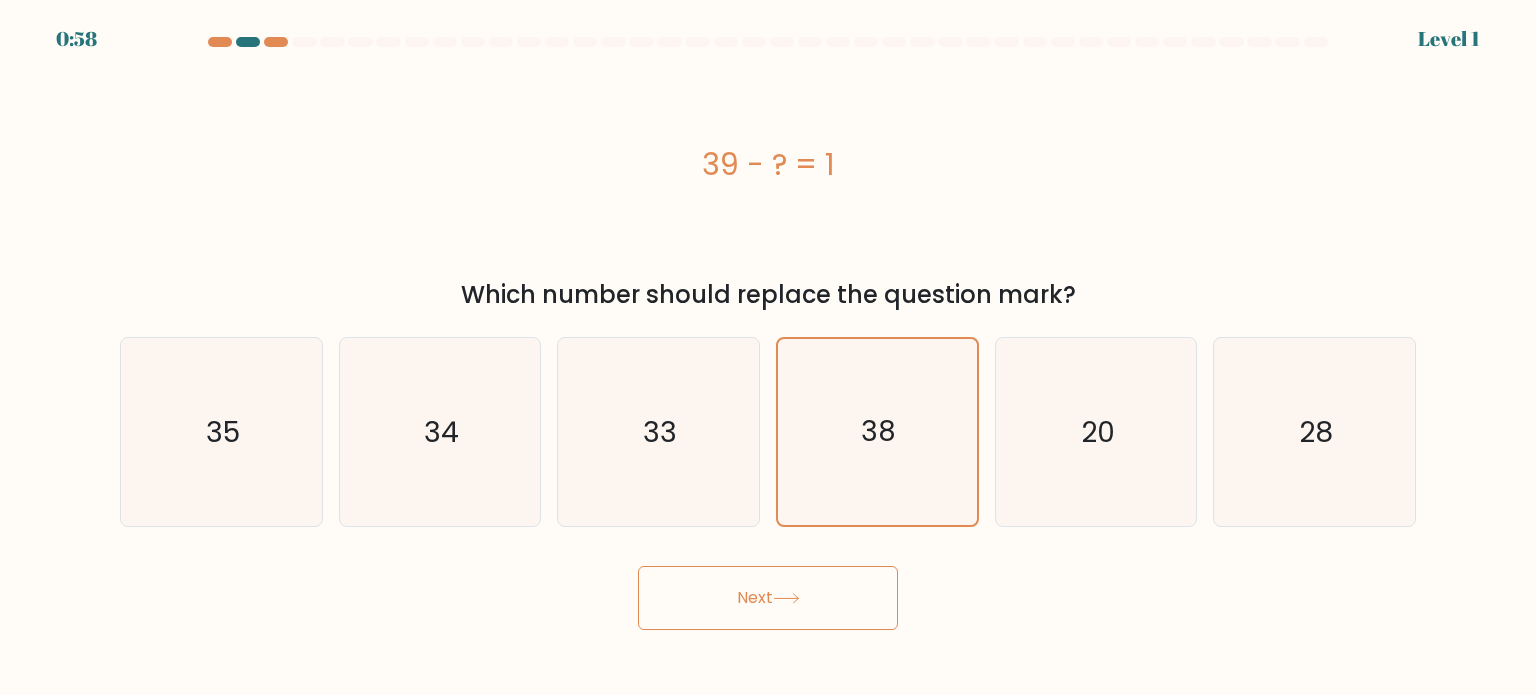 click on "Next" at bounding box center (768, 598) 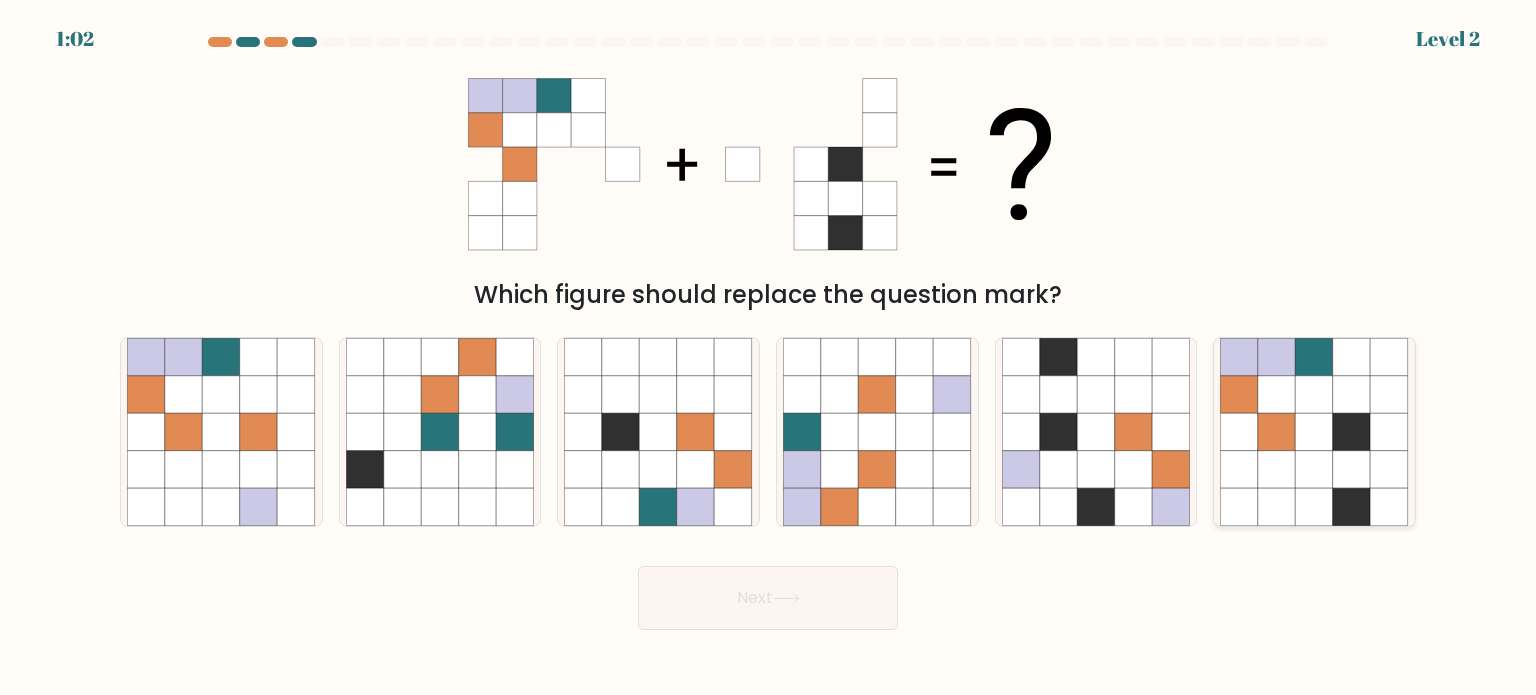 click 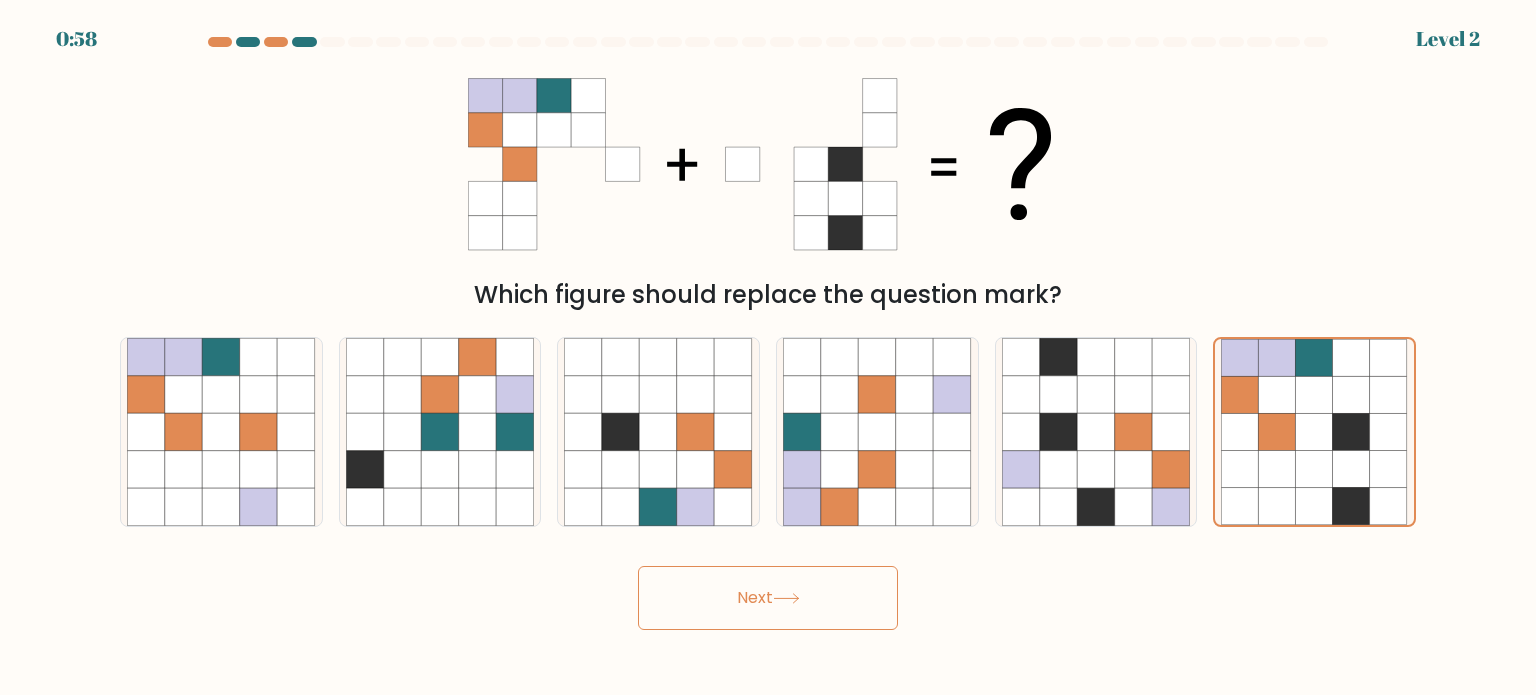 click on "Next" at bounding box center (768, 598) 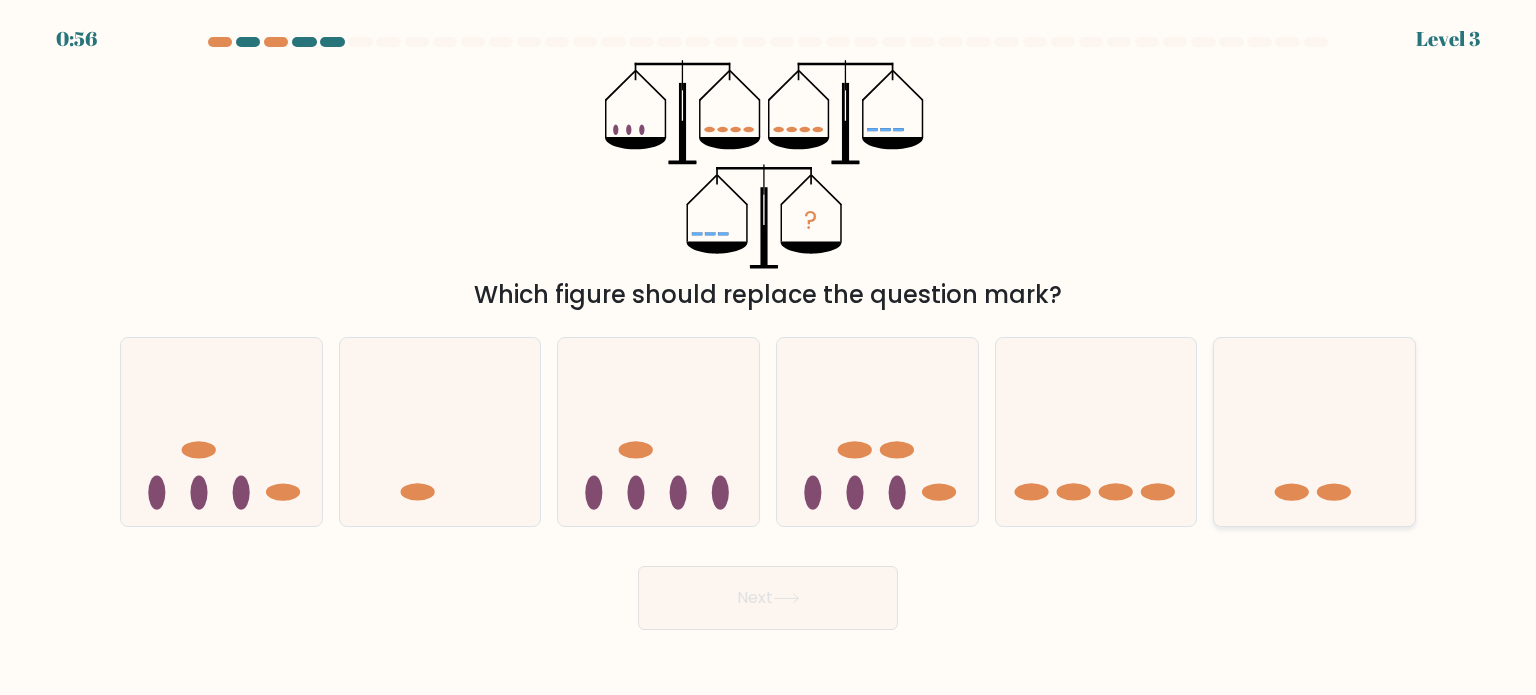 click 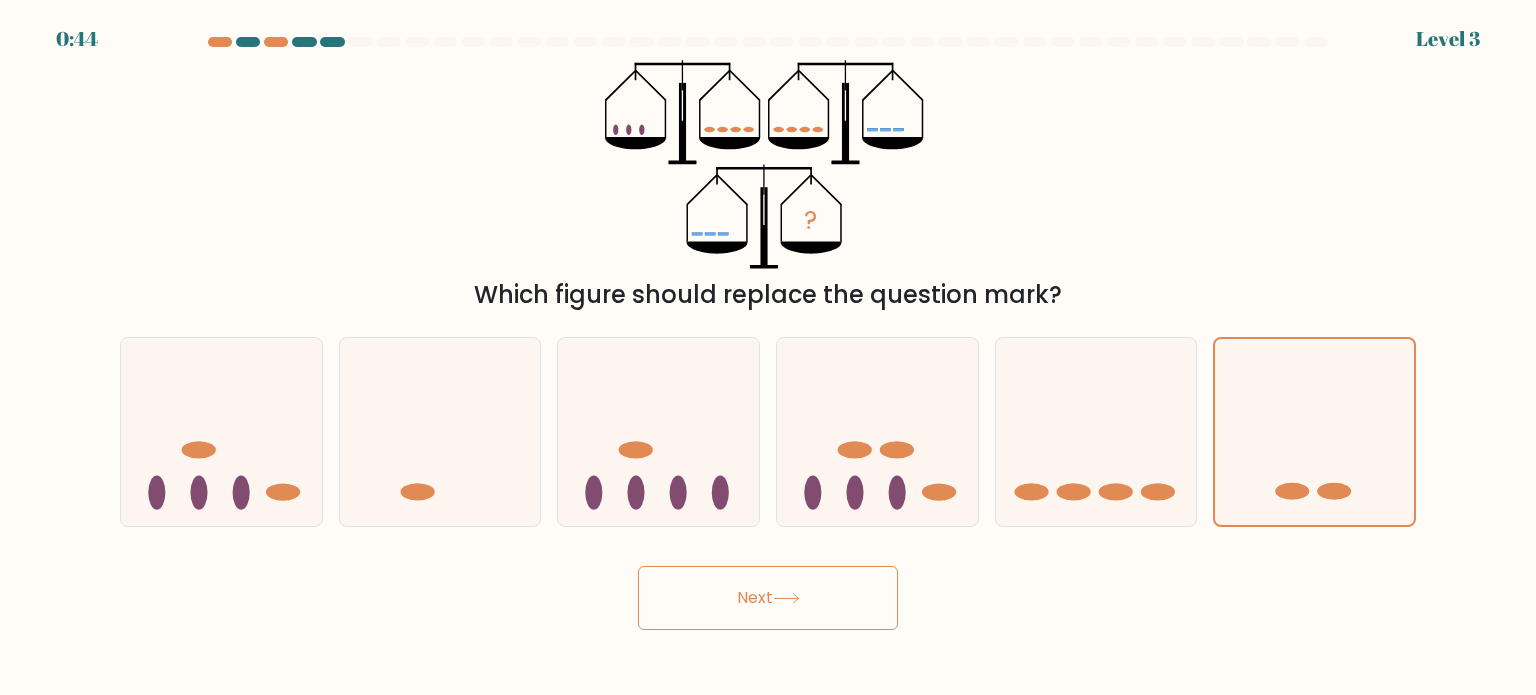 click on "Next" at bounding box center (768, 598) 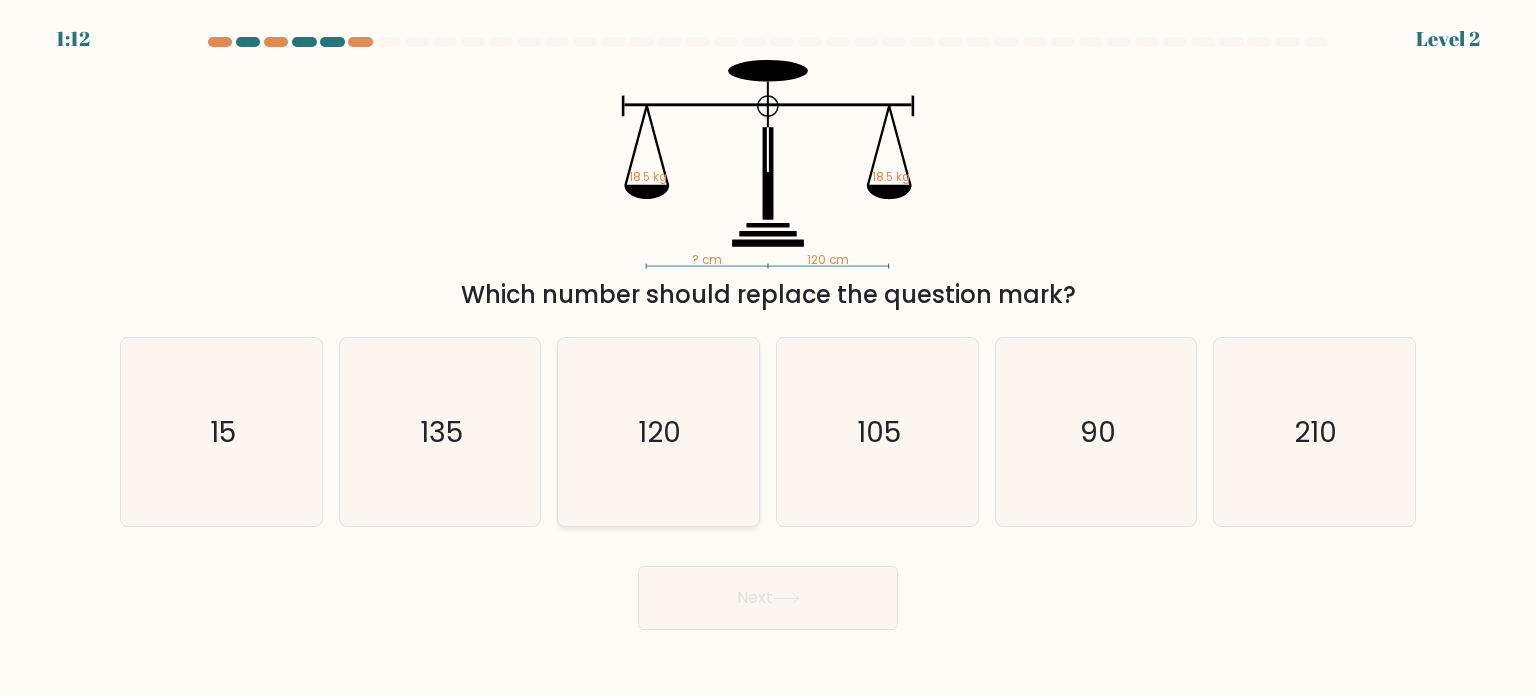 click on "120" 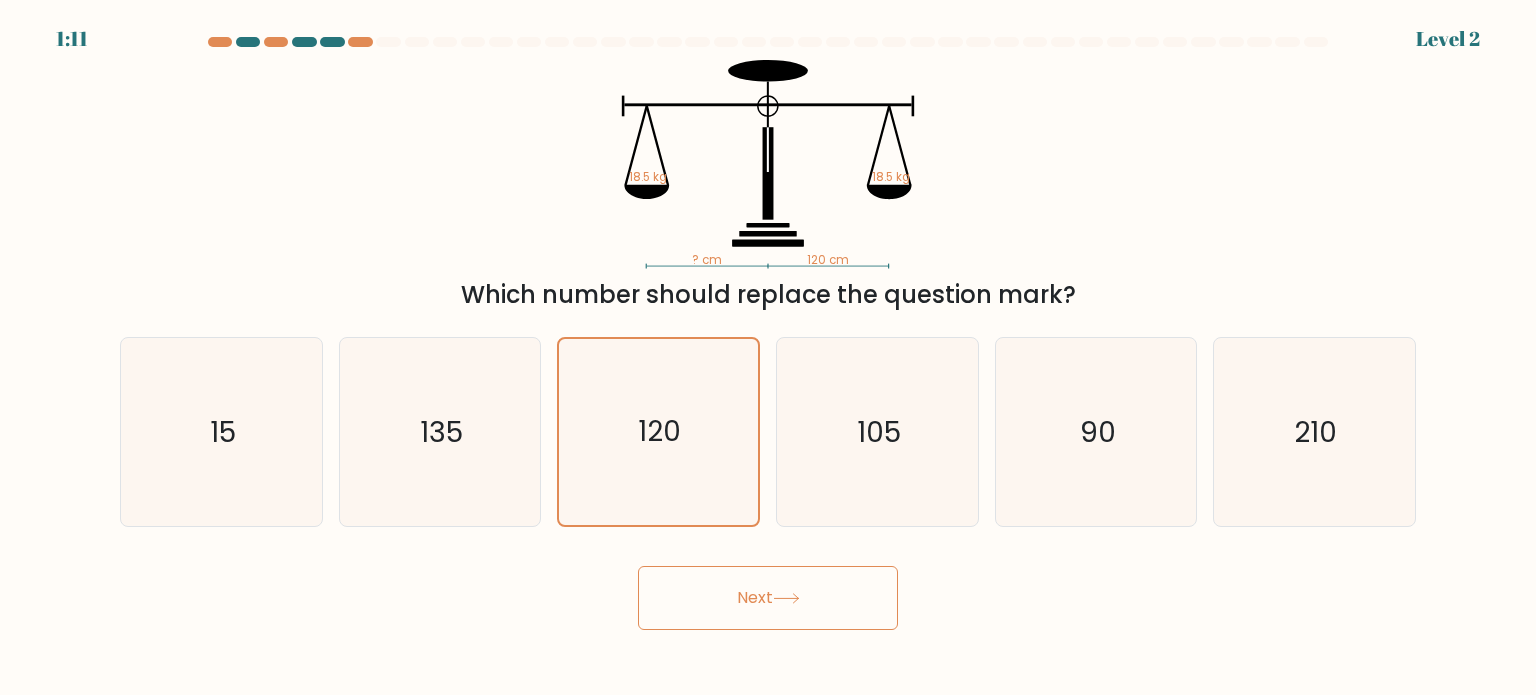 click on "Next" at bounding box center (768, 598) 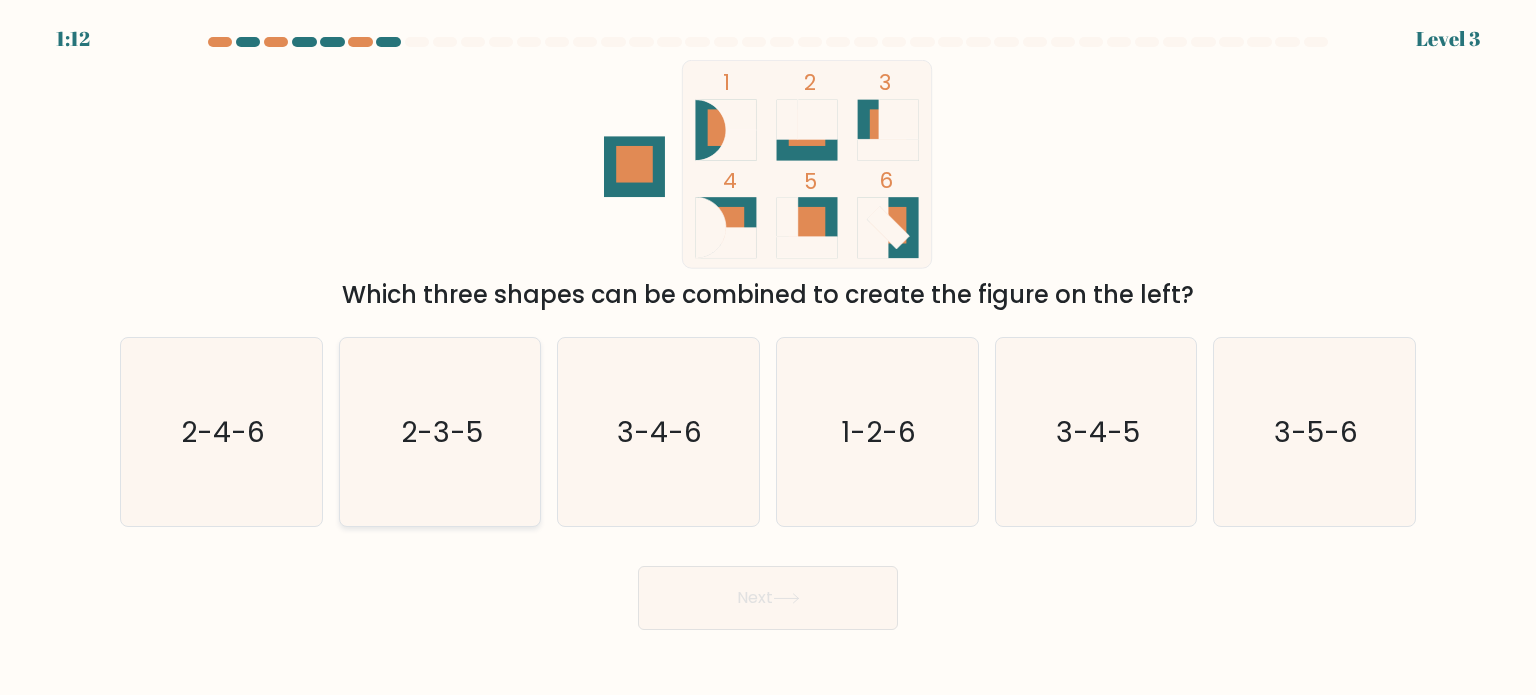 click on "2-3-5" 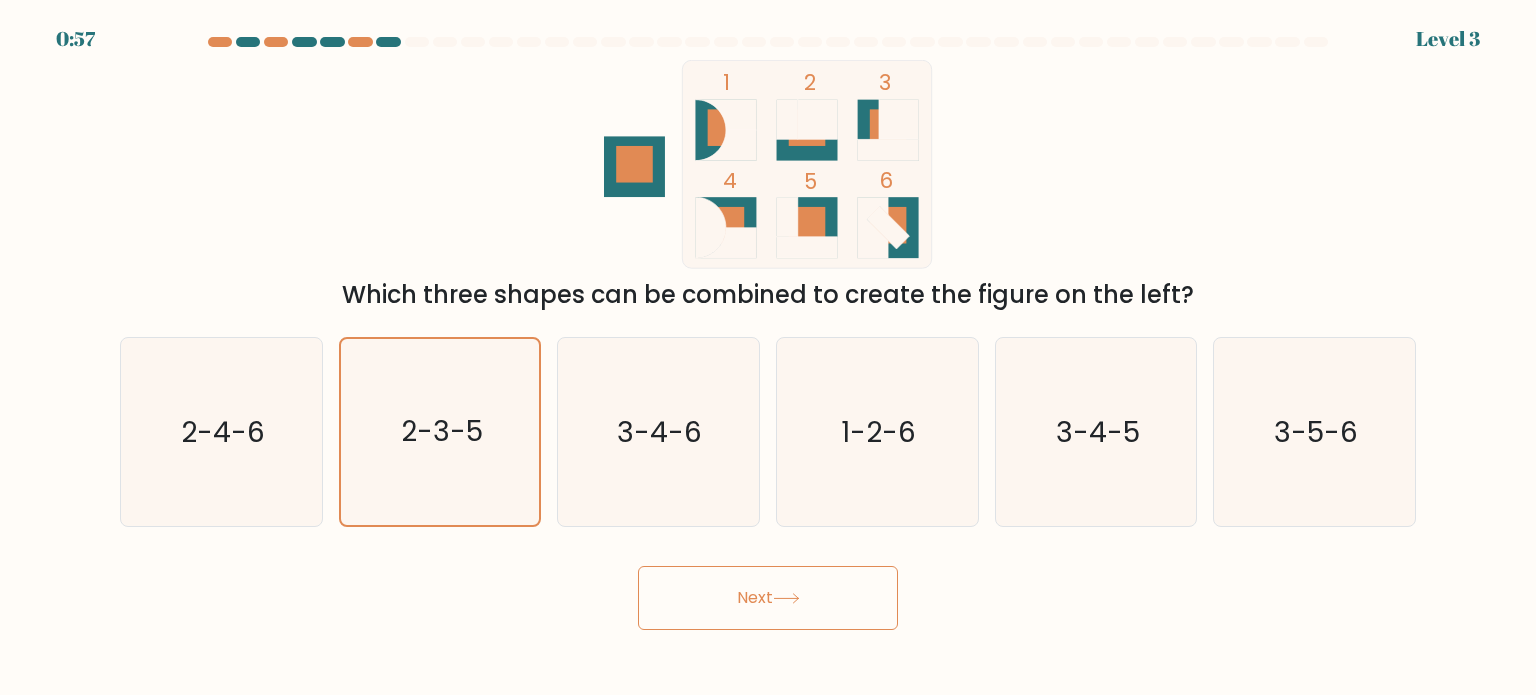 click on "Next" at bounding box center [768, 598] 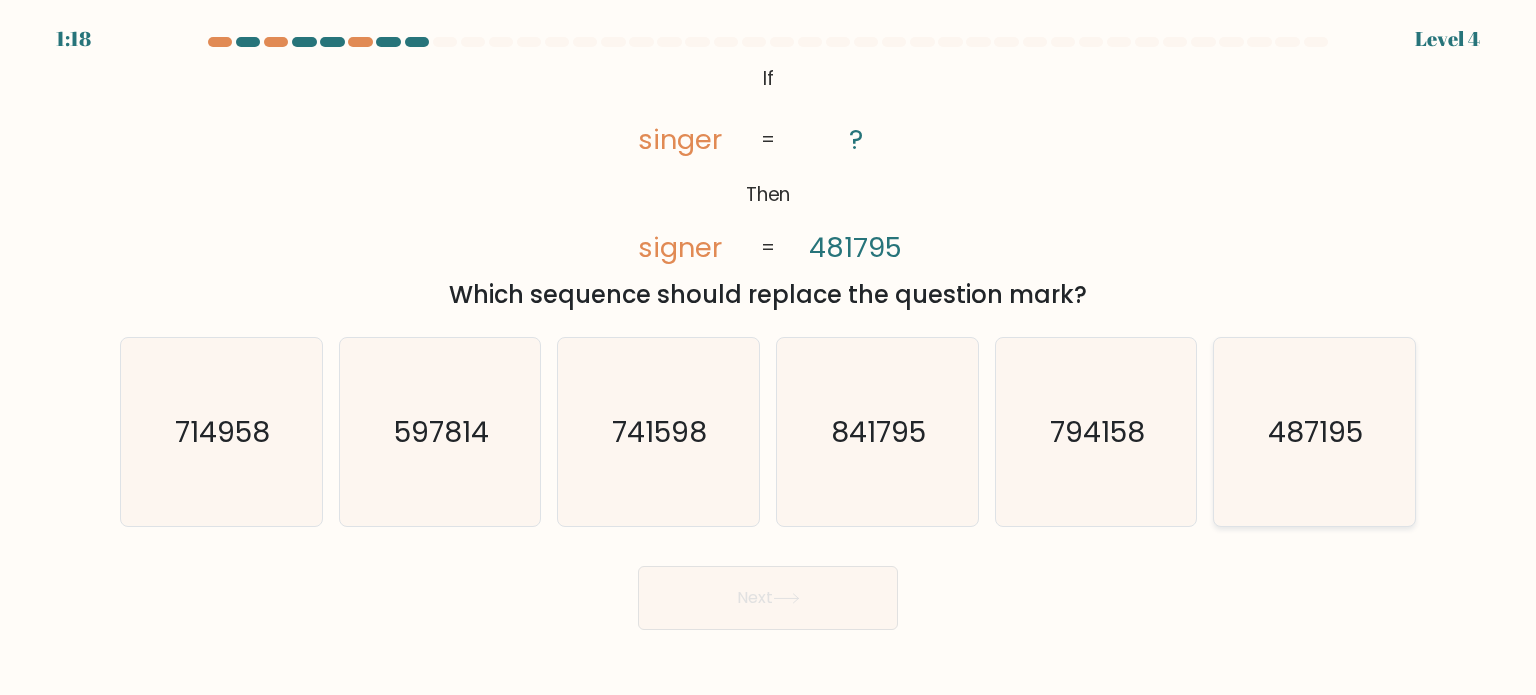 click on "487195" 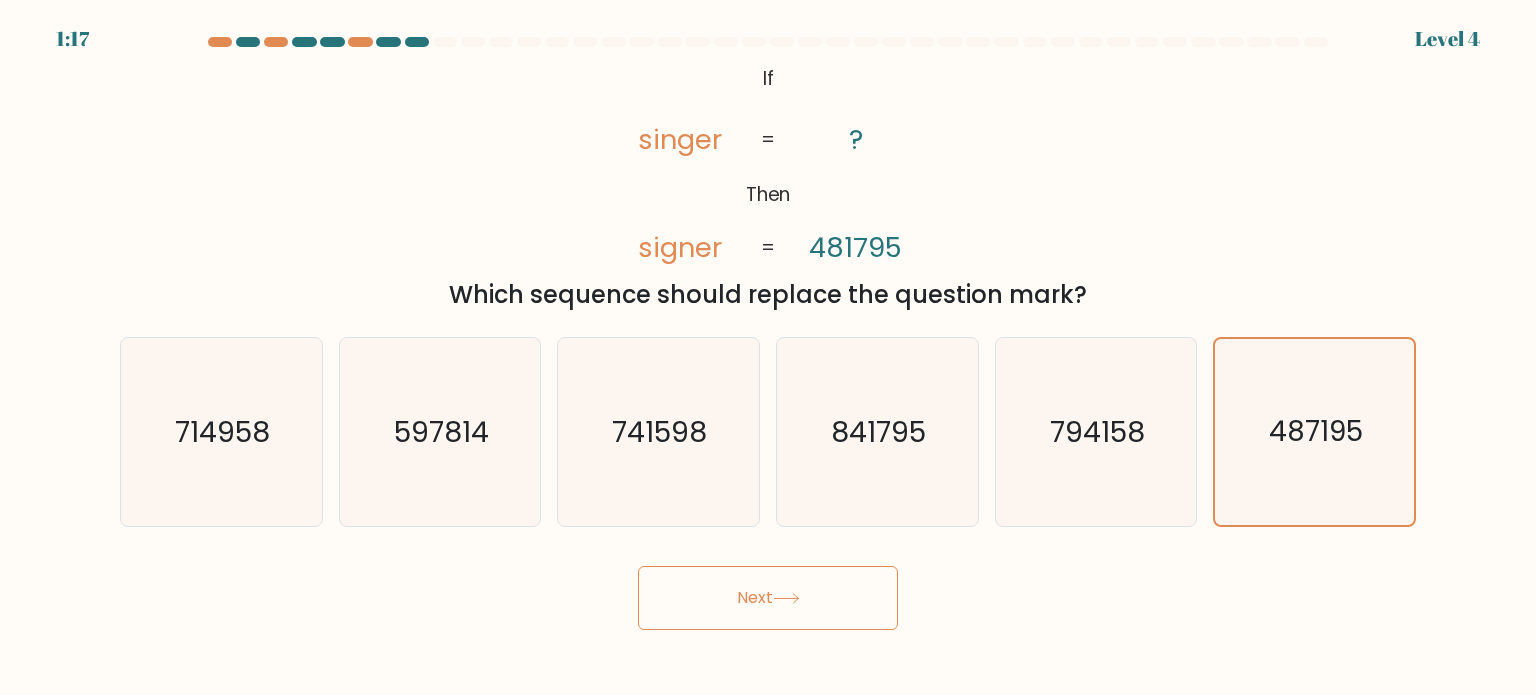 click on "Next" at bounding box center [768, 598] 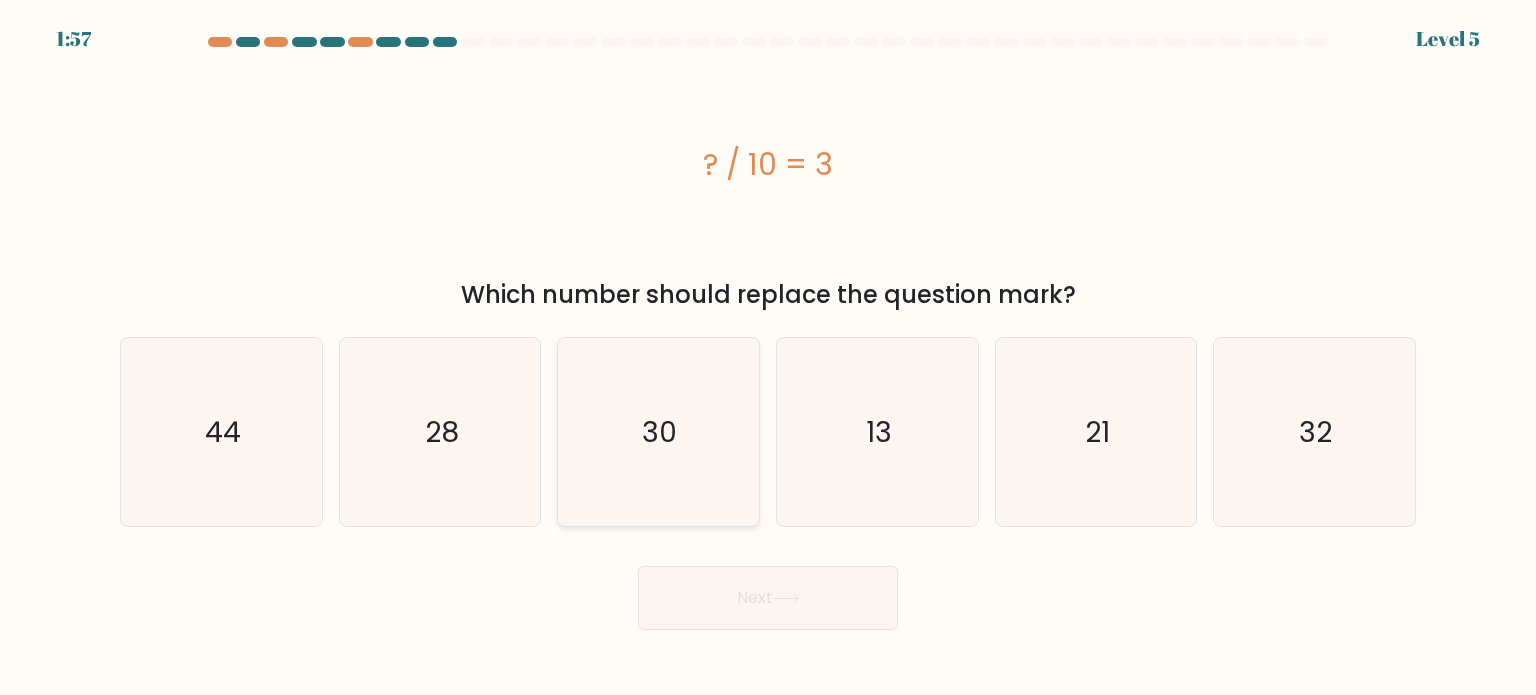 click on "30" 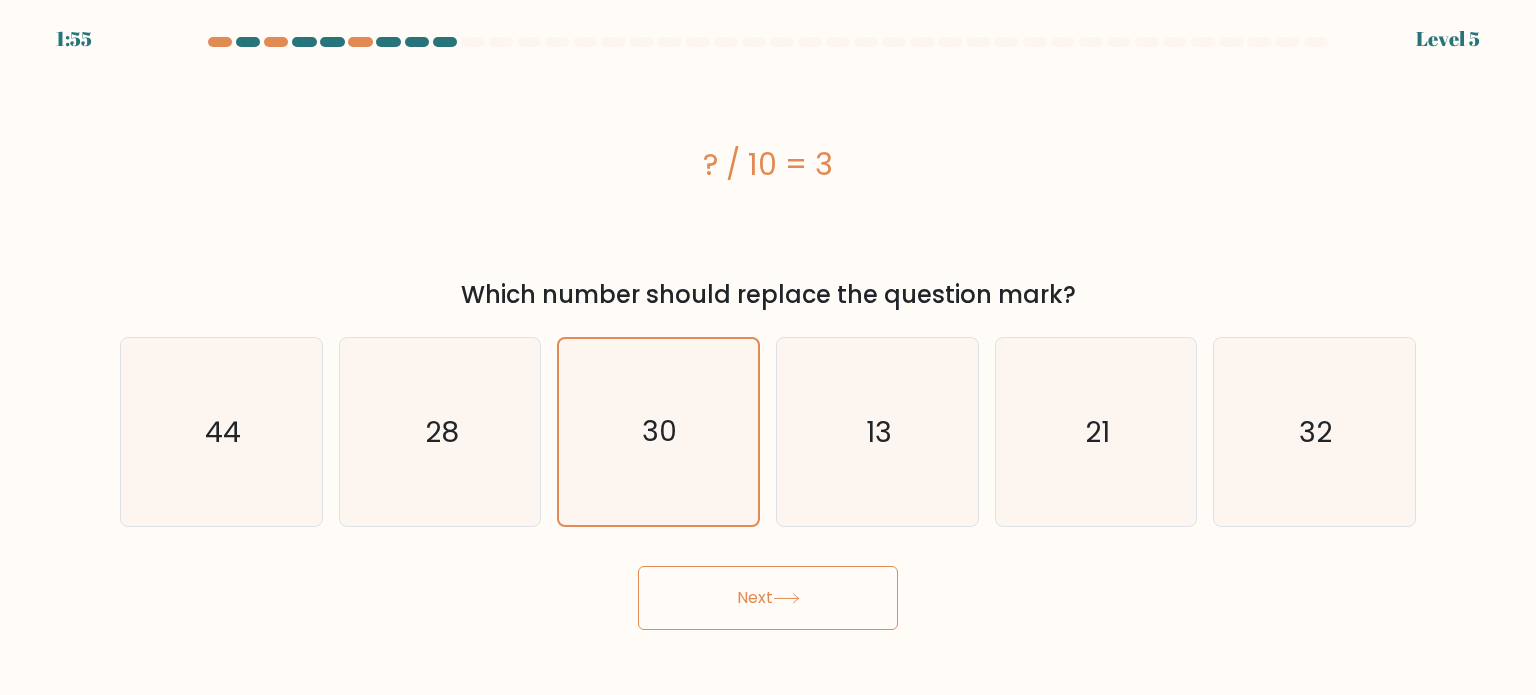 click on "Next" at bounding box center (768, 598) 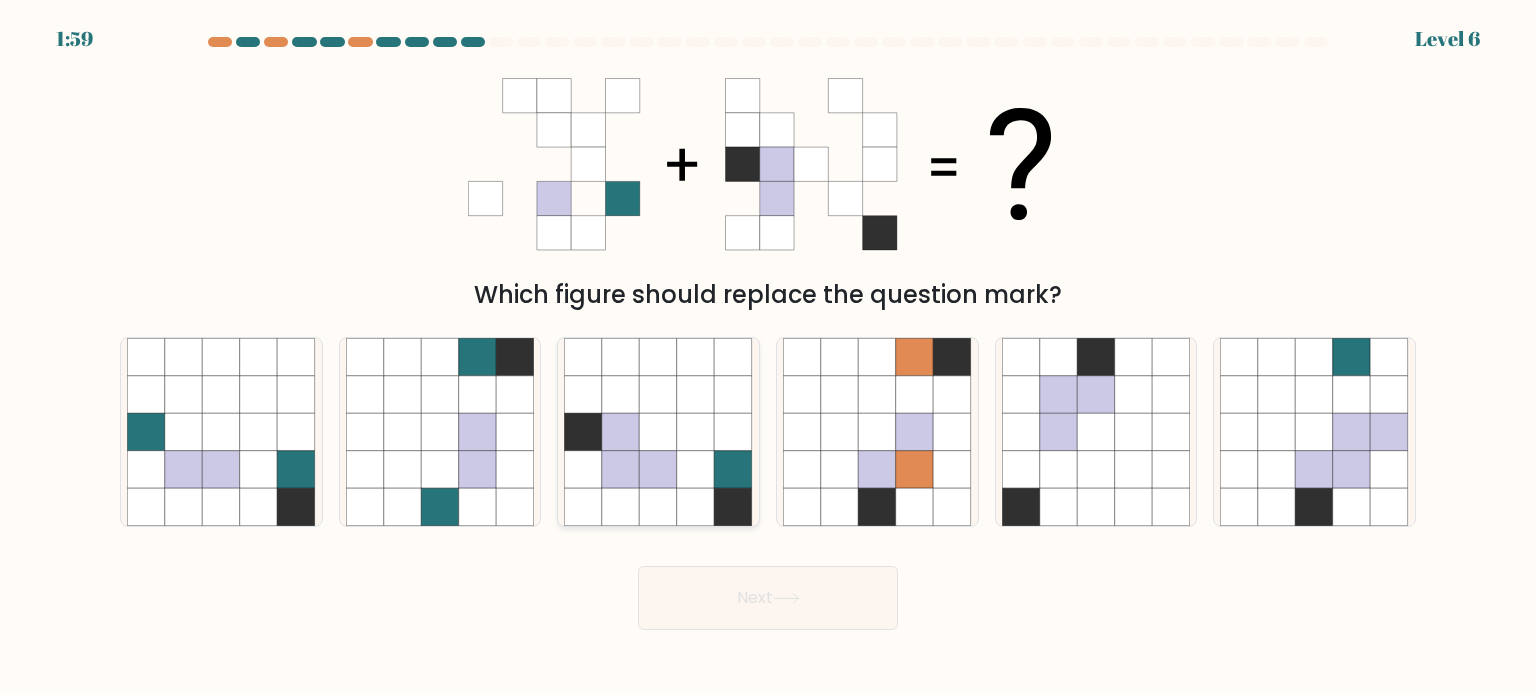 click 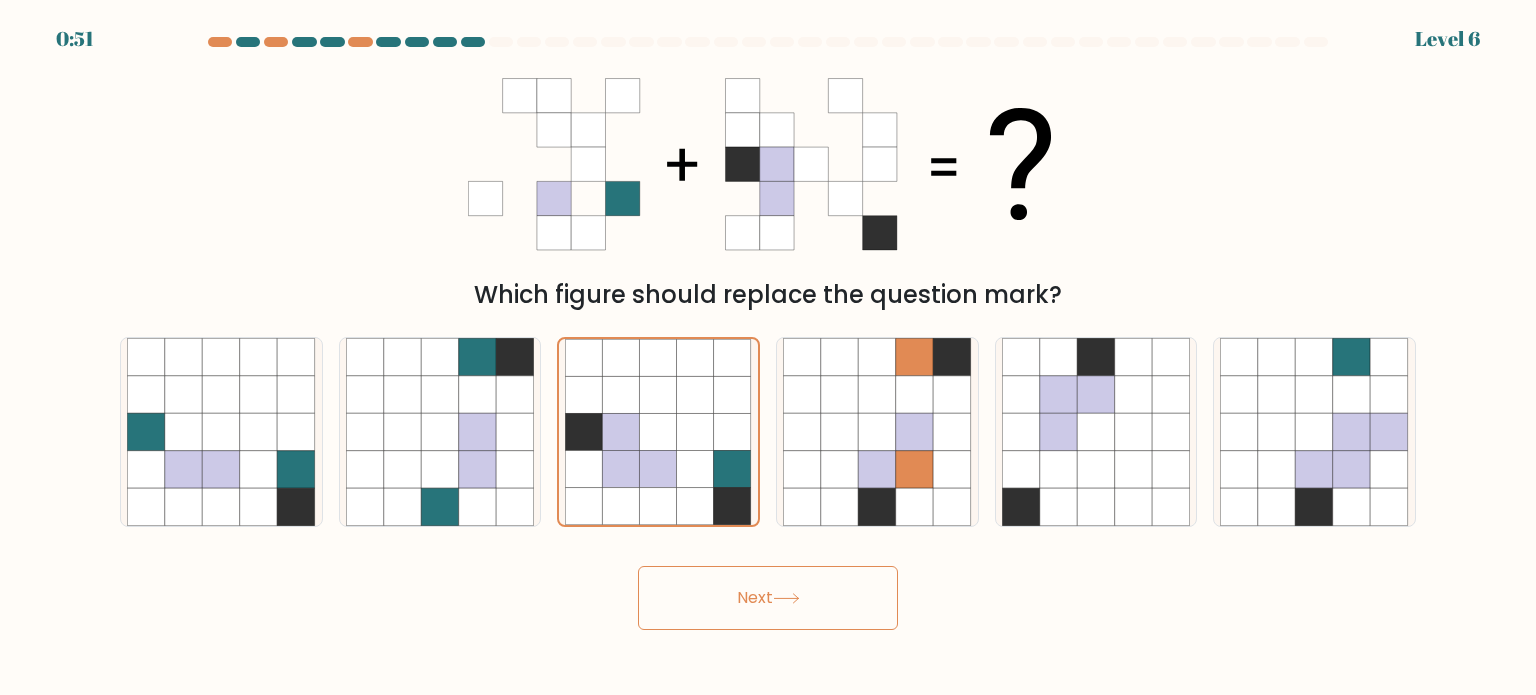click on "Next" at bounding box center [768, 598] 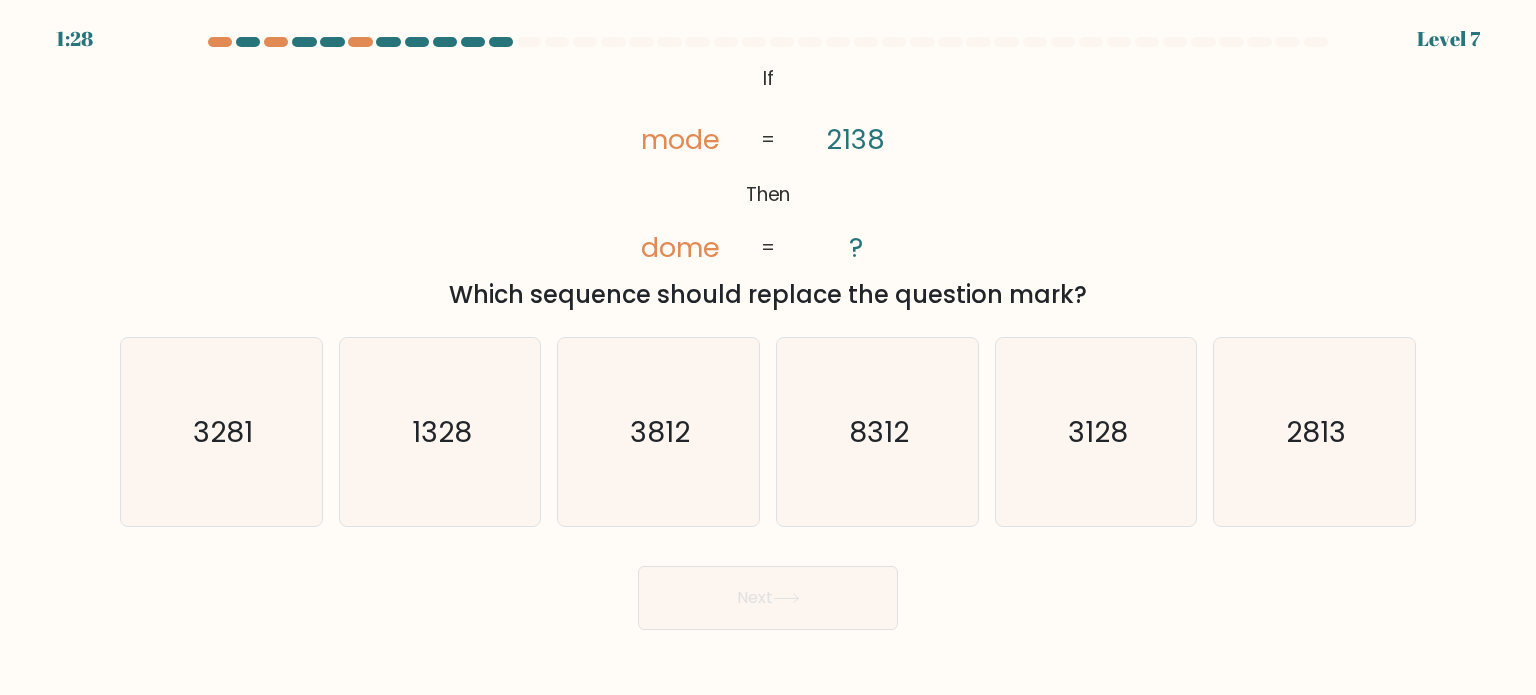 drag, startPoint x: 752, startPoint y: 69, endPoint x: 1153, endPoint y: 298, distance: 461.78134 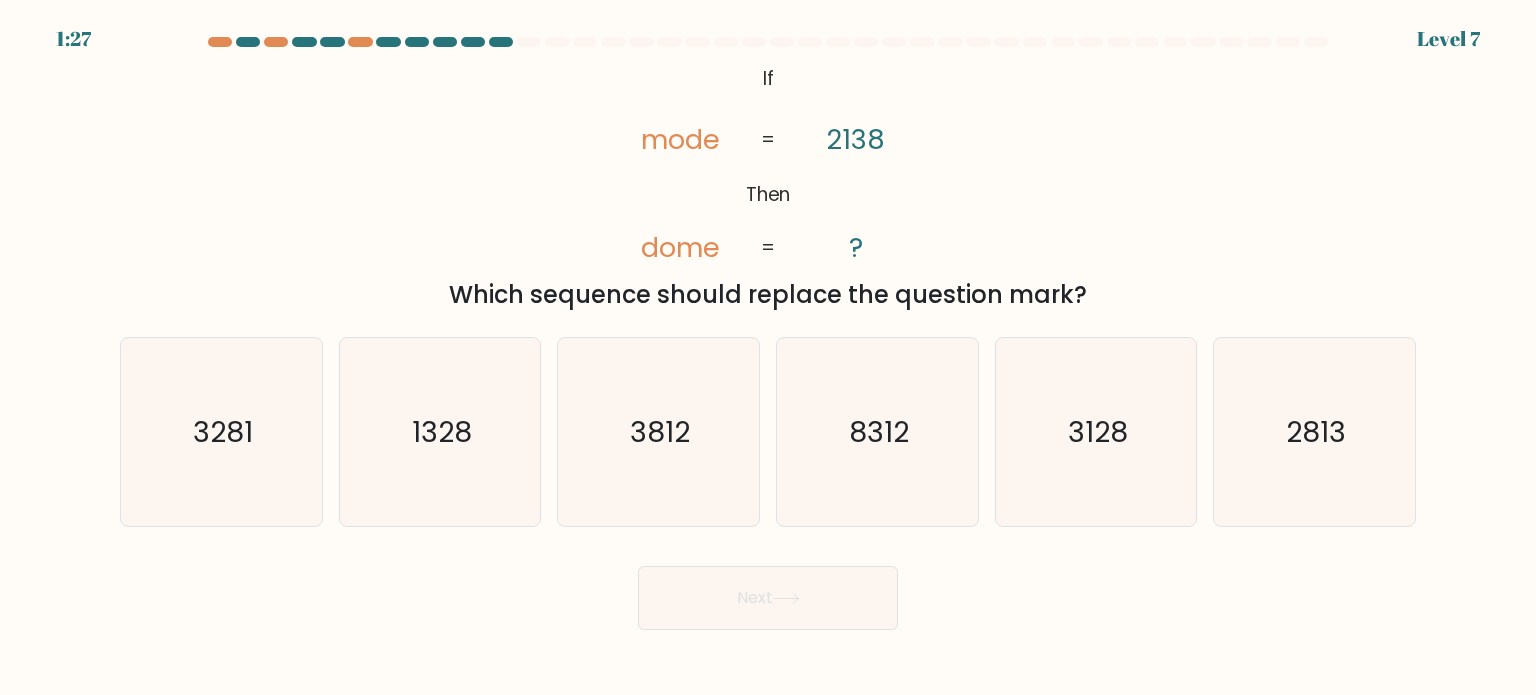 copy on "If       Then       mode       dome       2138       ?       =       =
Which sequence should replace the question mark?" 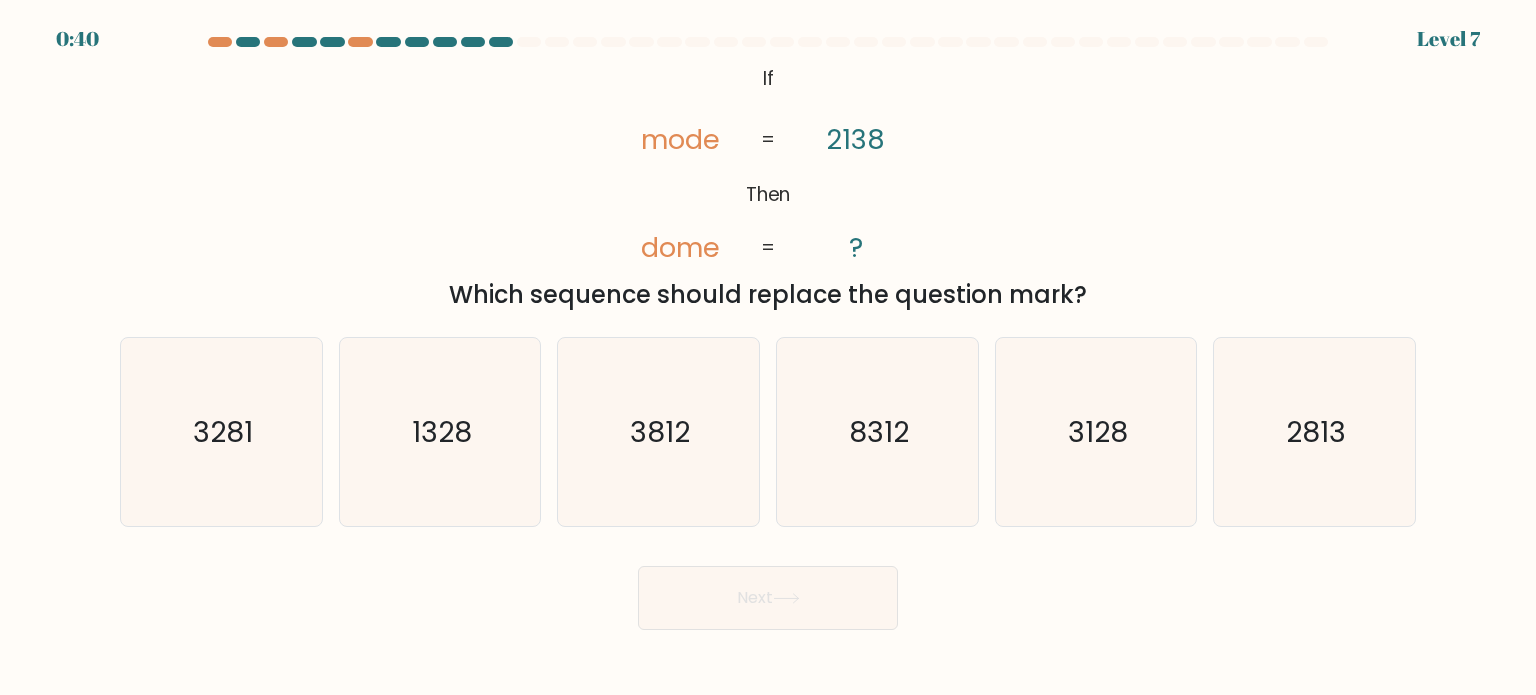 click on "@import url('https://fonts.googleapis.com/css?family=Abril+Fatface:400,100,100italic,300,300italic,400italic,500,500italic,700,700italic,900,900italic');           If       Then       mode       dome       2138       ?       =       =
Which sequence should replace the question mark?" at bounding box center [768, 186] 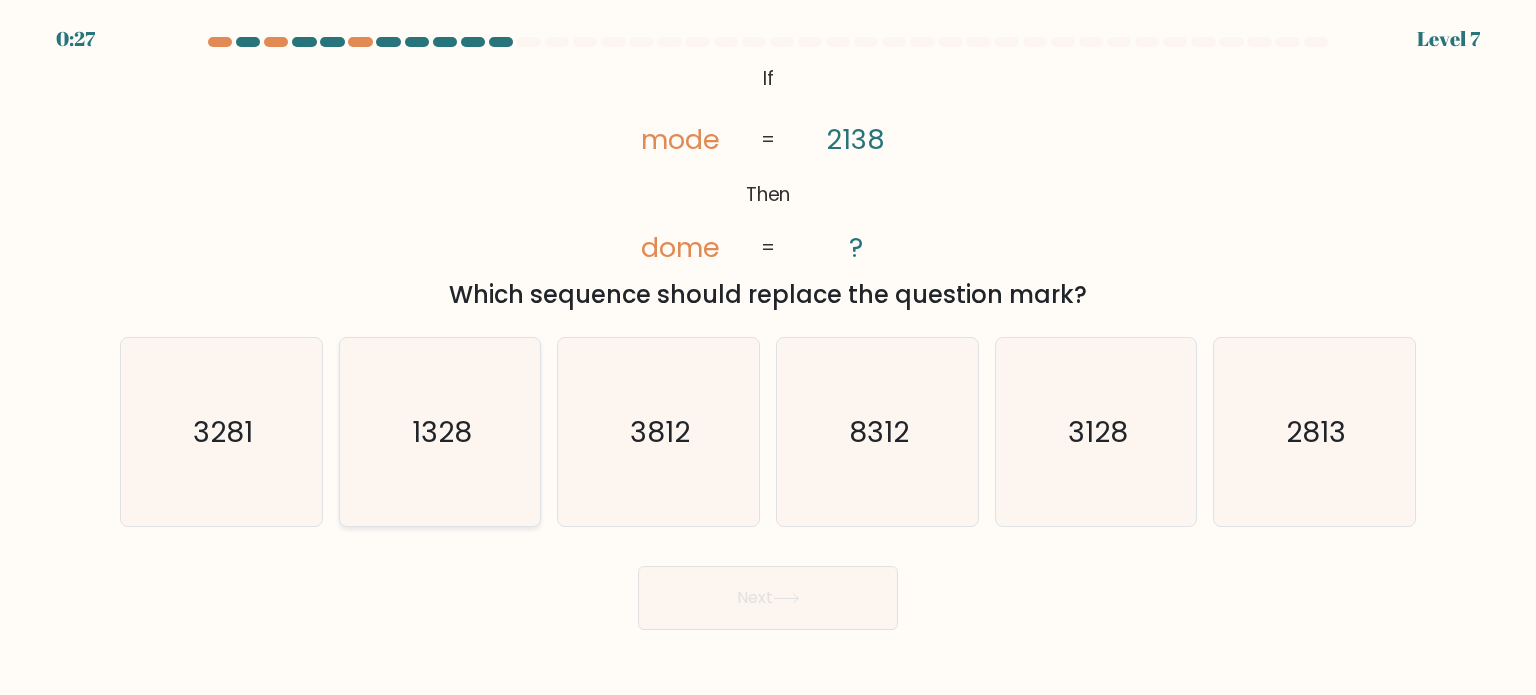 click on "1328" 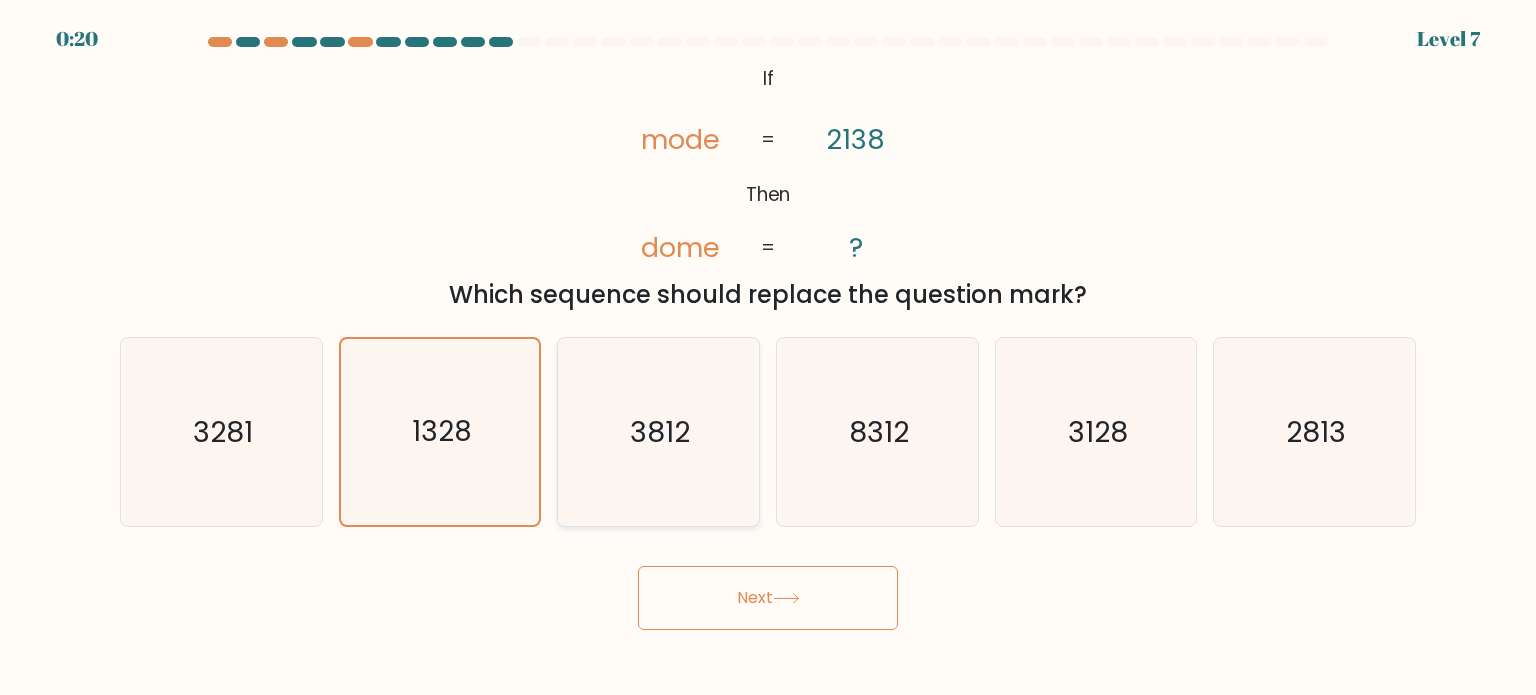 click on "3812" 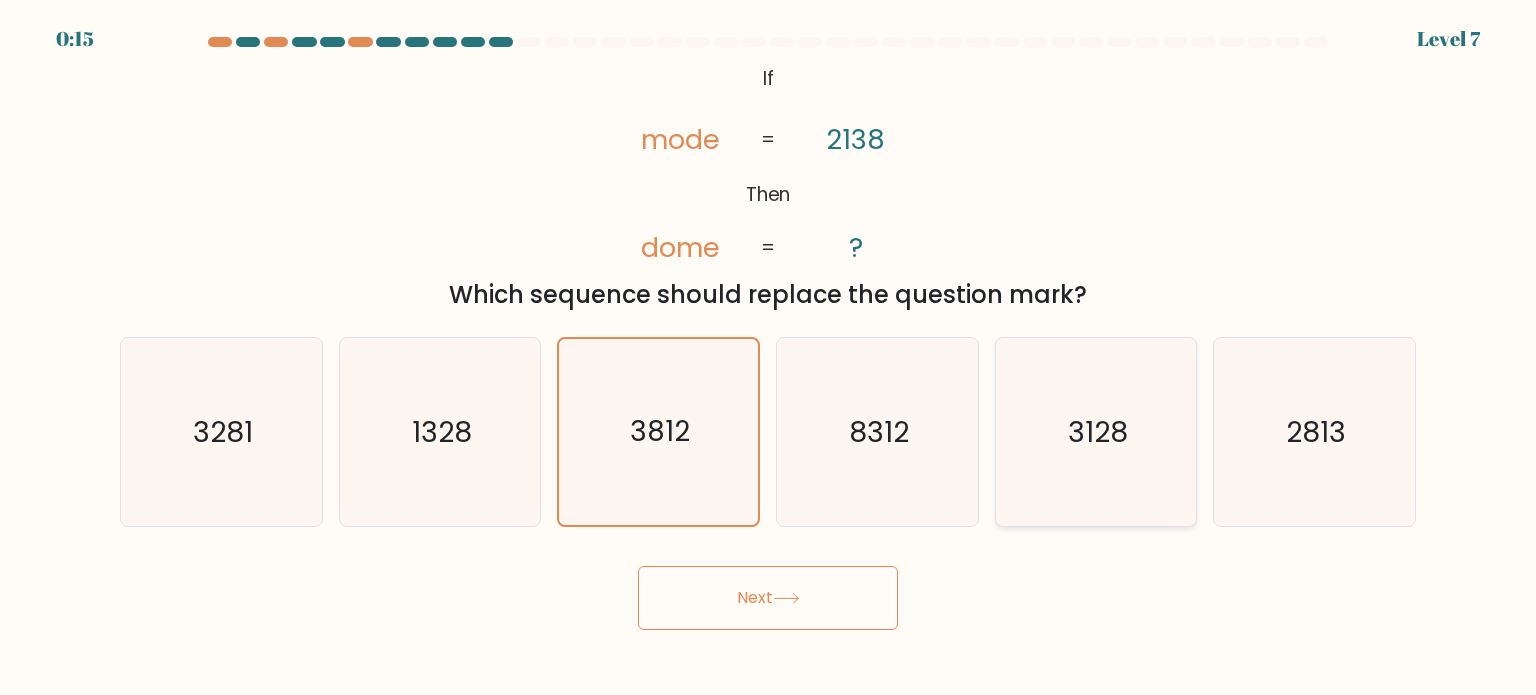 click on "3128" 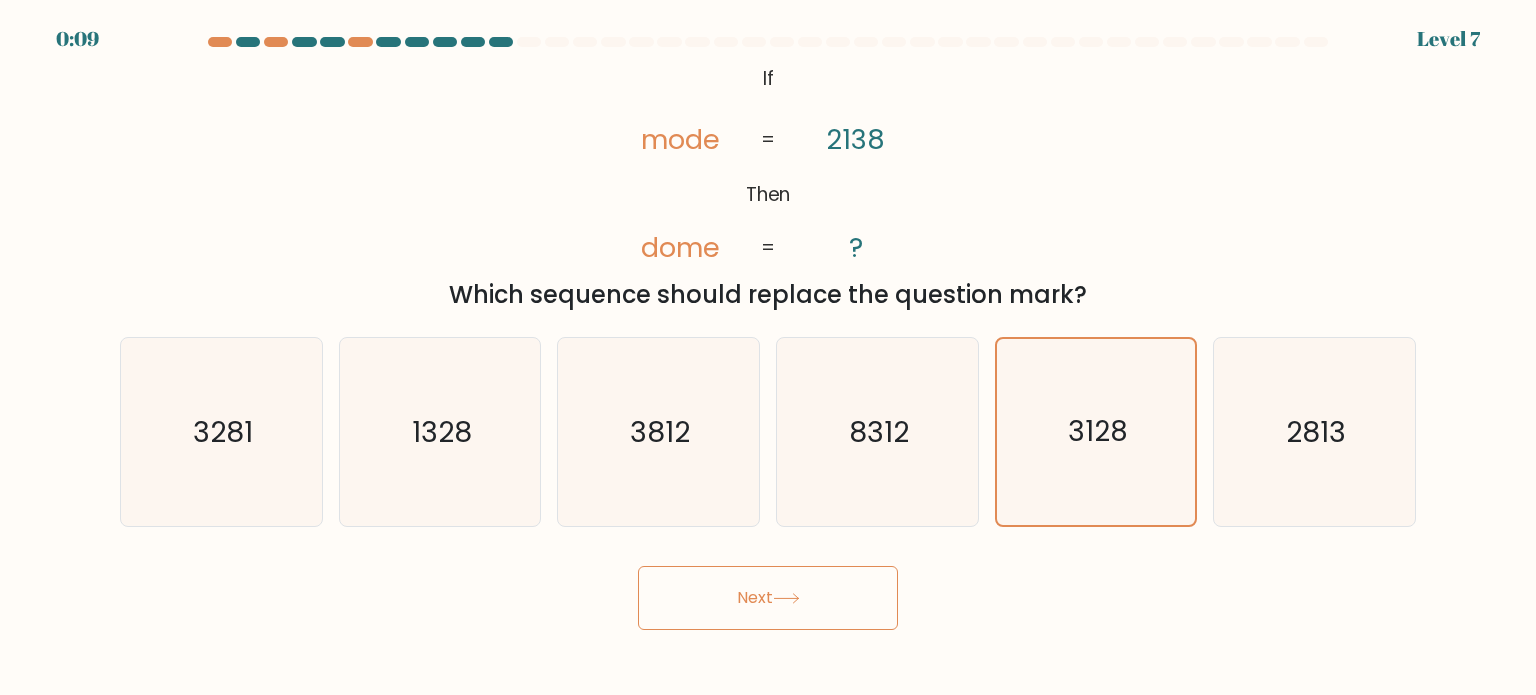 click on "Next" at bounding box center (768, 598) 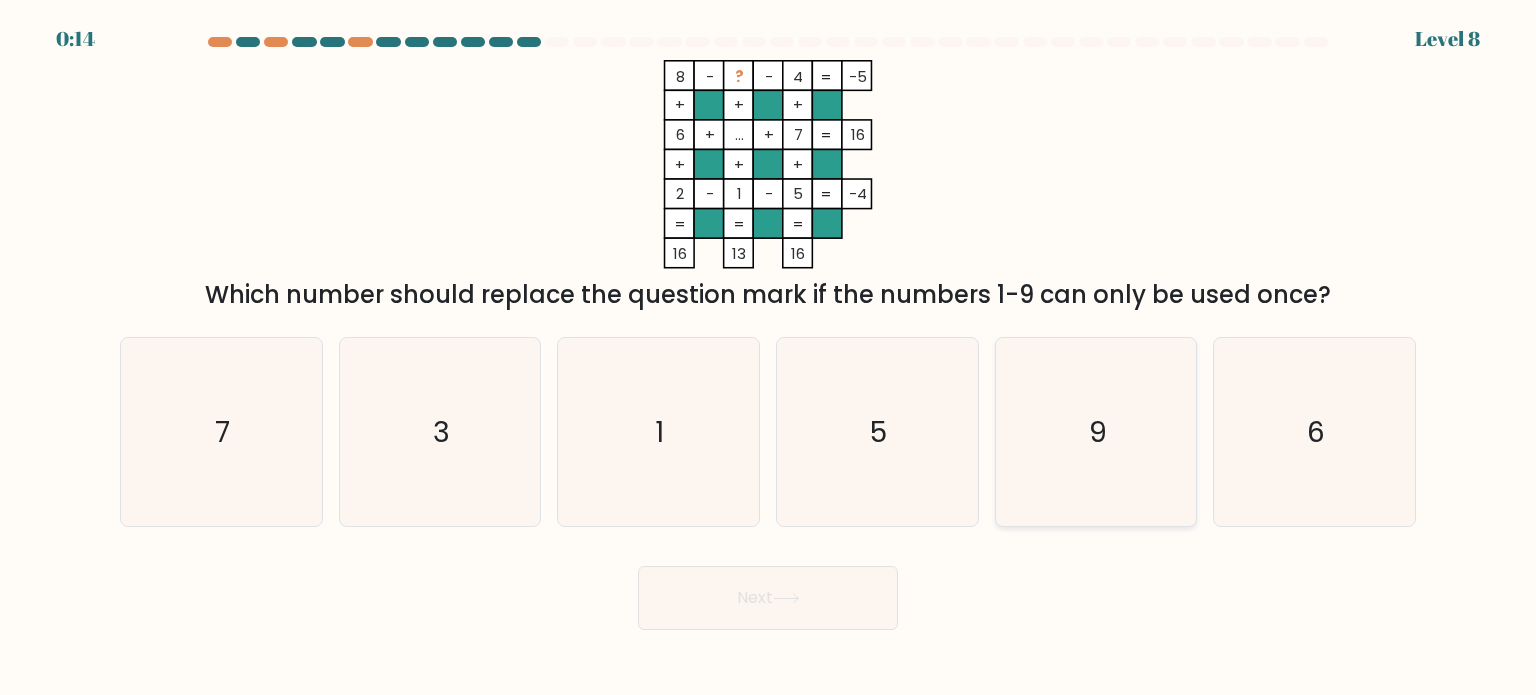 click on "9" 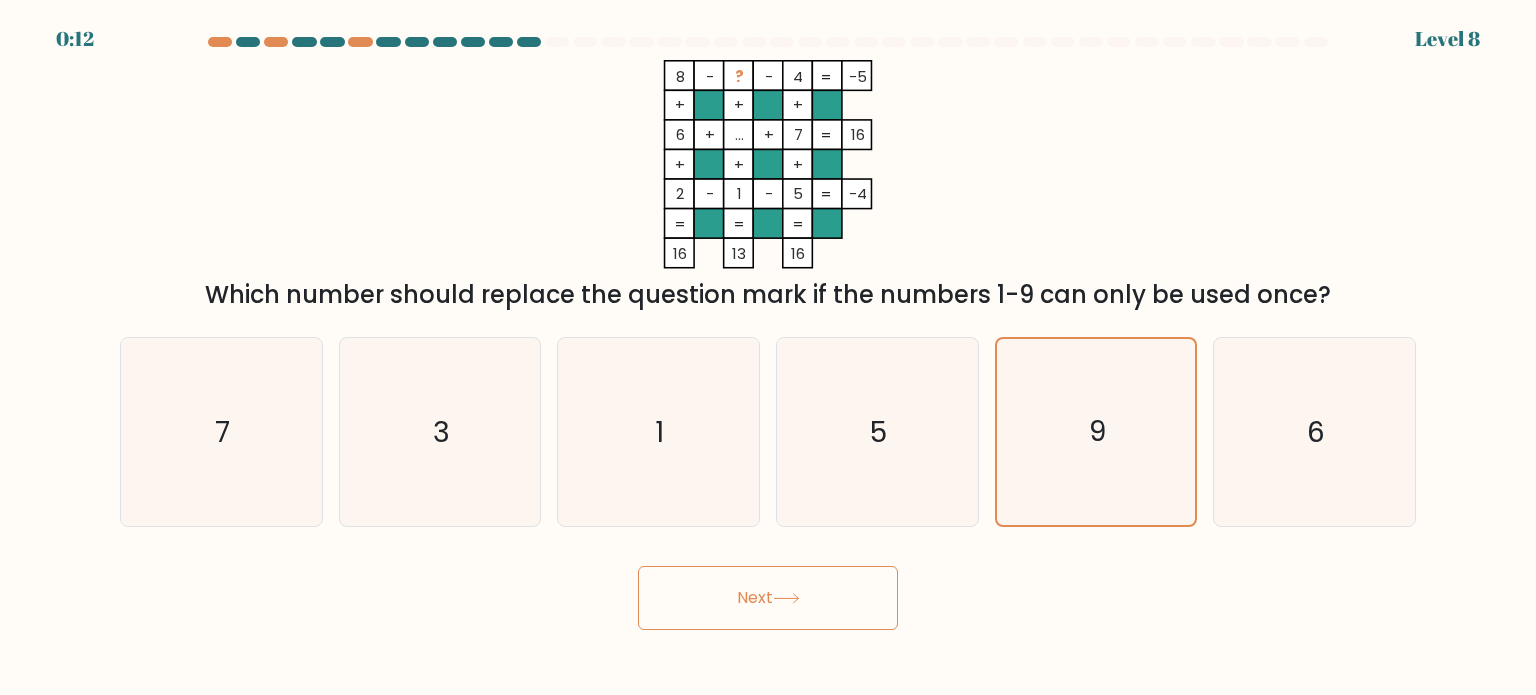 click 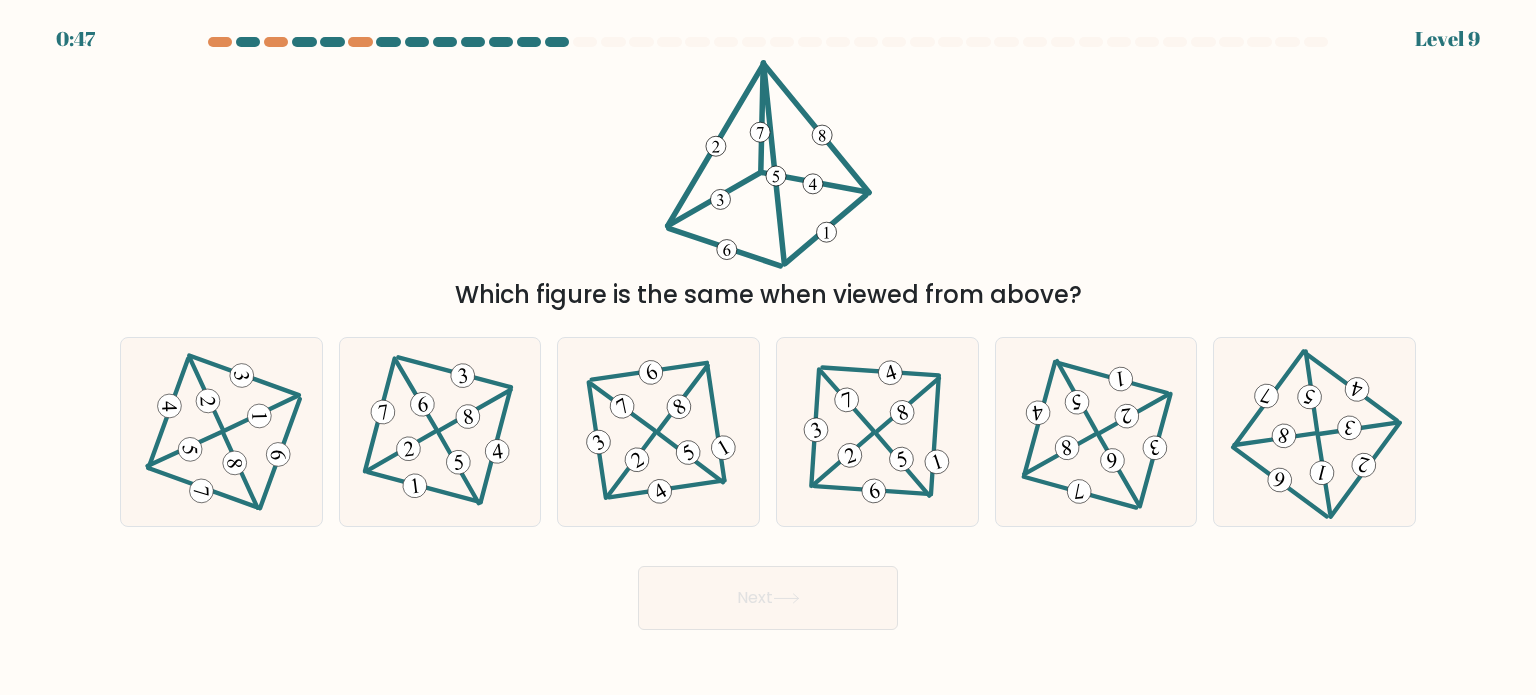 drag, startPoint x: 757, startPoint y: 145, endPoint x: 809, endPoint y: 185, distance: 65.60488 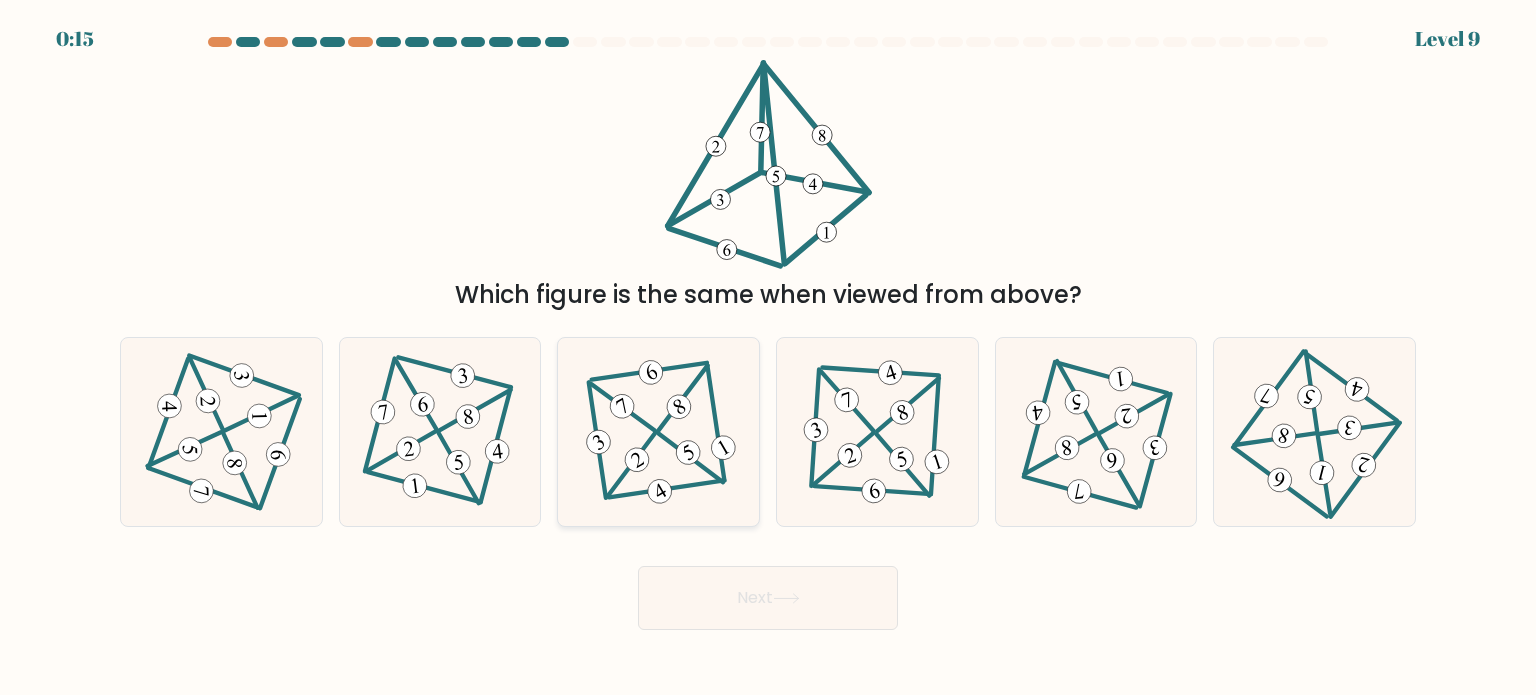 click 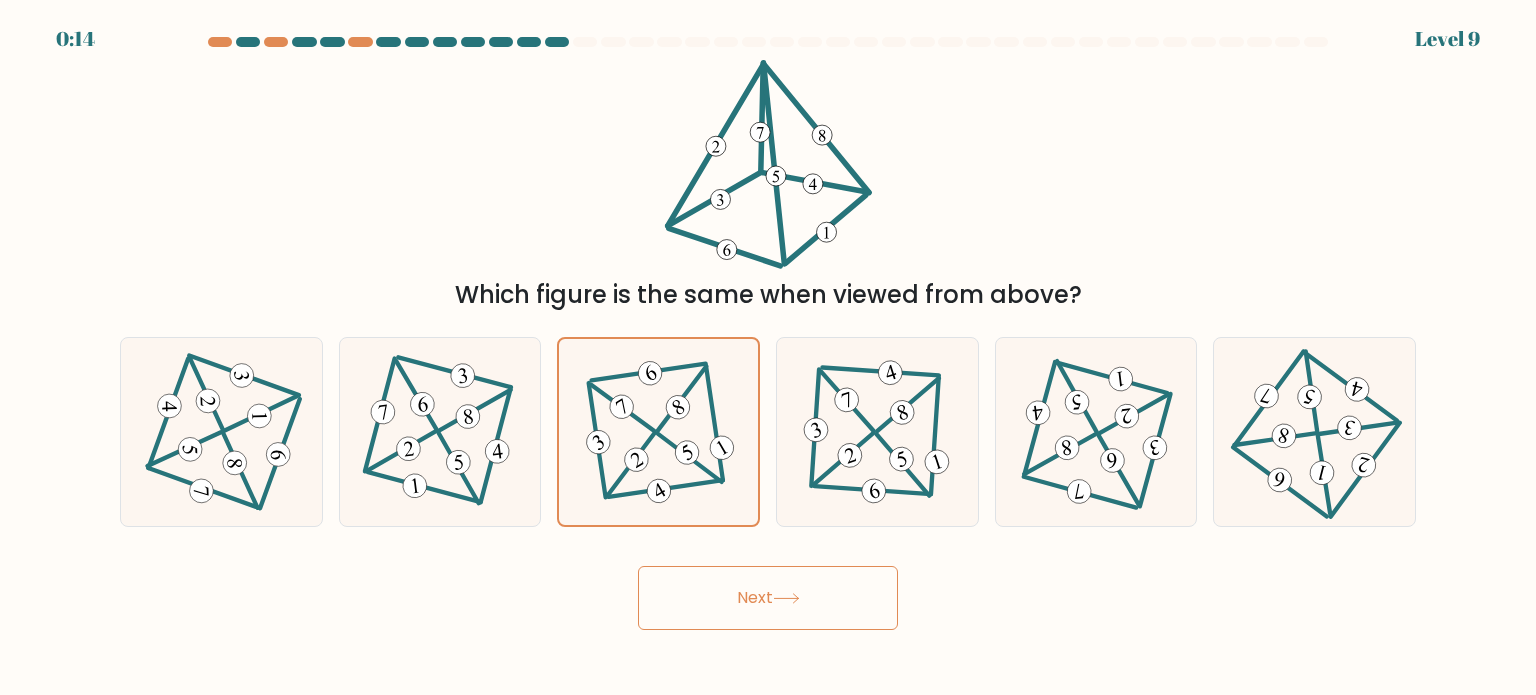 click on "Next" at bounding box center (768, 598) 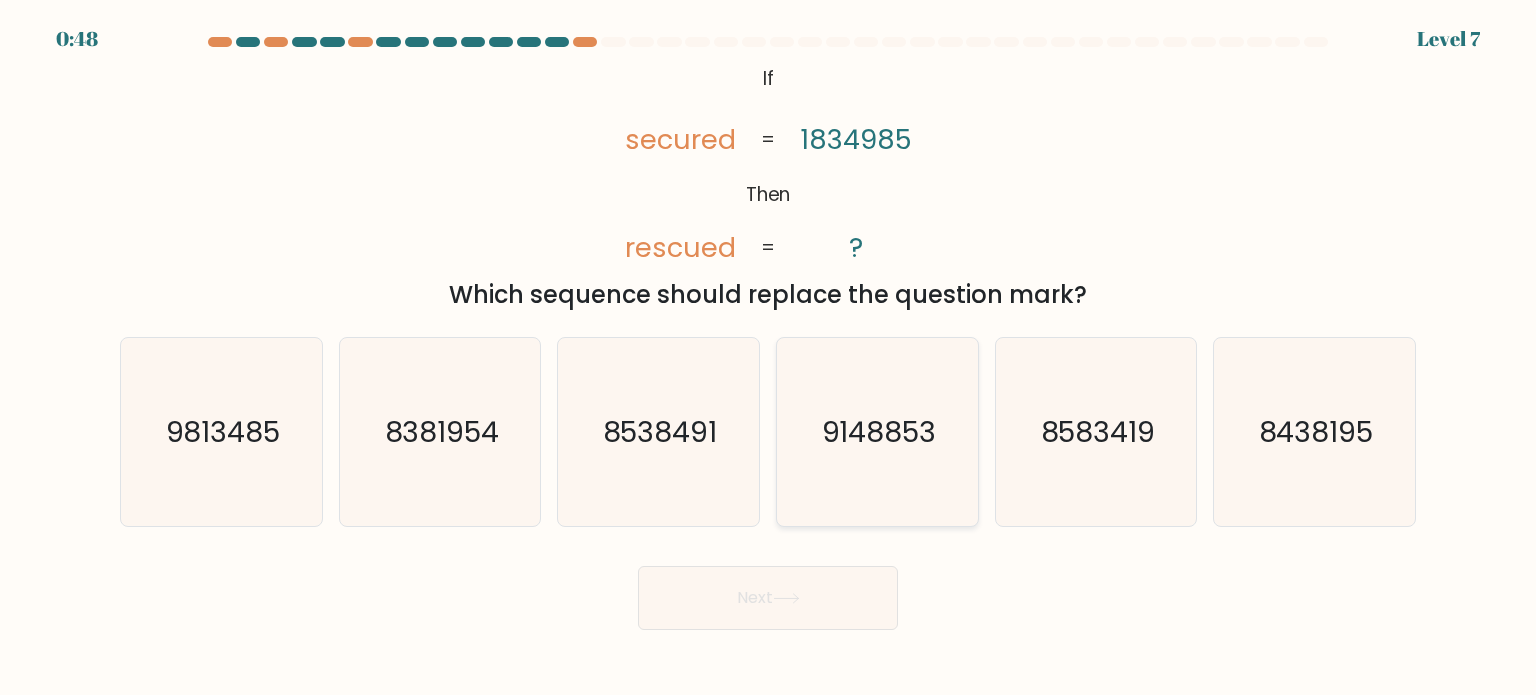 click on "9148853" 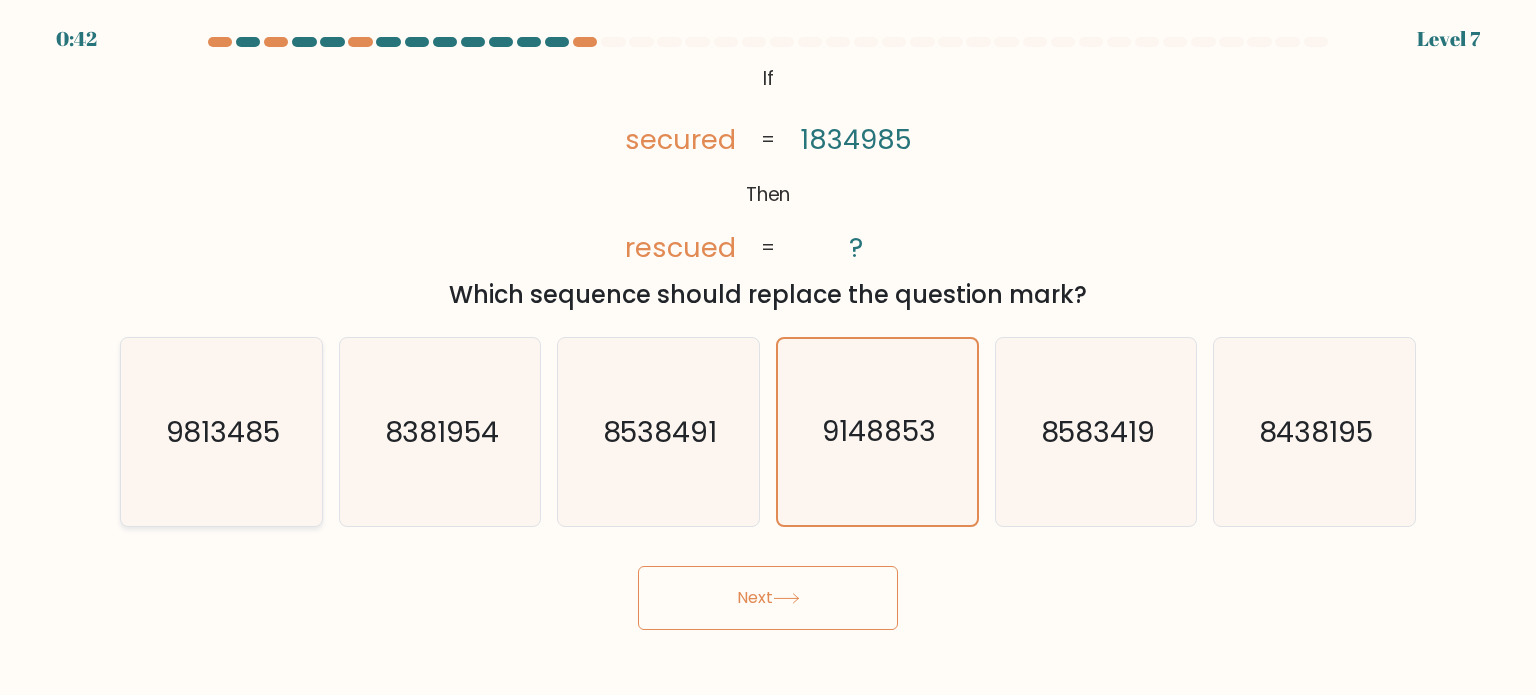 click on "9813485" 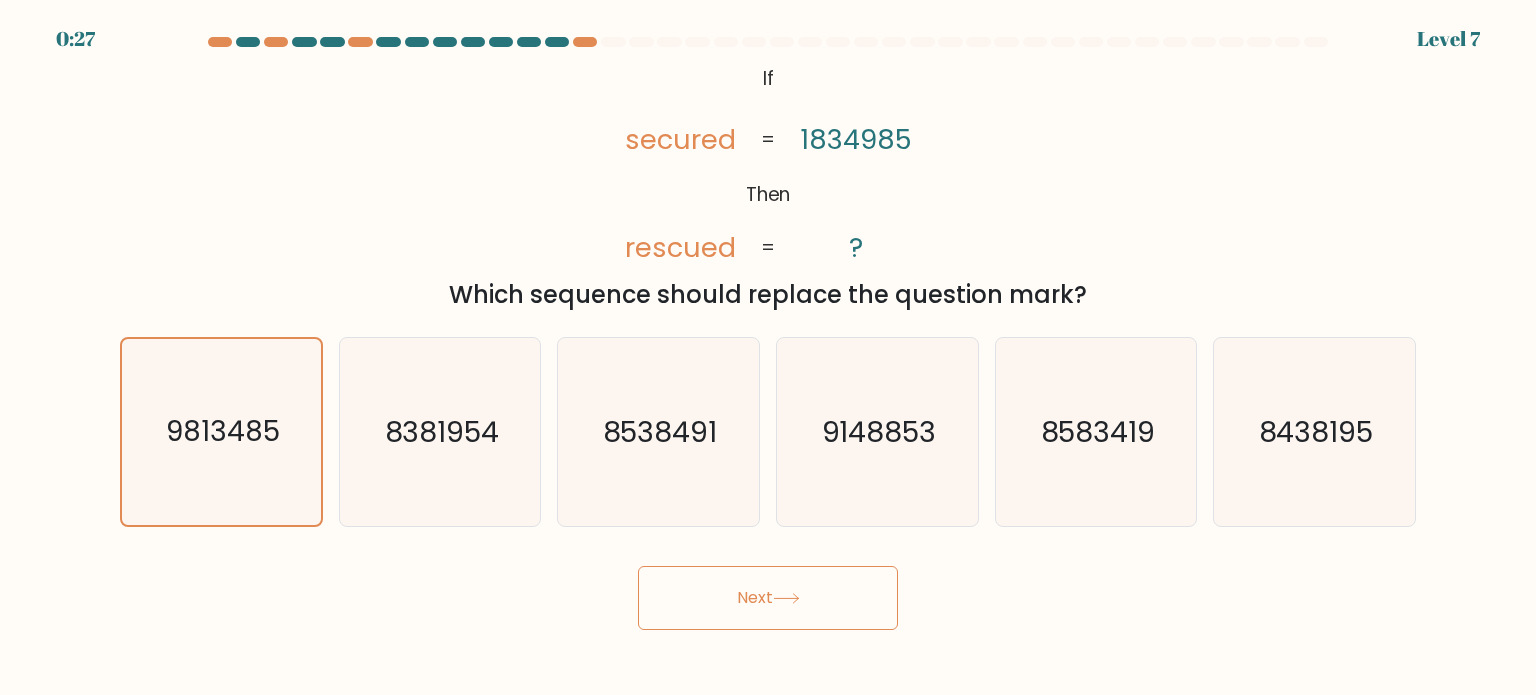 click on "Next" at bounding box center [768, 598] 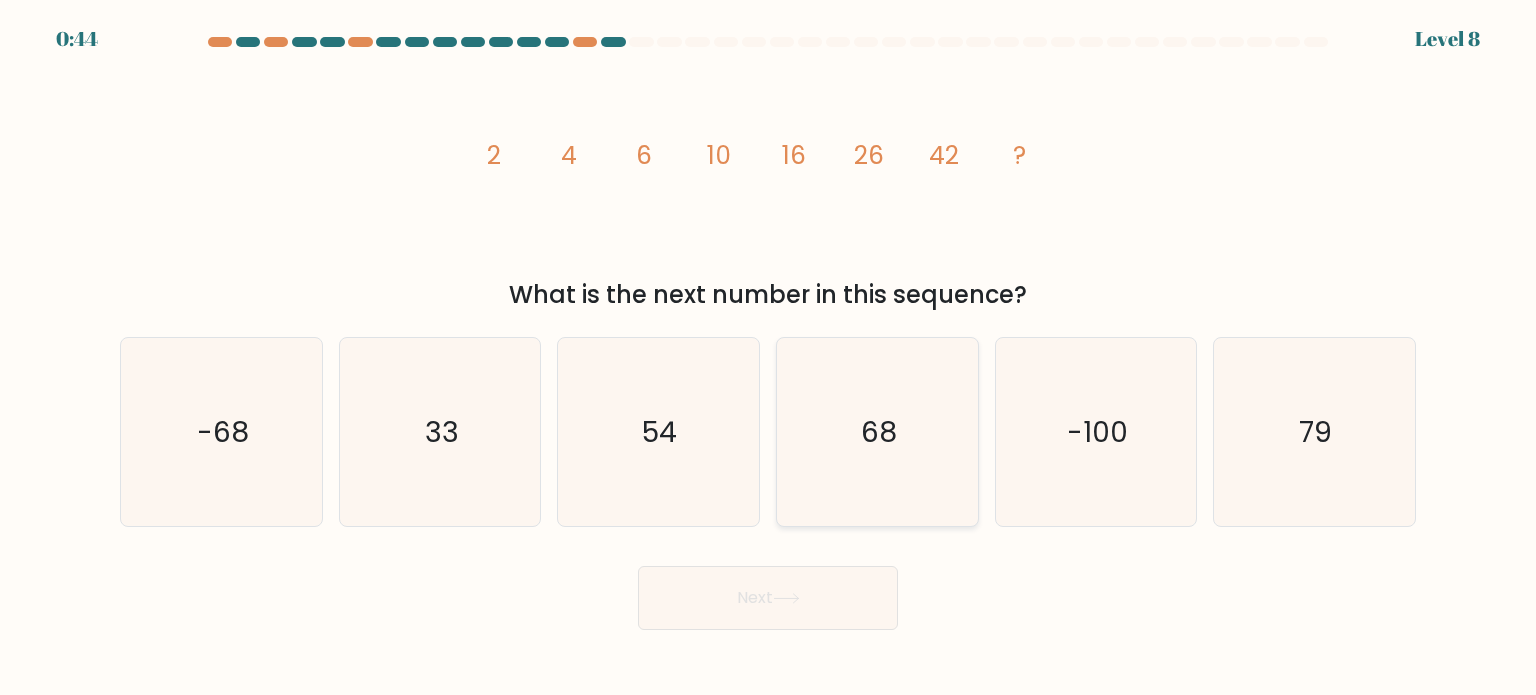 click on "68" 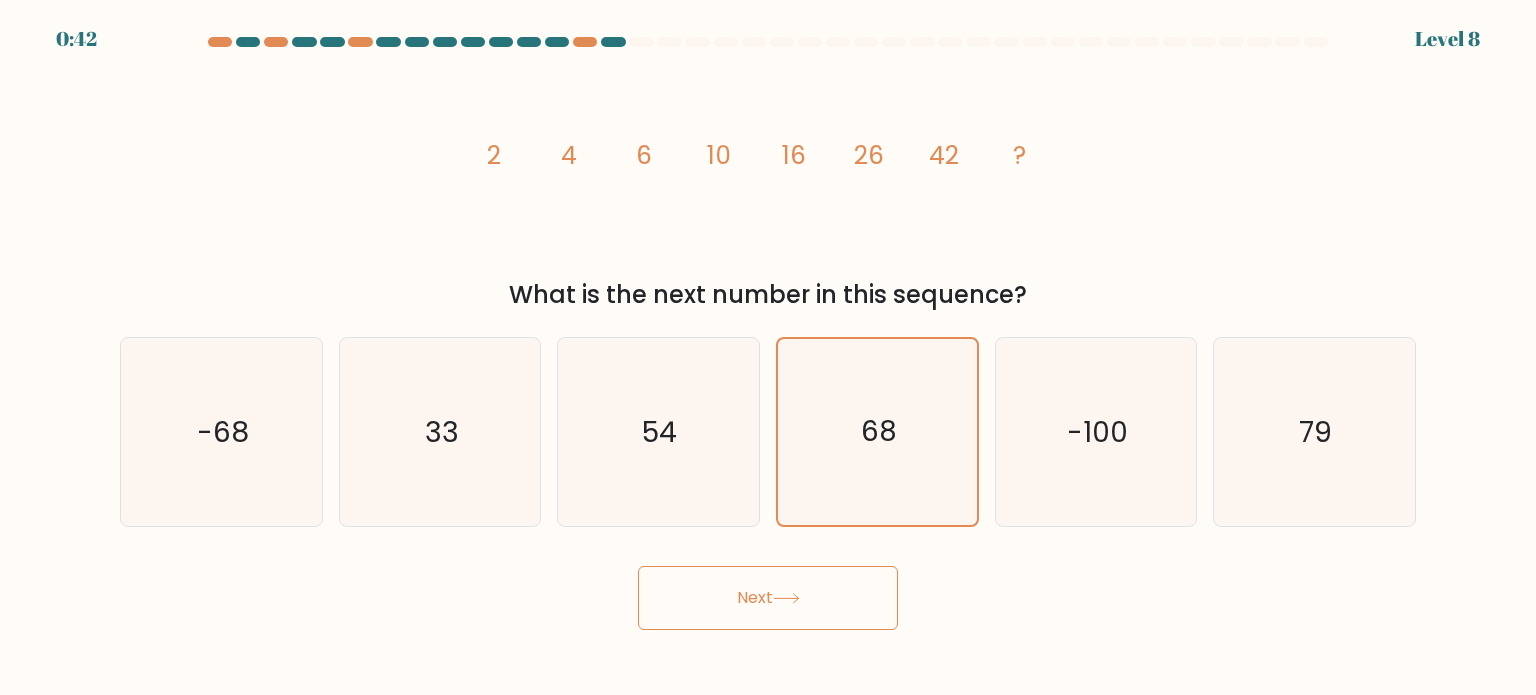 click on "Next" at bounding box center (768, 598) 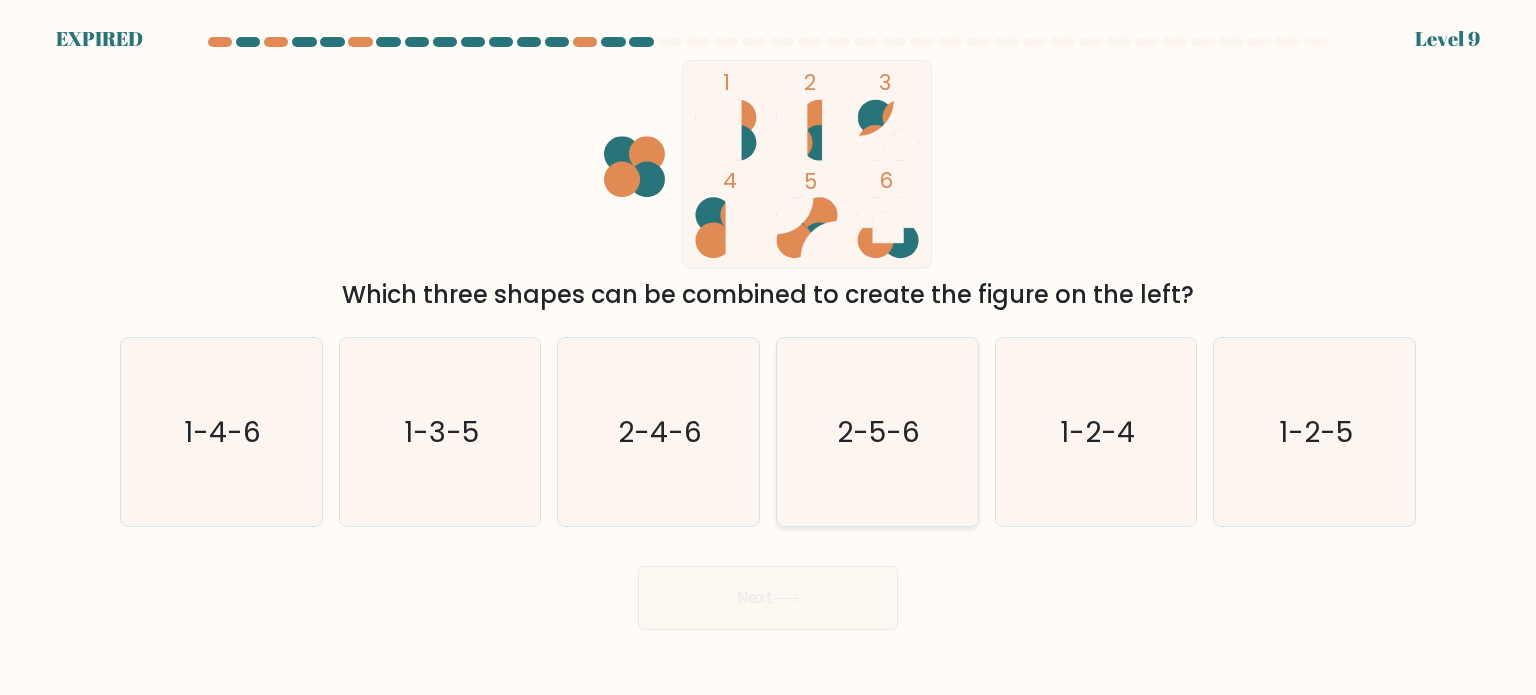 click on "2-5-6" 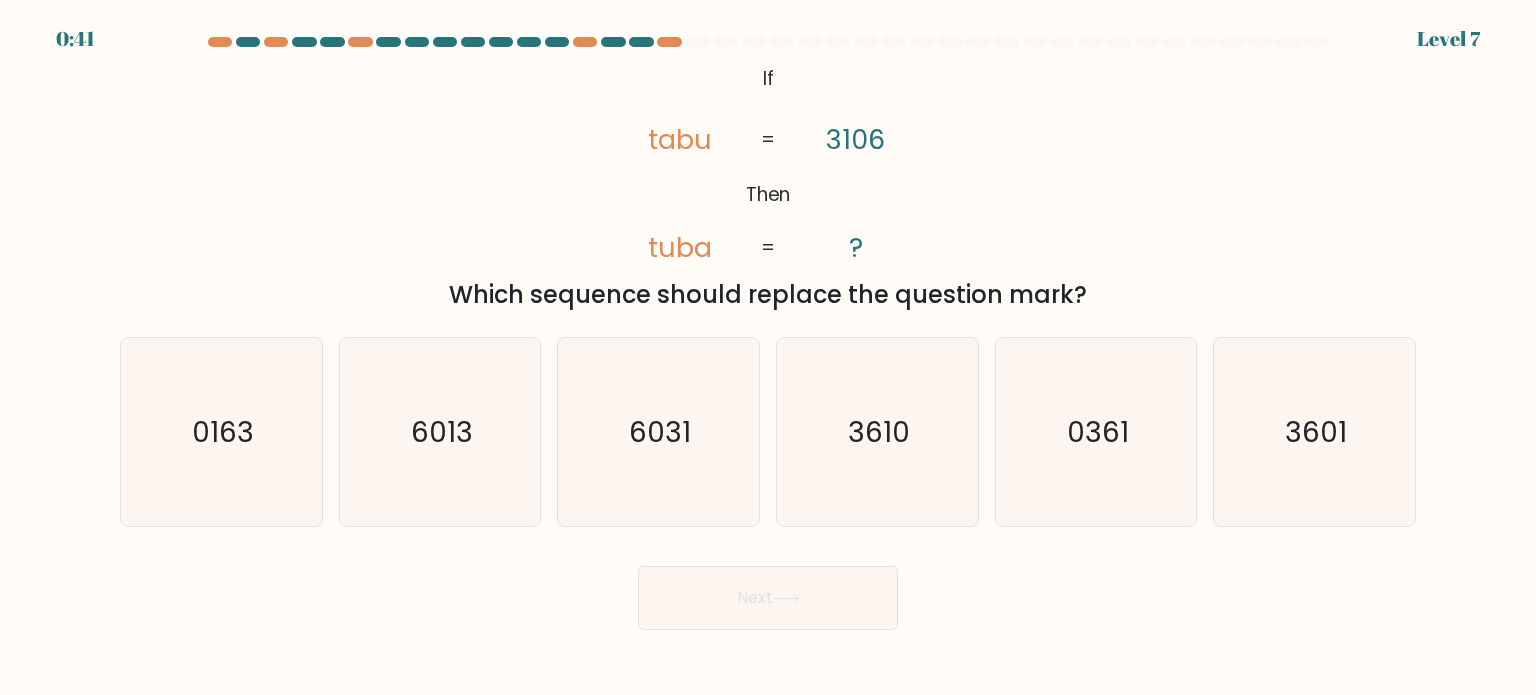 scroll, scrollTop: 0, scrollLeft: 0, axis: both 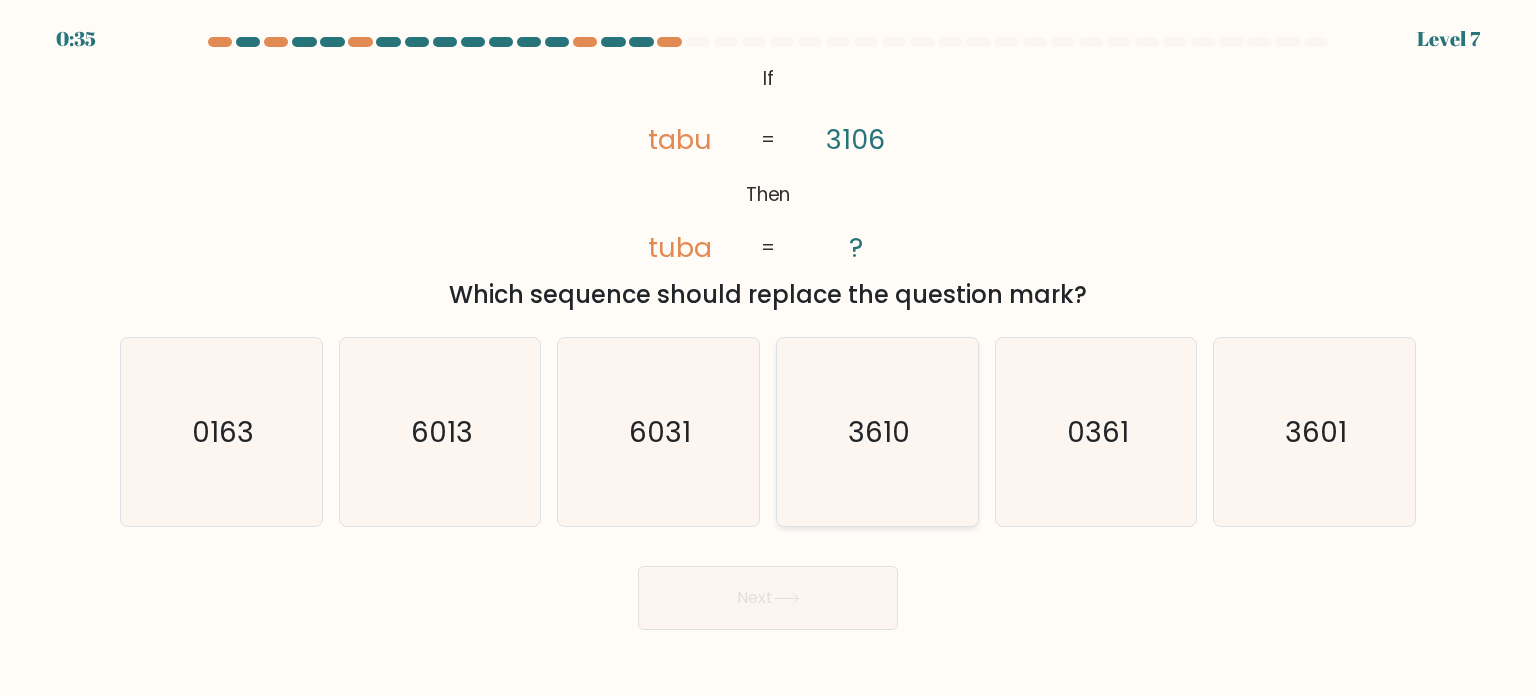 click on "3610" 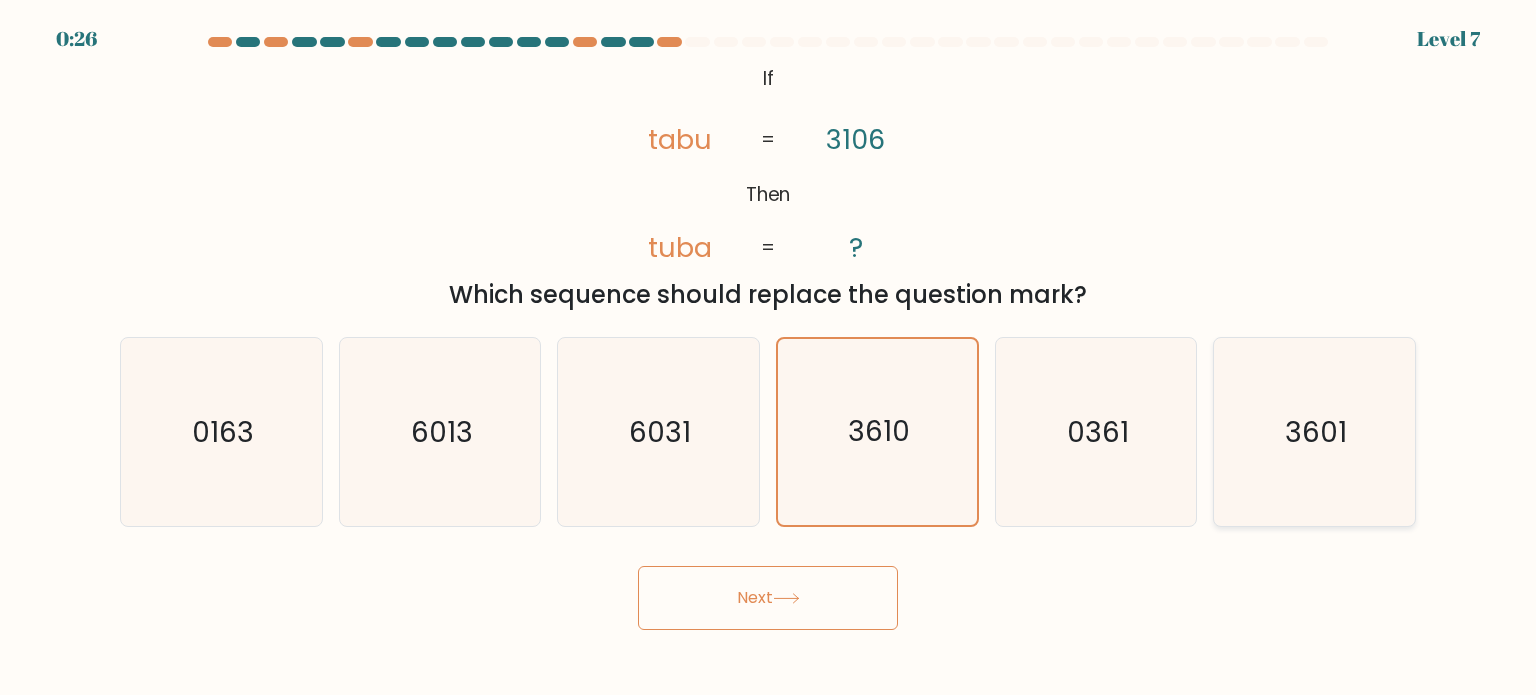 click on "3601" 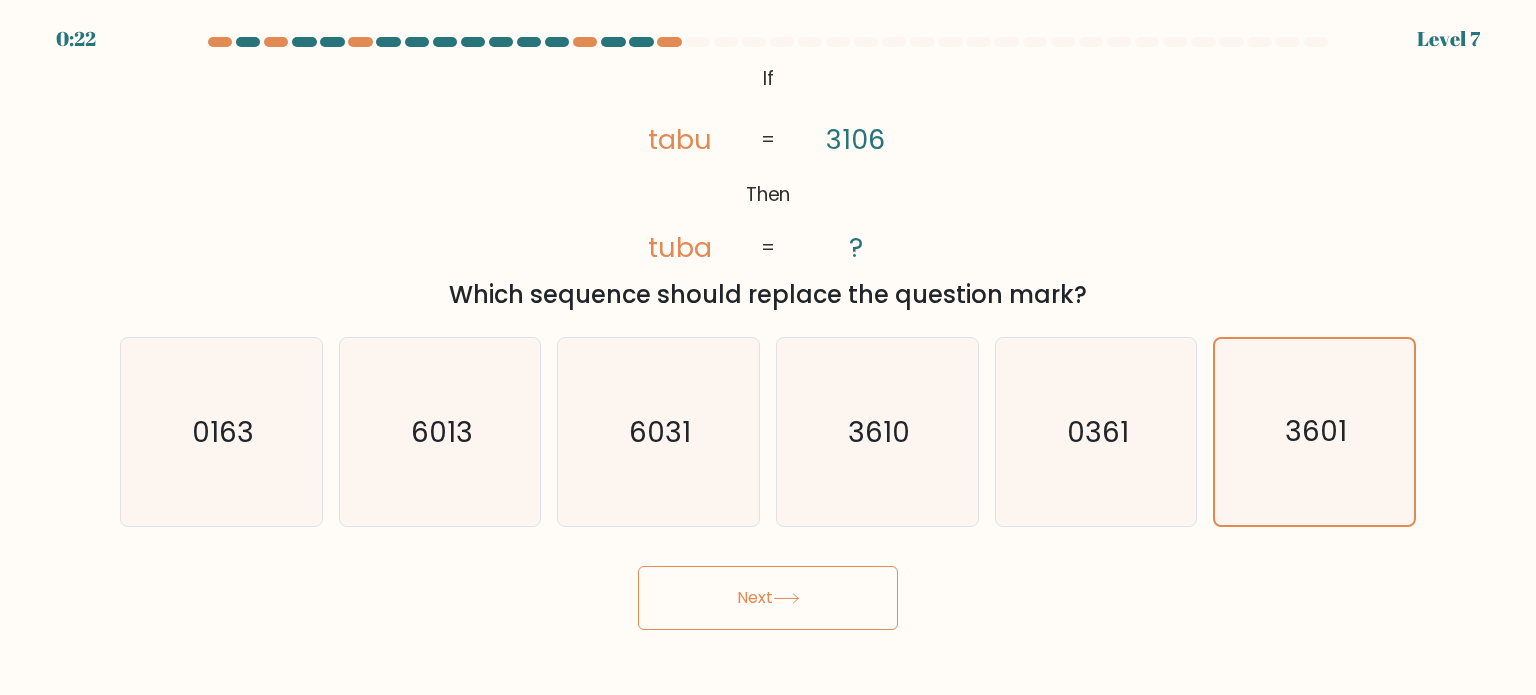 click on "Next" at bounding box center [768, 598] 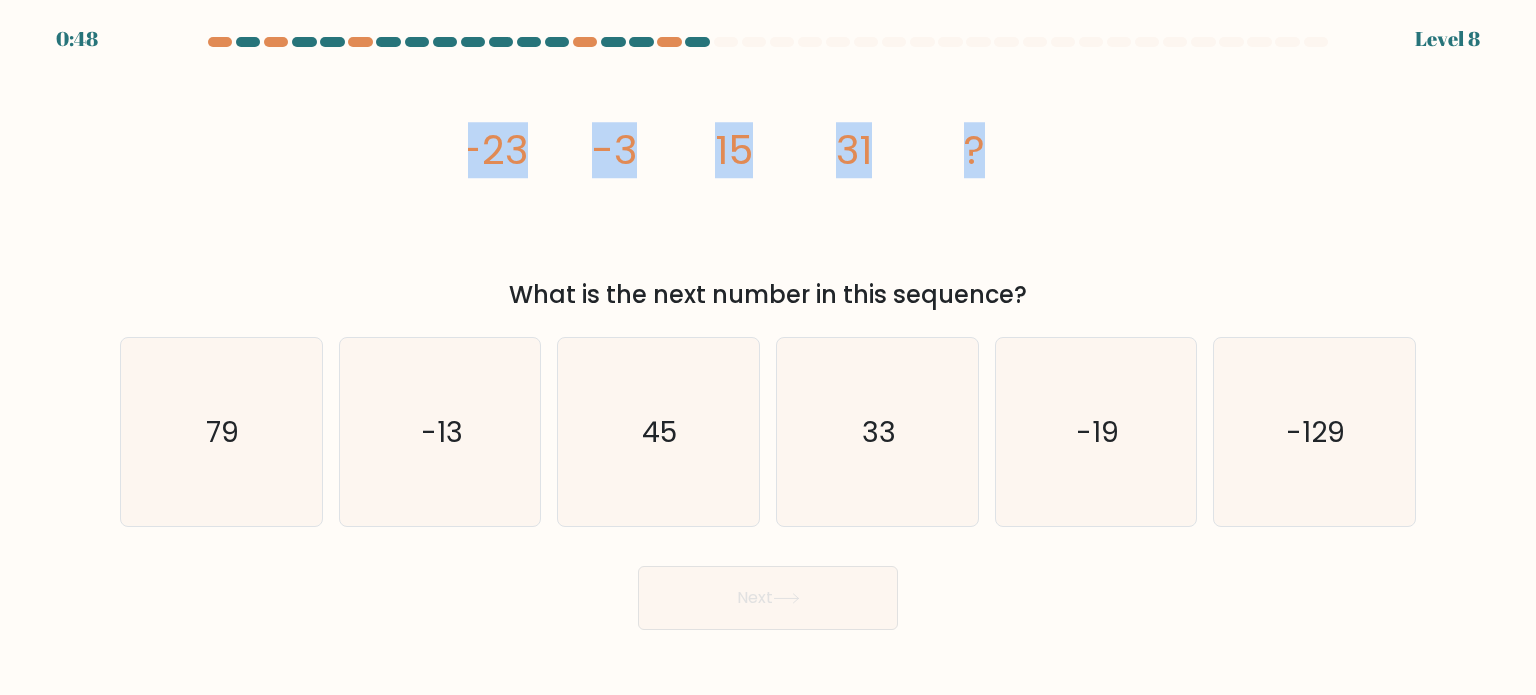 drag, startPoint x: 460, startPoint y: 152, endPoint x: 1127, endPoint y: 181, distance: 667.6301 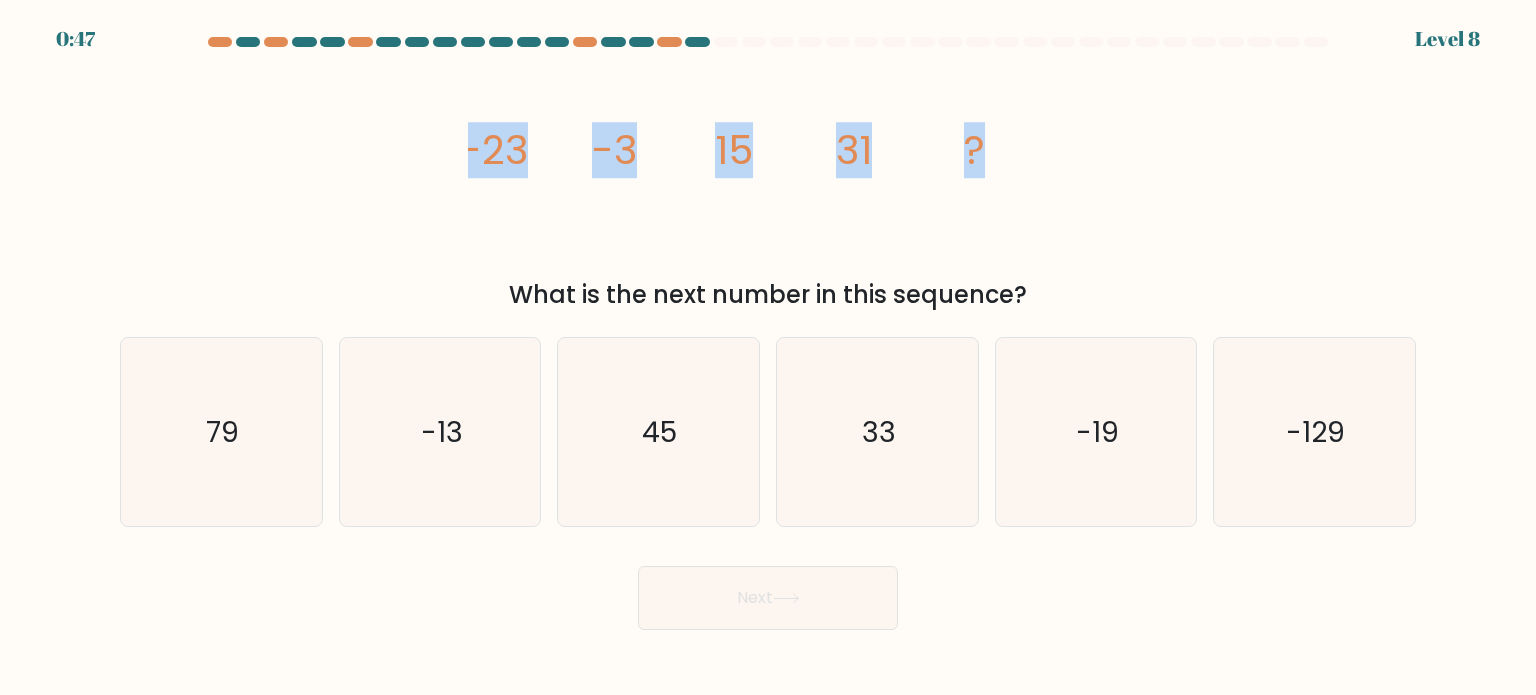 copy on "-23
-3
15
31
?" 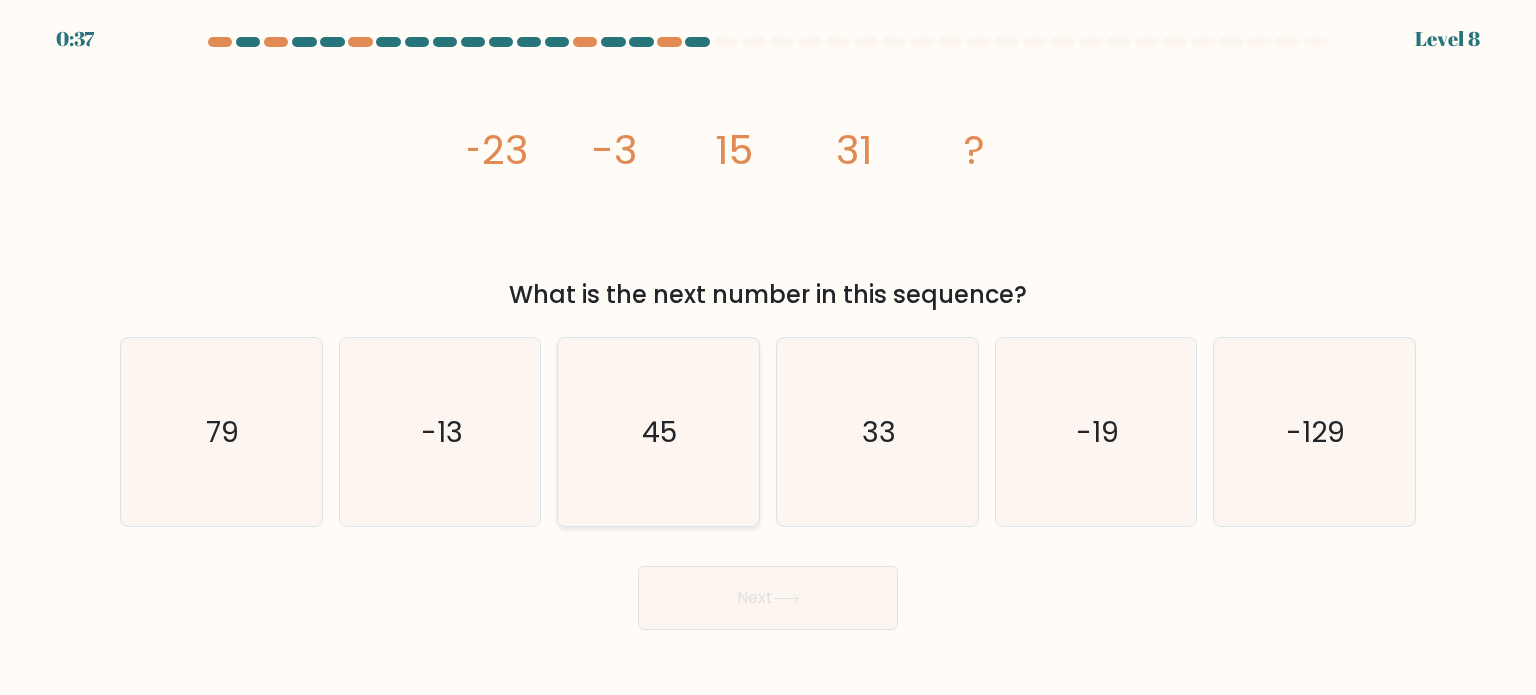 click on "45" 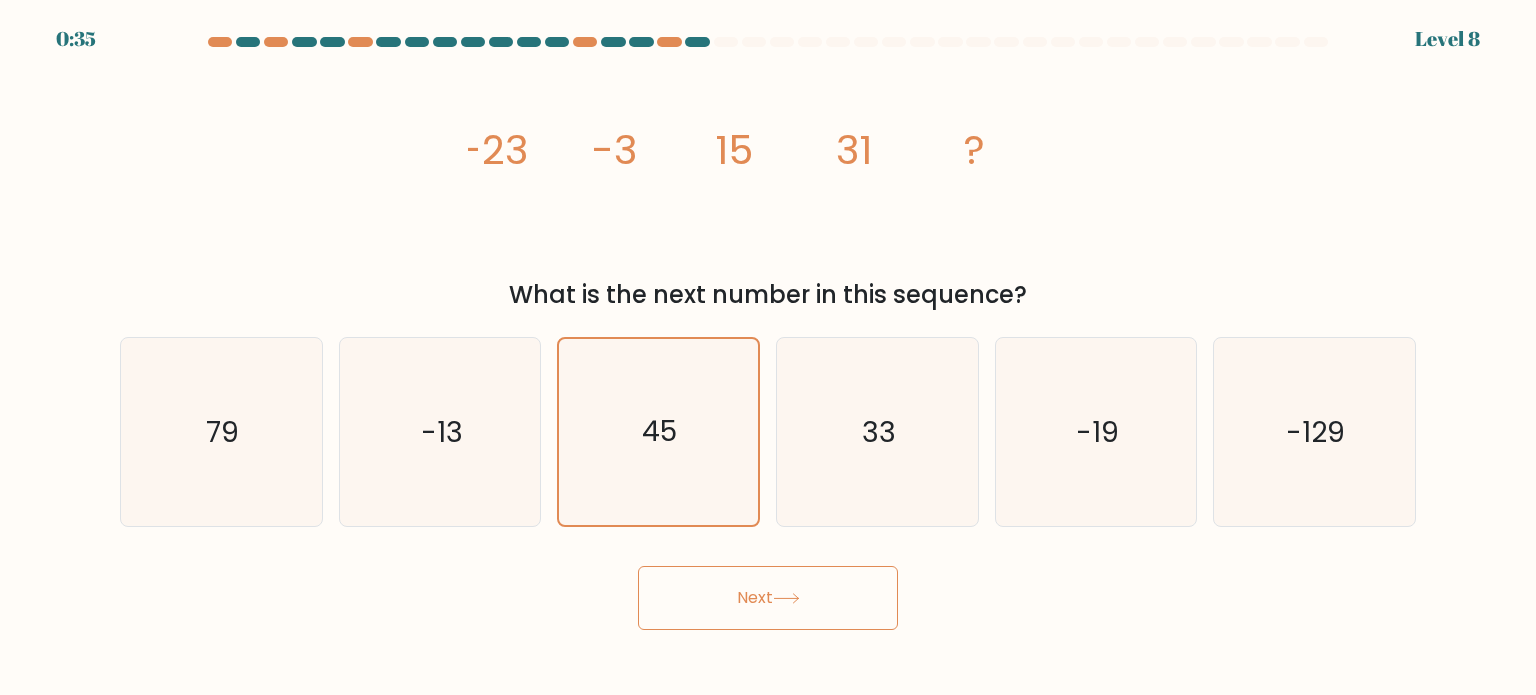 click on "Next" at bounding box center (768, 598) 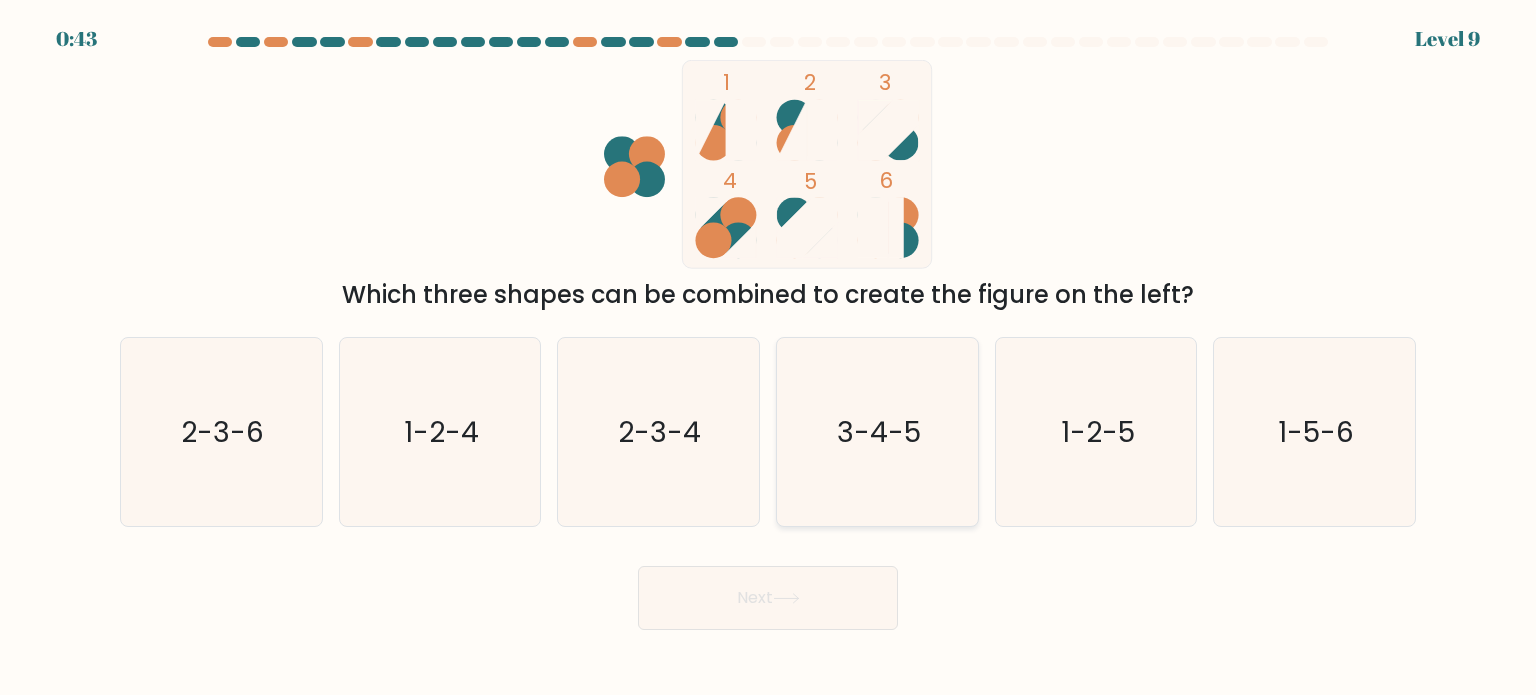 click on "3-4-5" 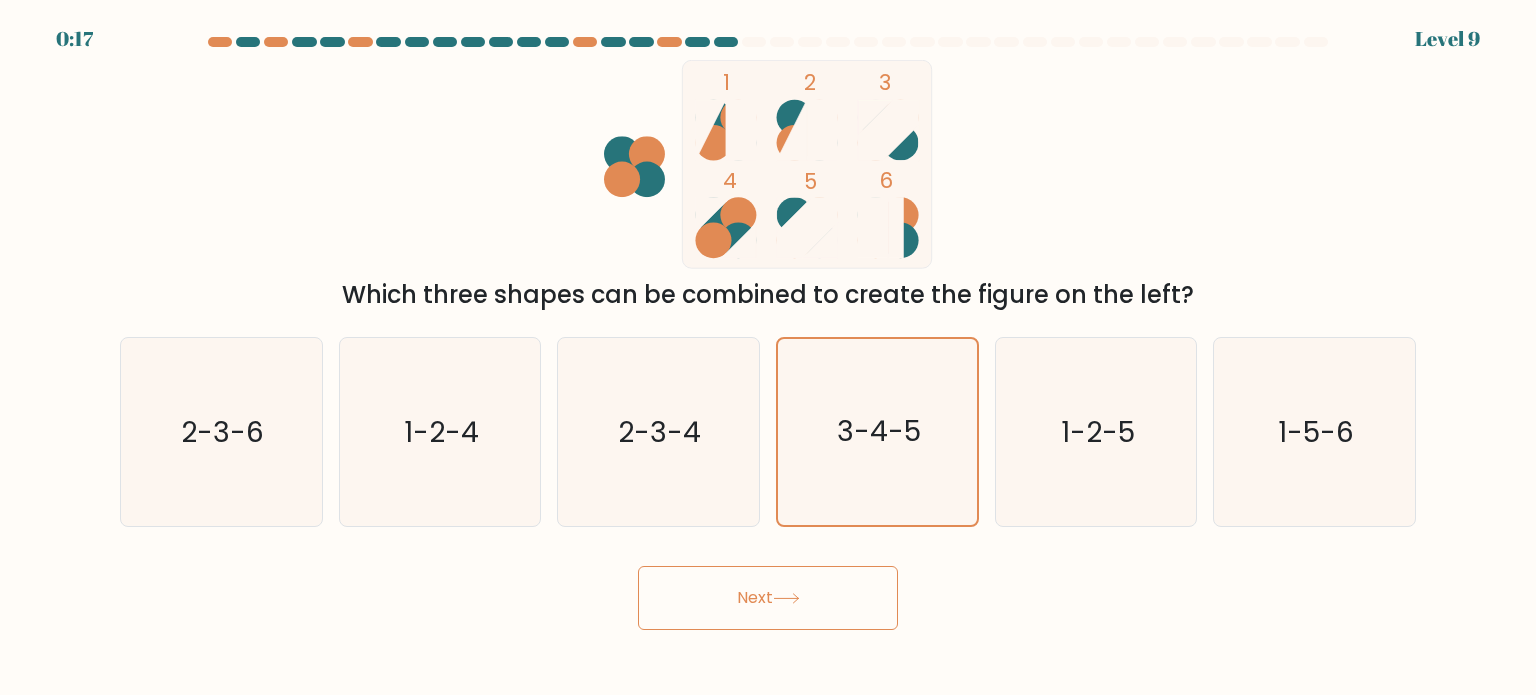 click on "Next" at bounding box center [768, 598] 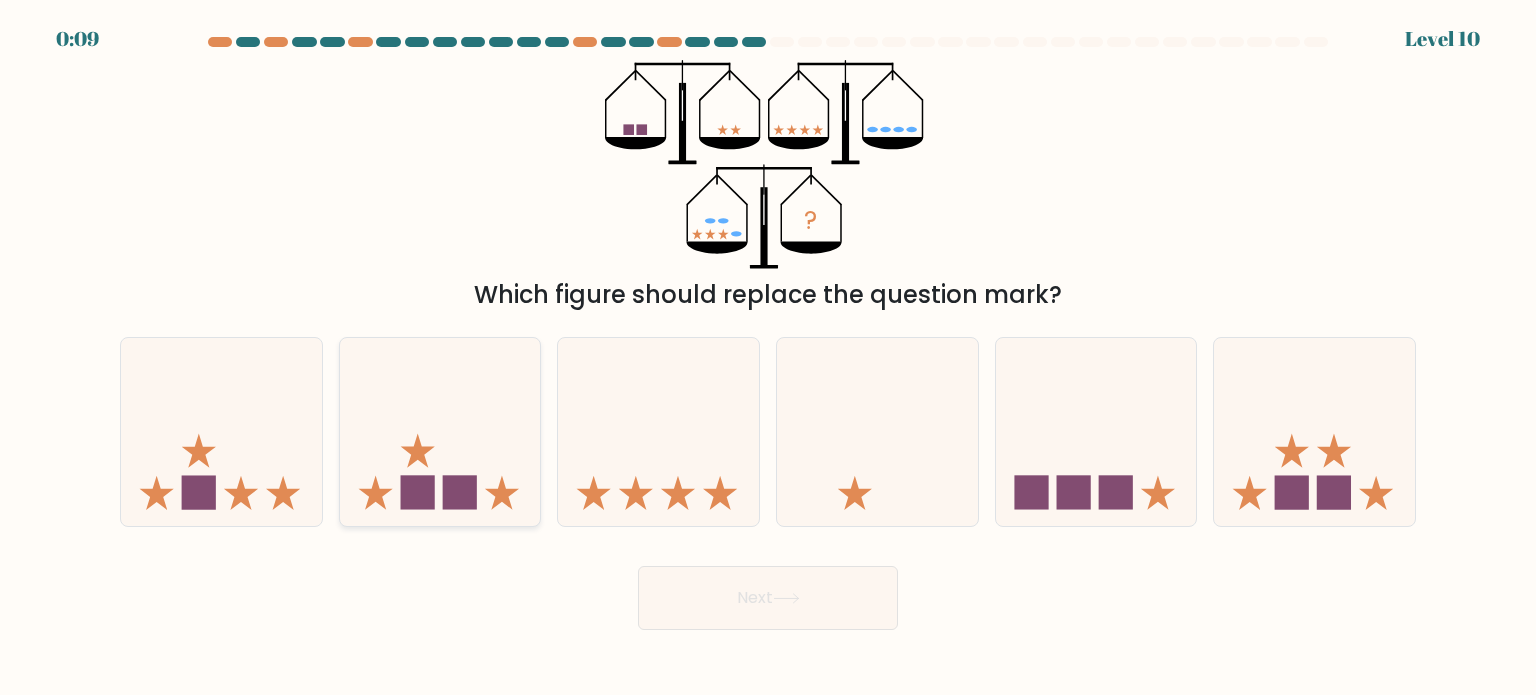click 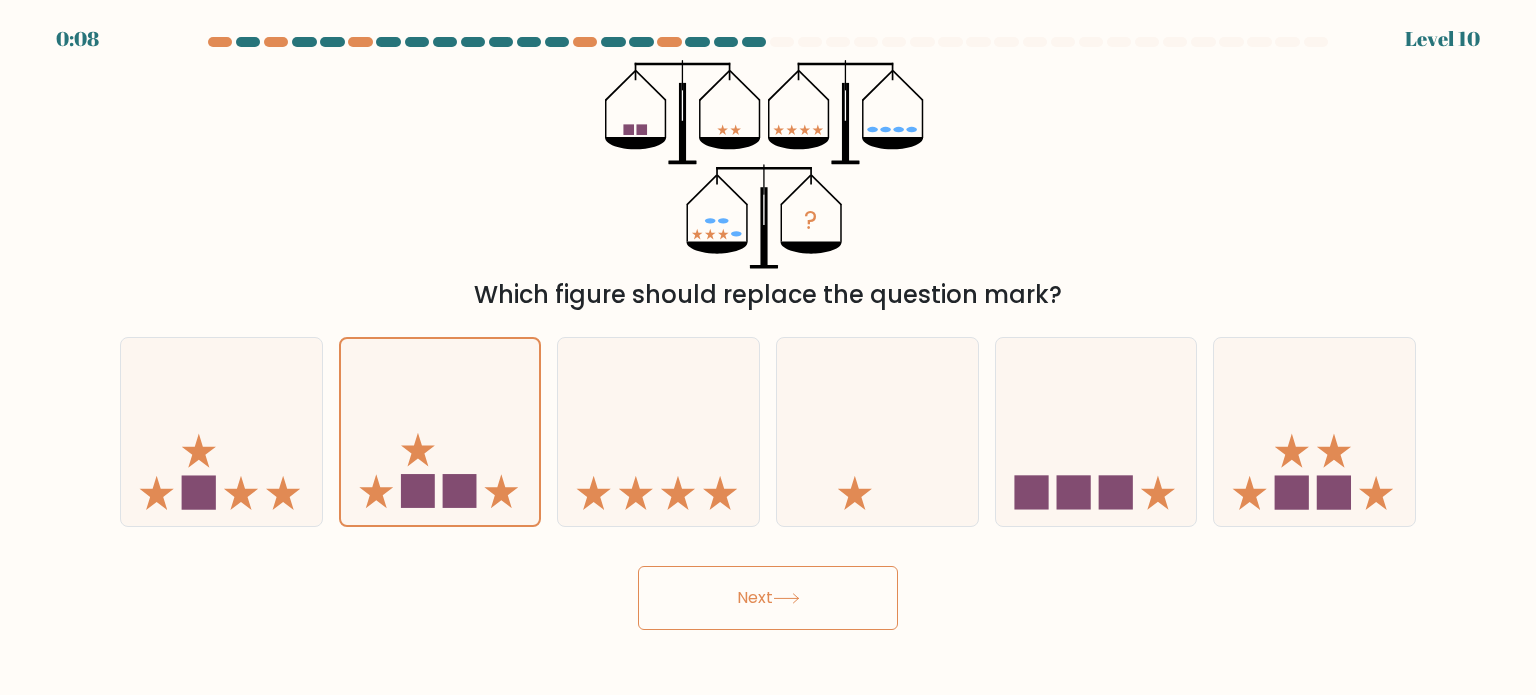 click on "Next" at bounding box center (768, 598) 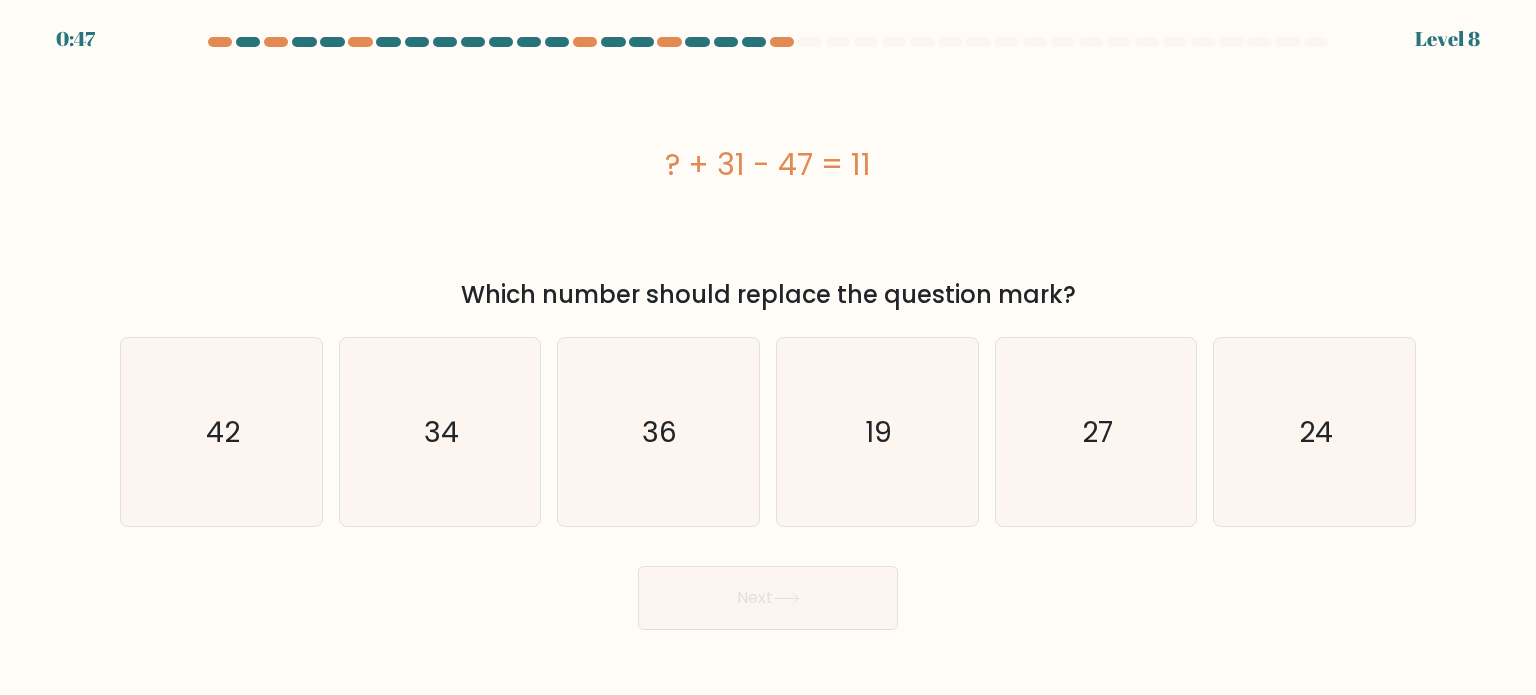 drag, startPoint x: 668, startPoint y: 155, endPoint x: 899, endPoint y: 155, distance: 231 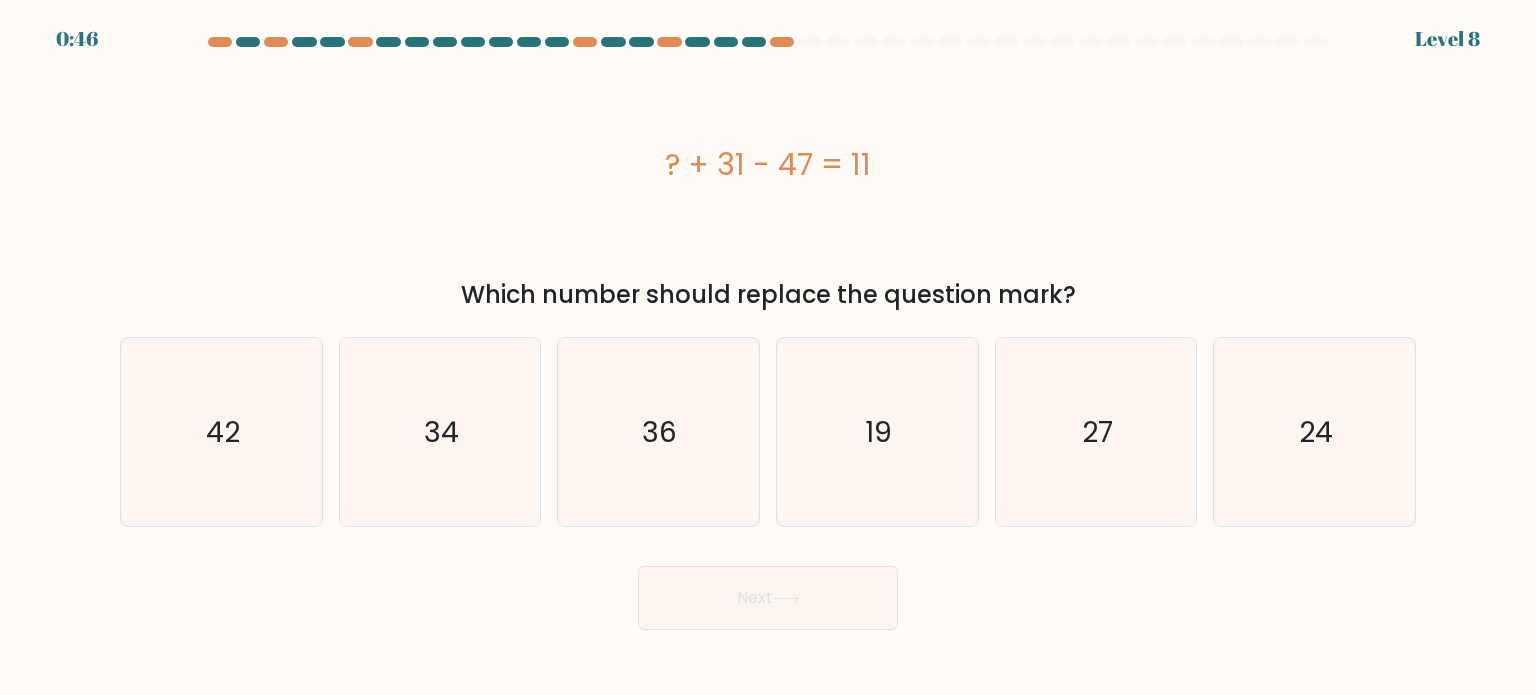 copy on "? + 31 - 47 = 11" 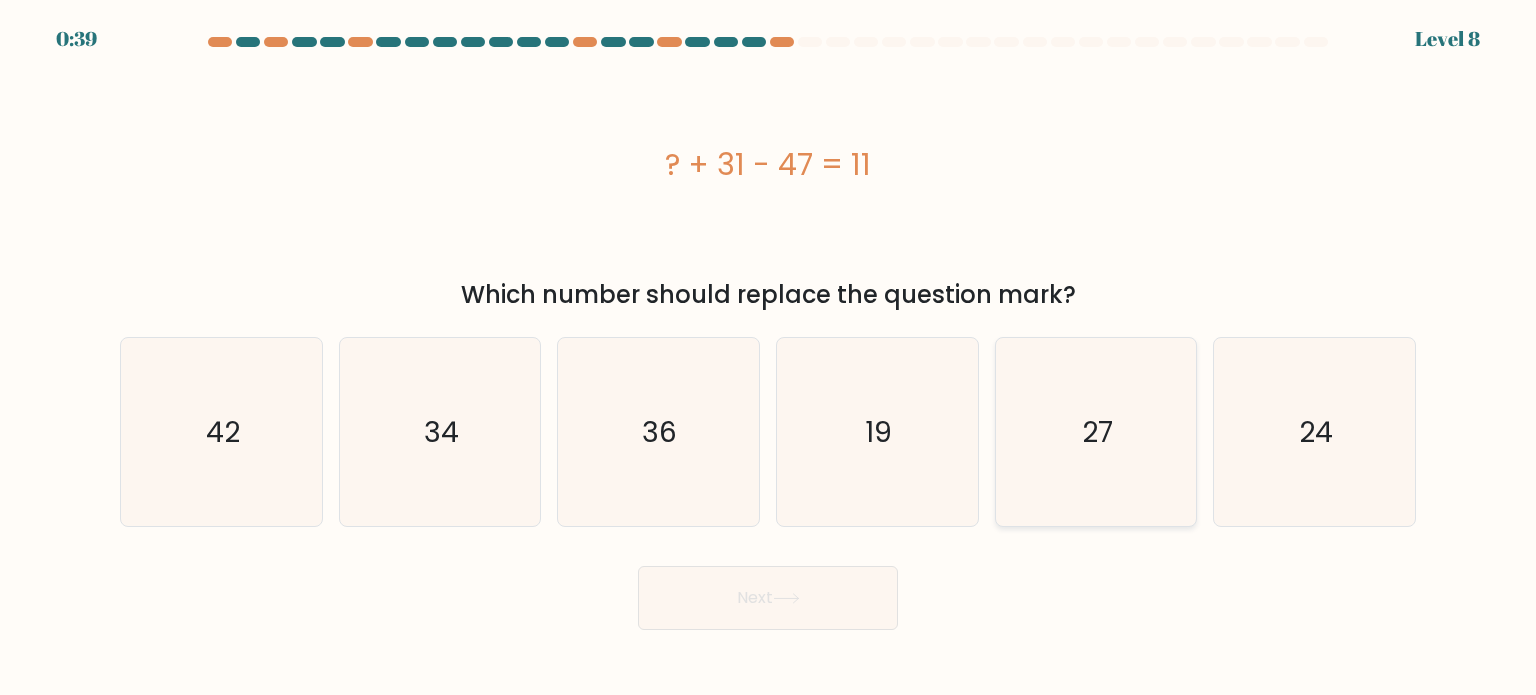 click on "27" 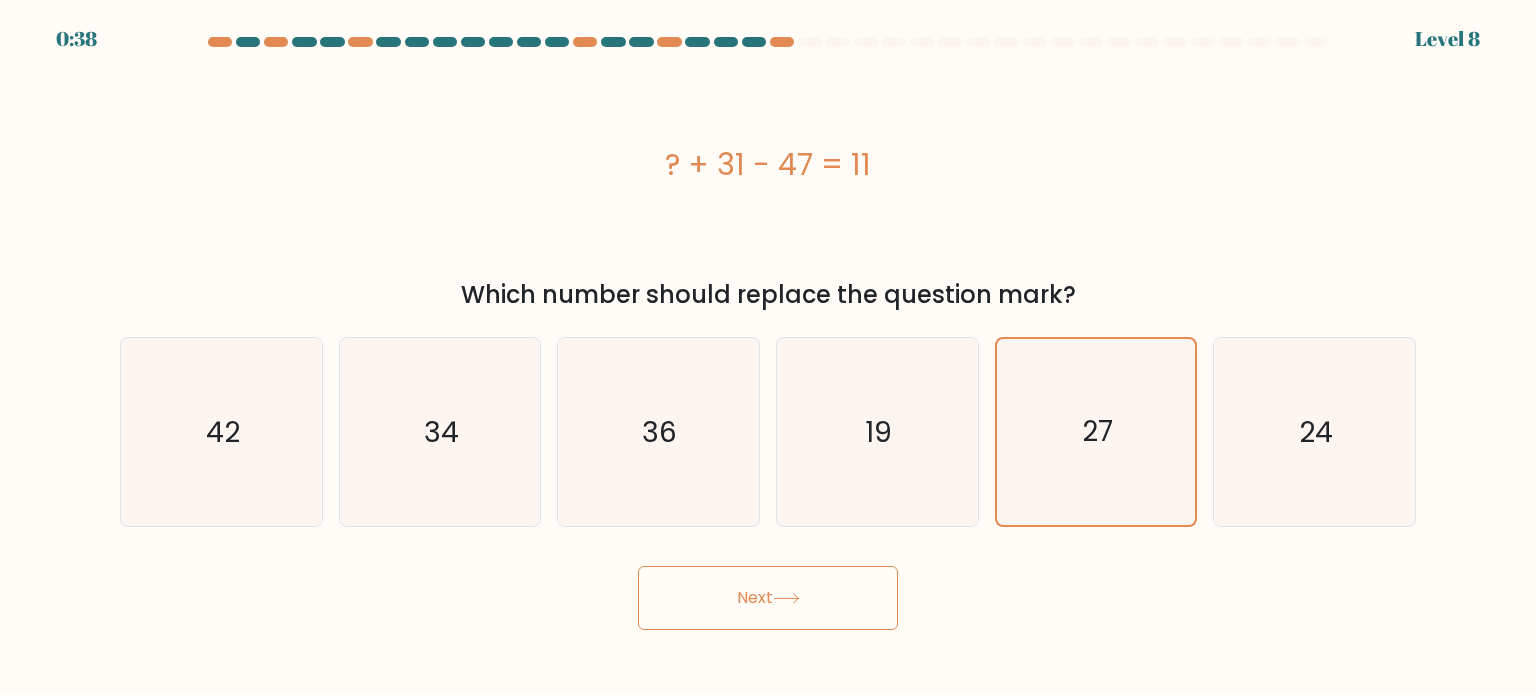 click on "Next" at bounding box center [768, 598] 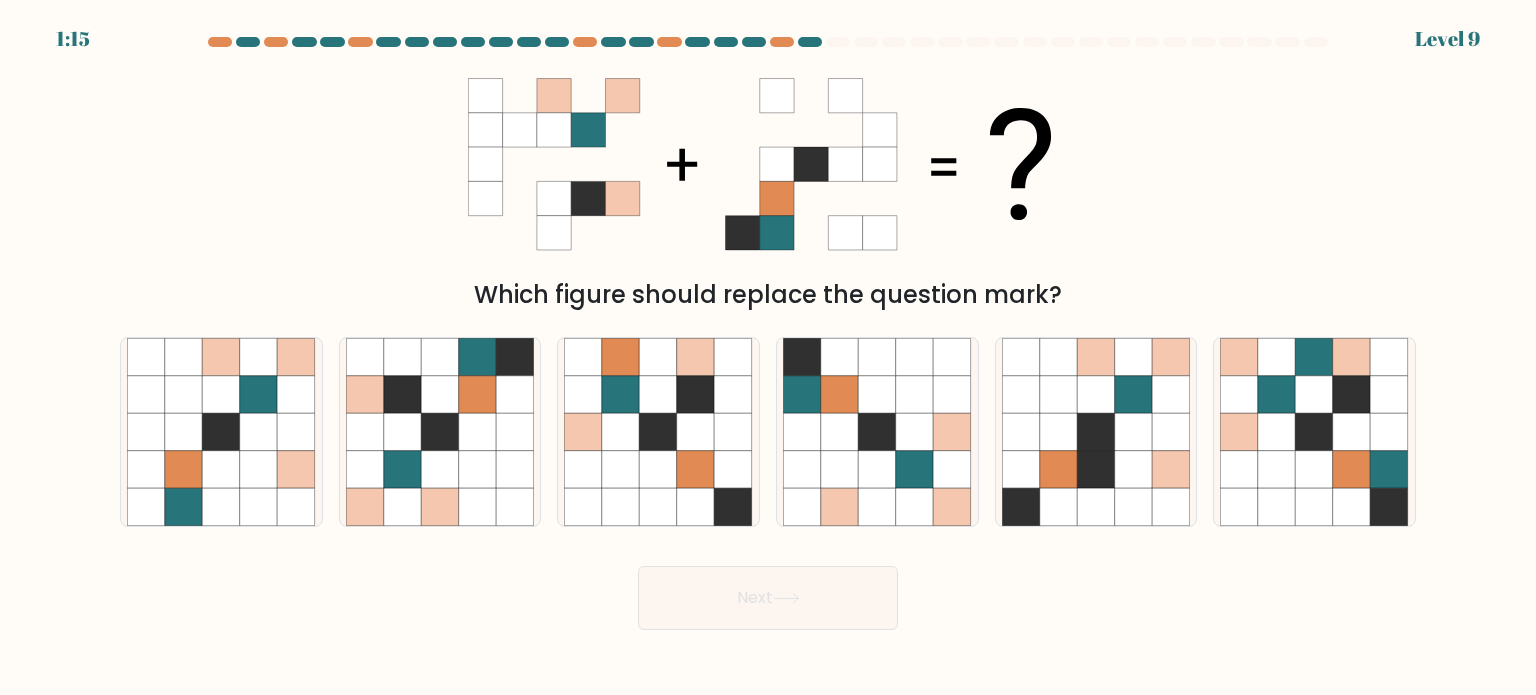 drag, startPoint x: 471, startPoint y: 88, endPoint x: 945, endPoint y: 235, distance: 496.2711 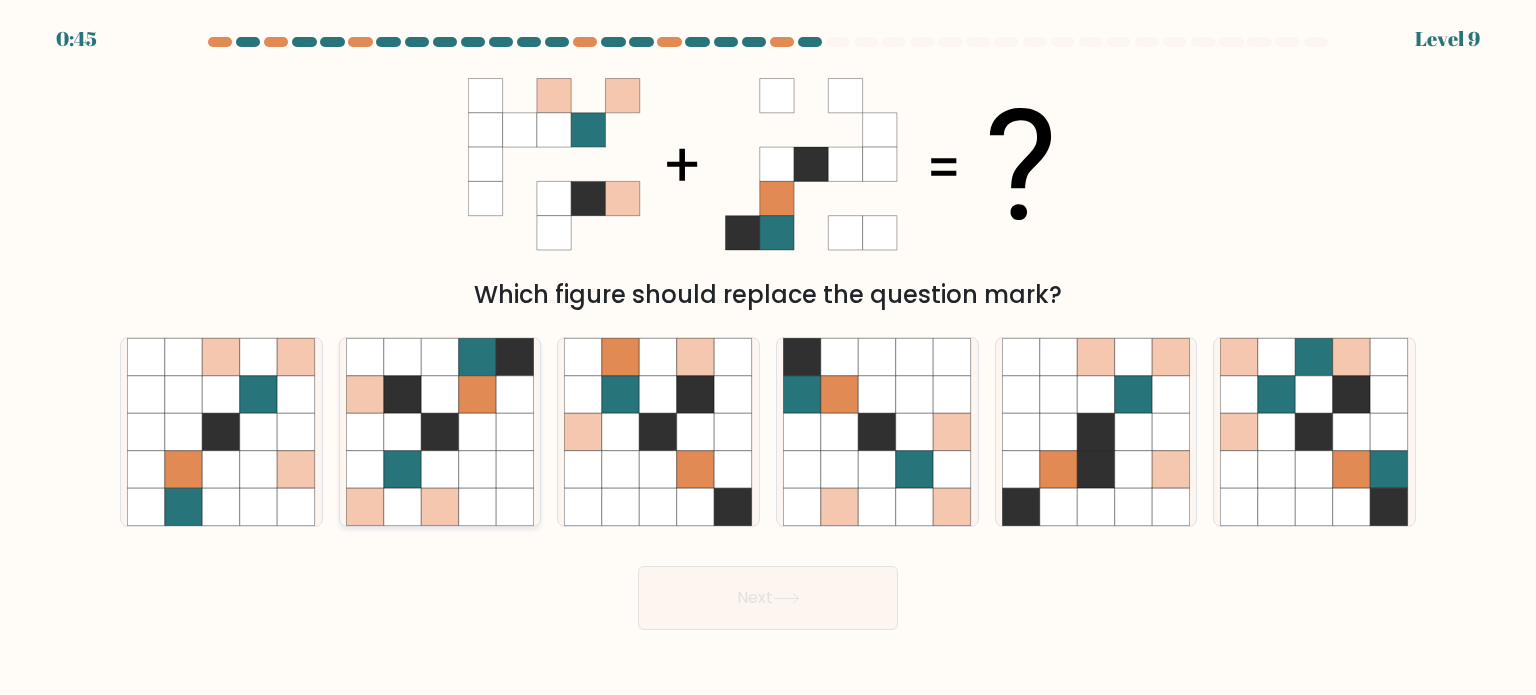 click 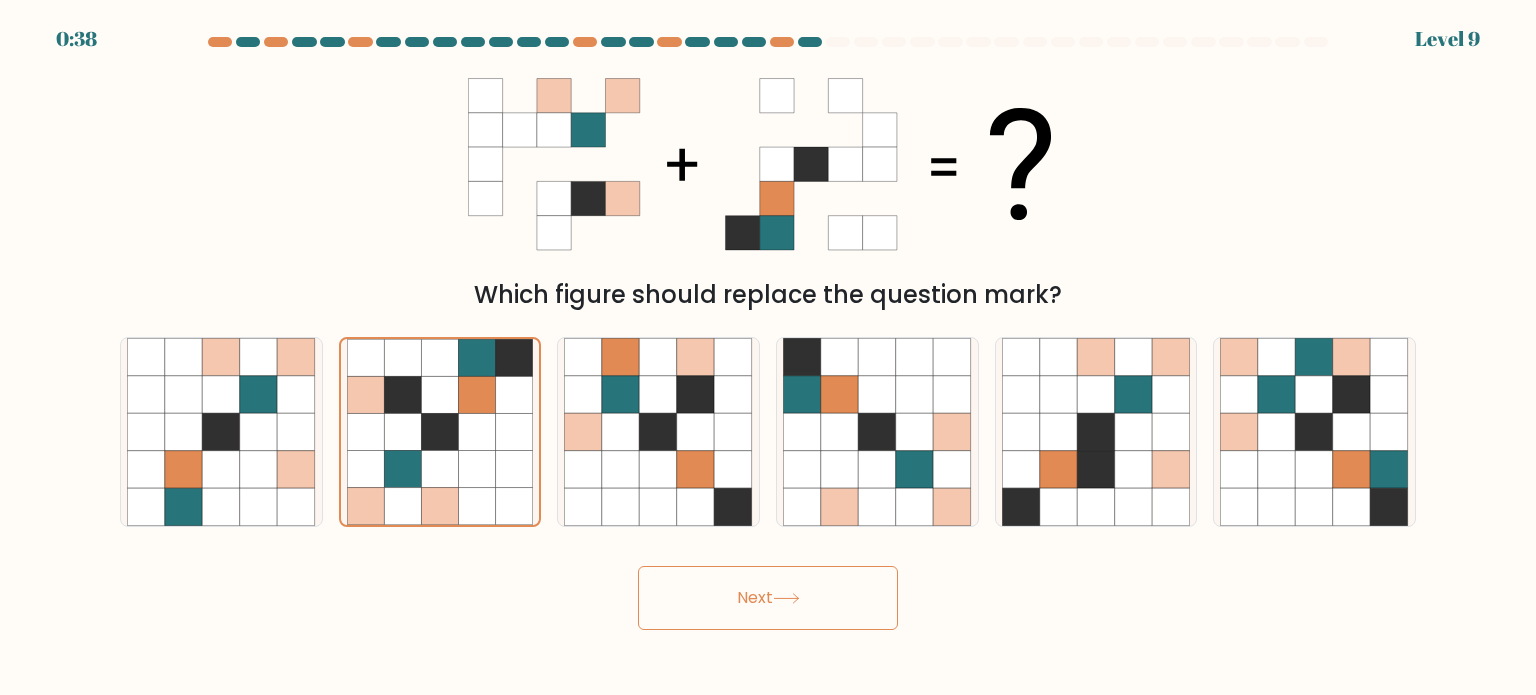 click on "Next" at bounding box center [768, 598] 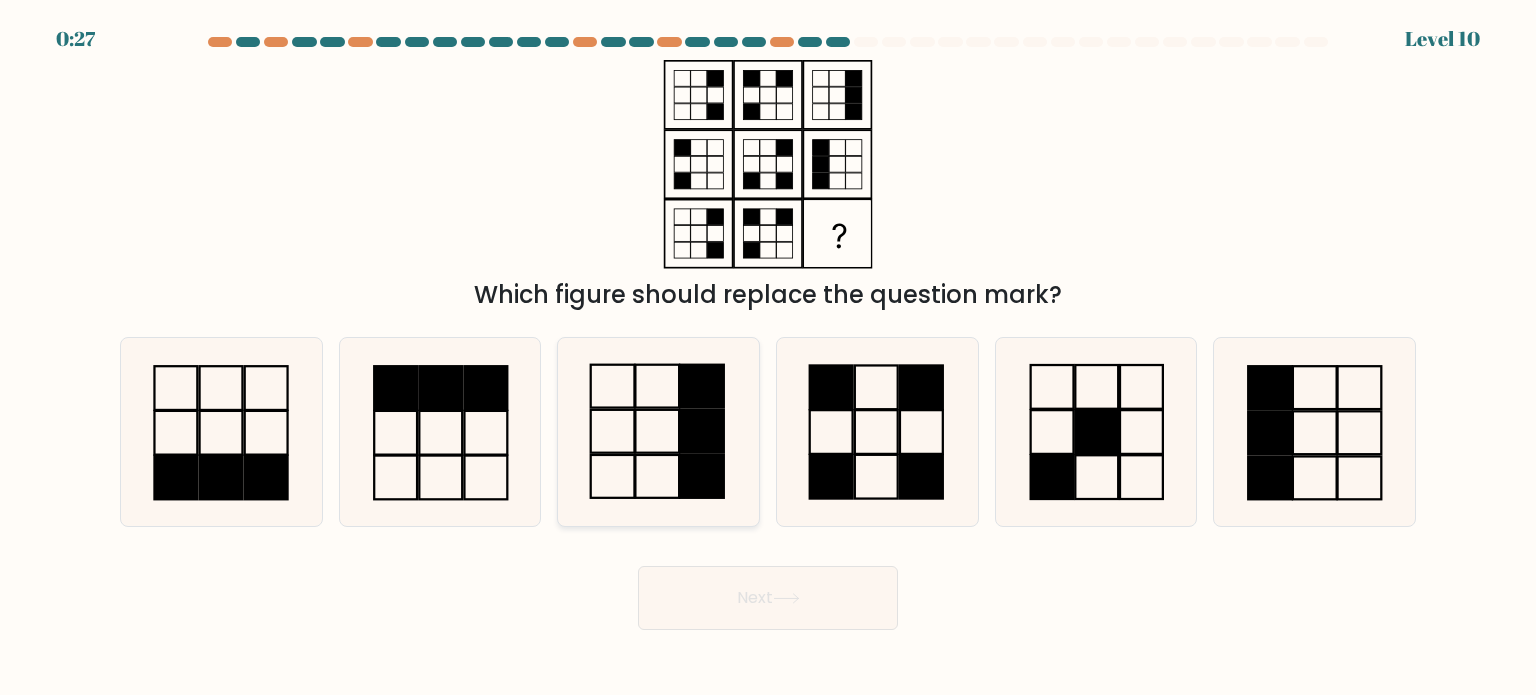 click 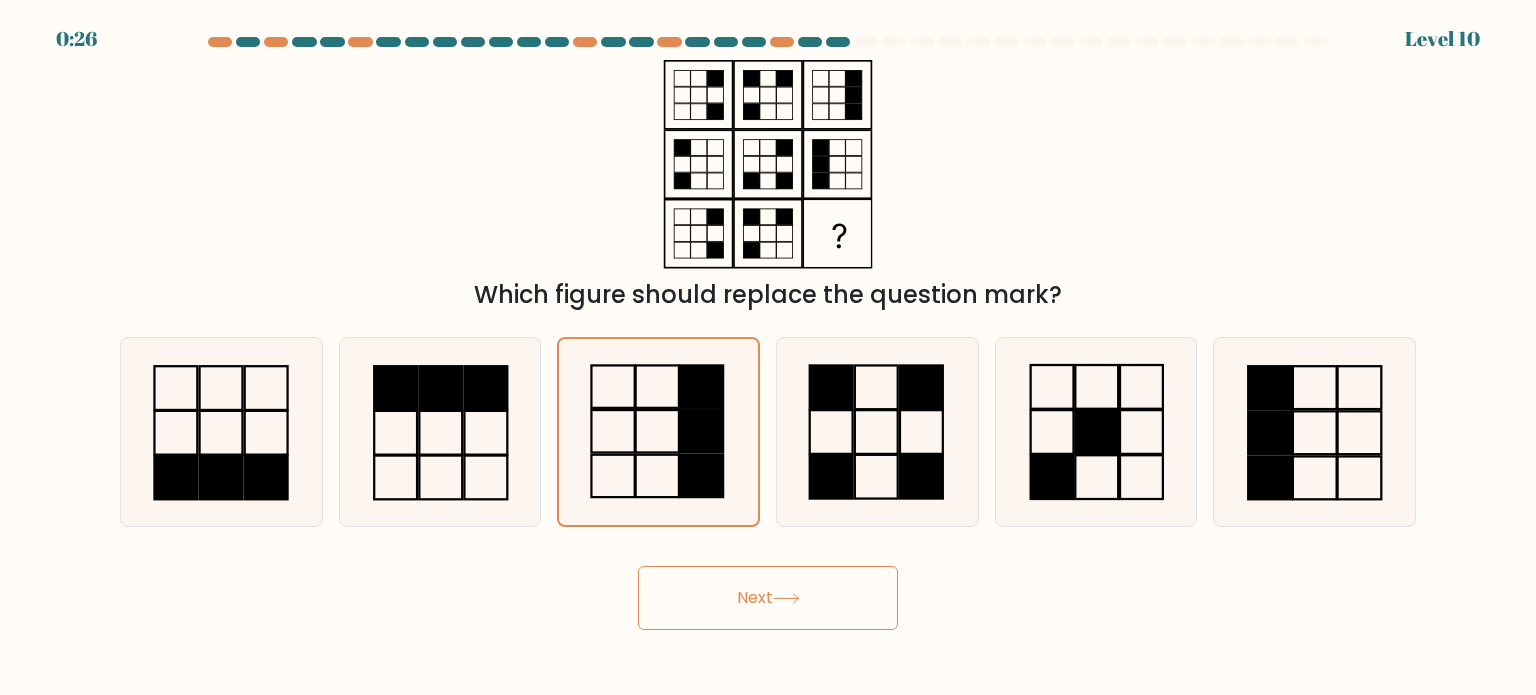 click on "Next" at bounding box center [768, 598] 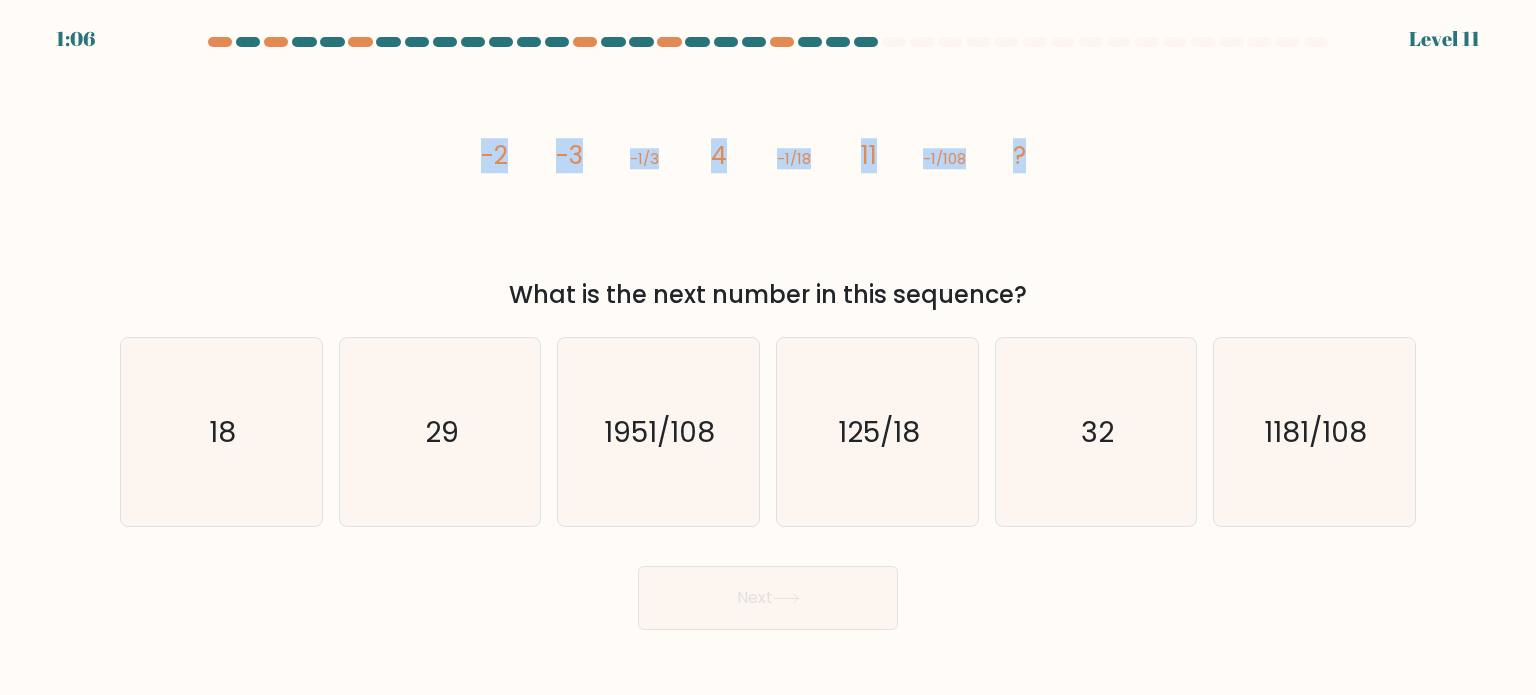 drag, startPoint x: 477, startPoint y: 156, endPoint x: 1052, endPoint y: 164, distance: 575.05566 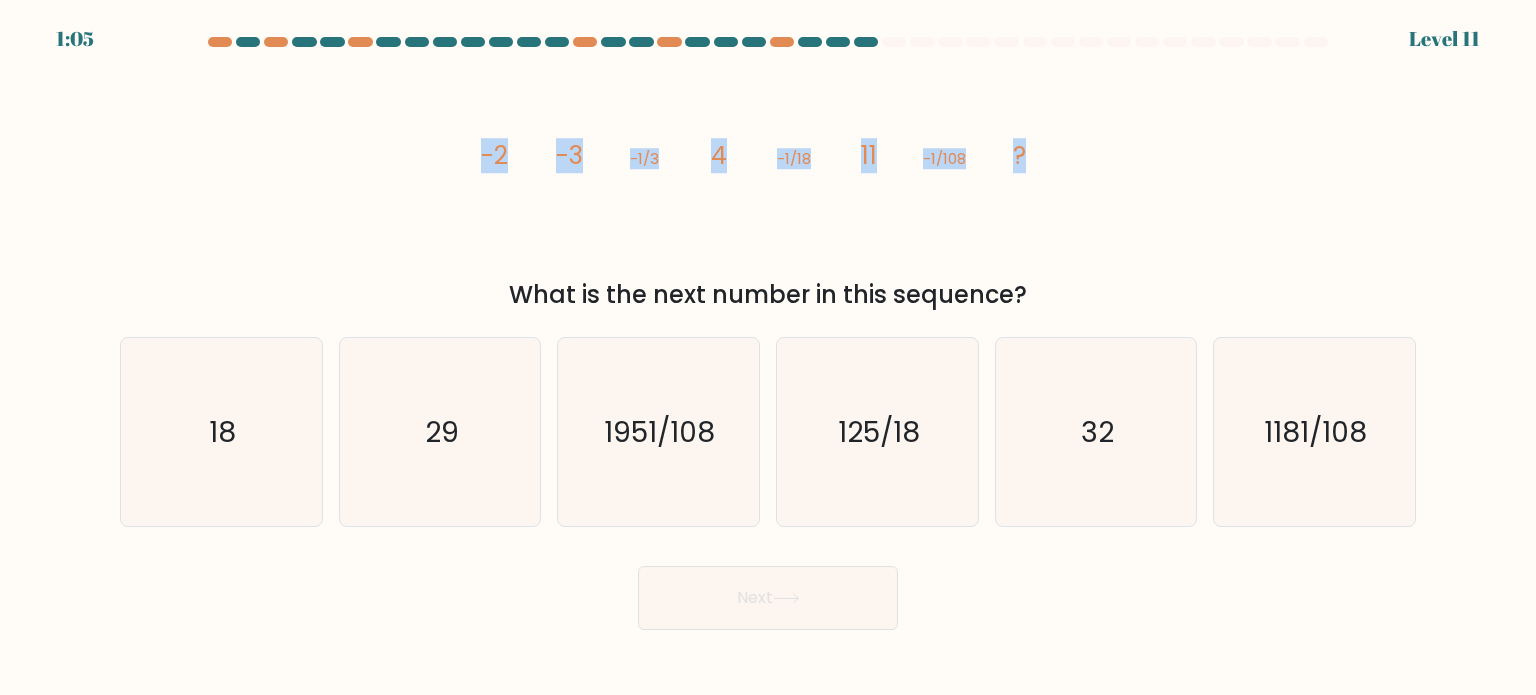 copy on "-2
-3
-1/3
4
-1/18
11
-1/108
?" 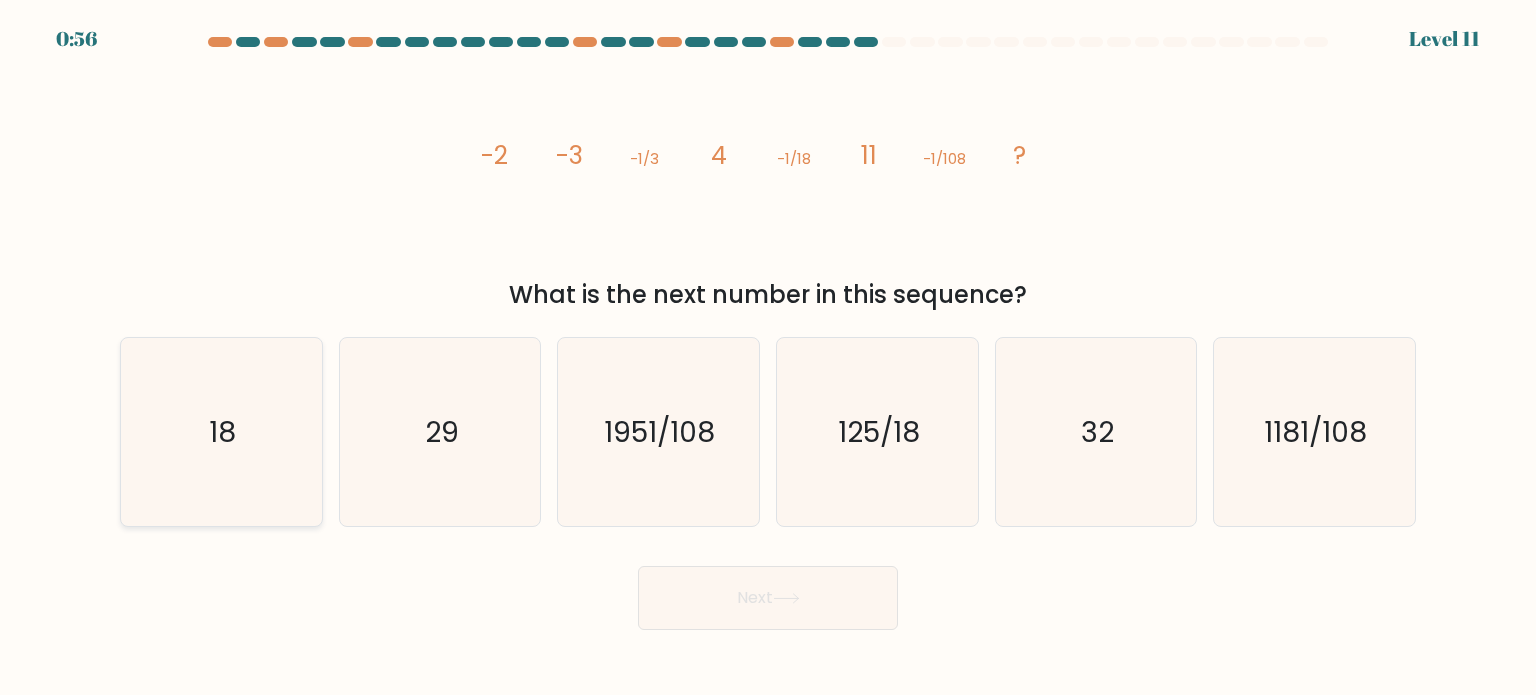click on "18" 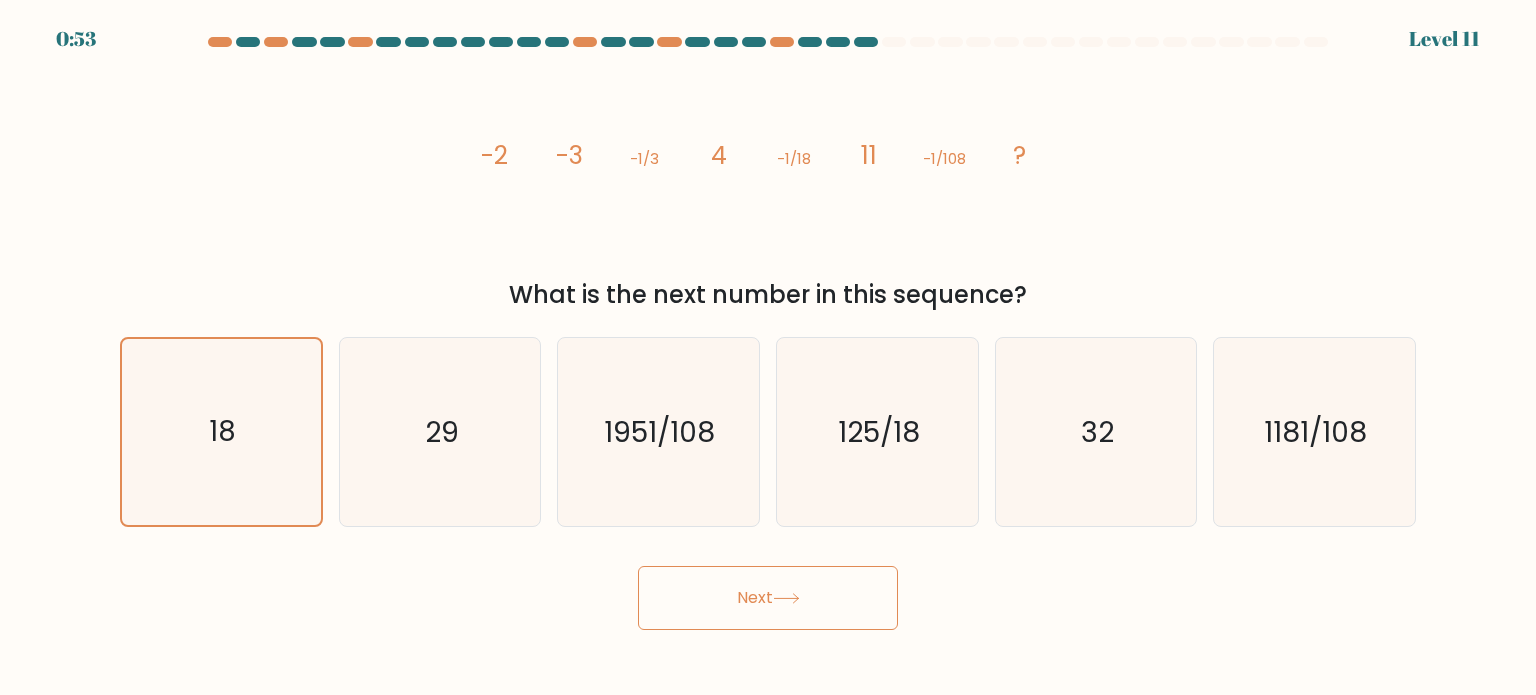 click 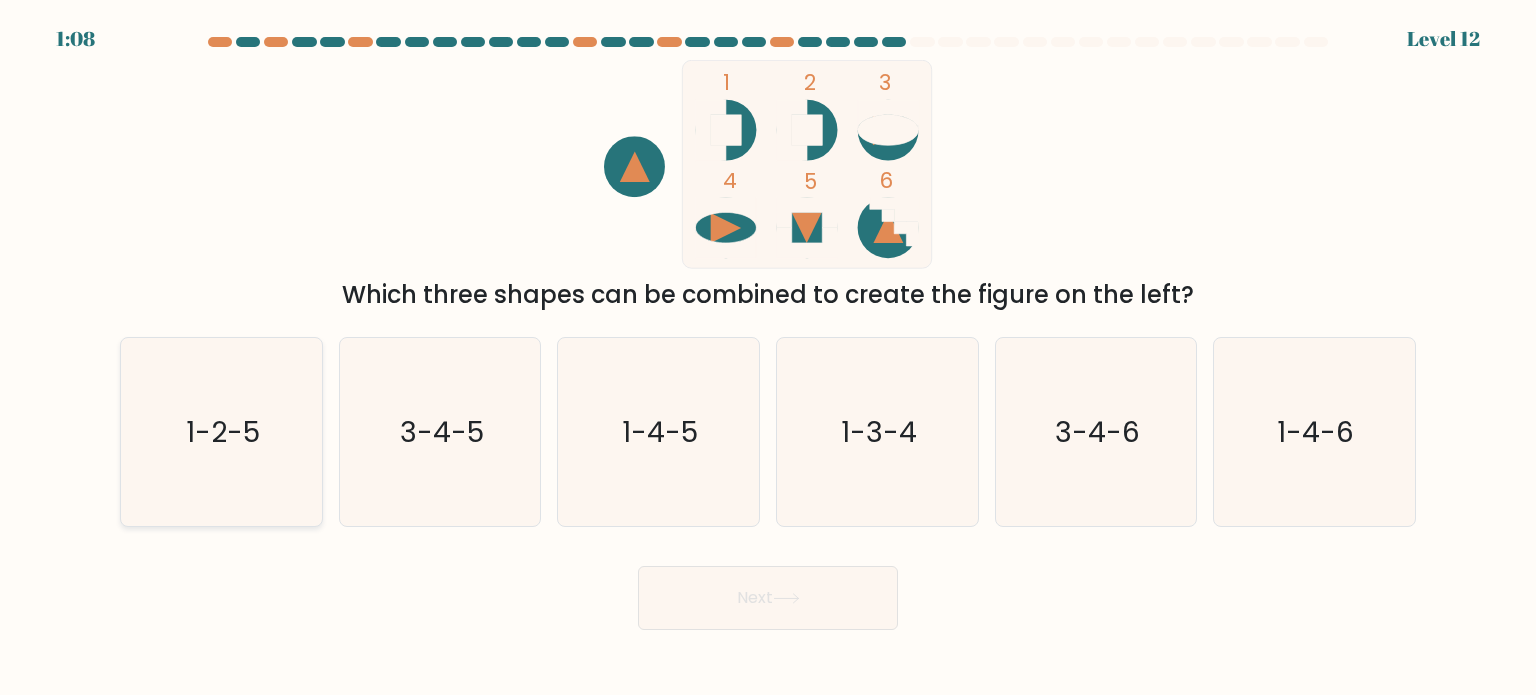 click on "1-2-5" 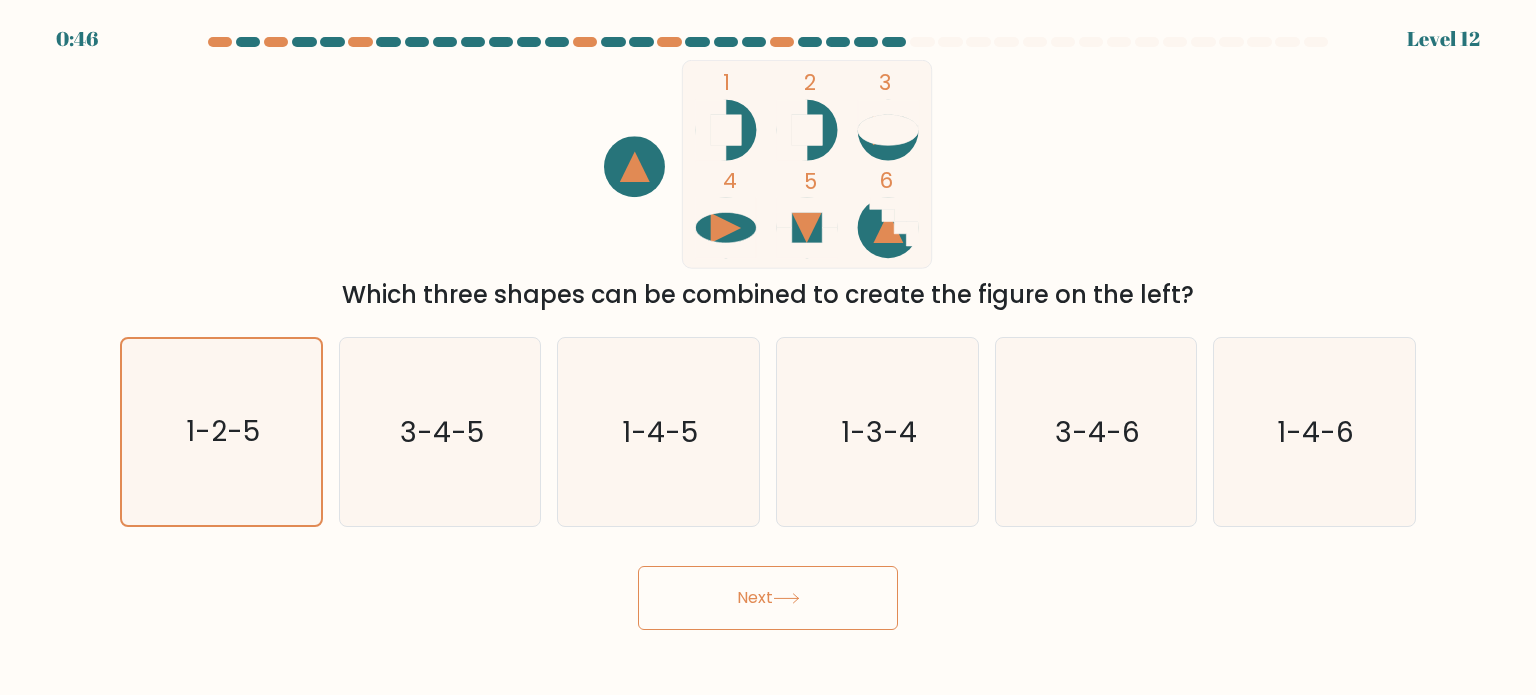 click on "Next" at bounding box center (768, 598) 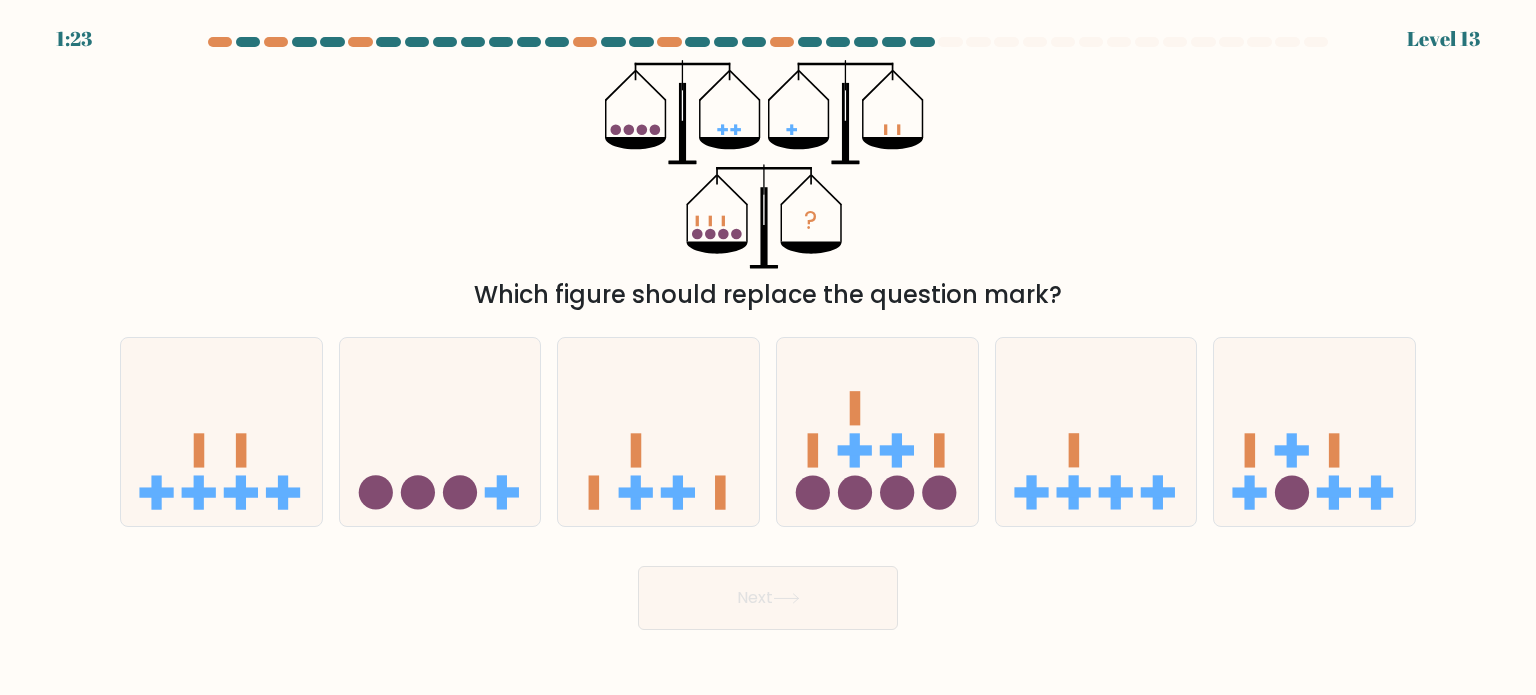 drag, startPoint x: 611, startPoint y: 126, endPoint x: 764, endPoint y: 123, distance: 153.0294 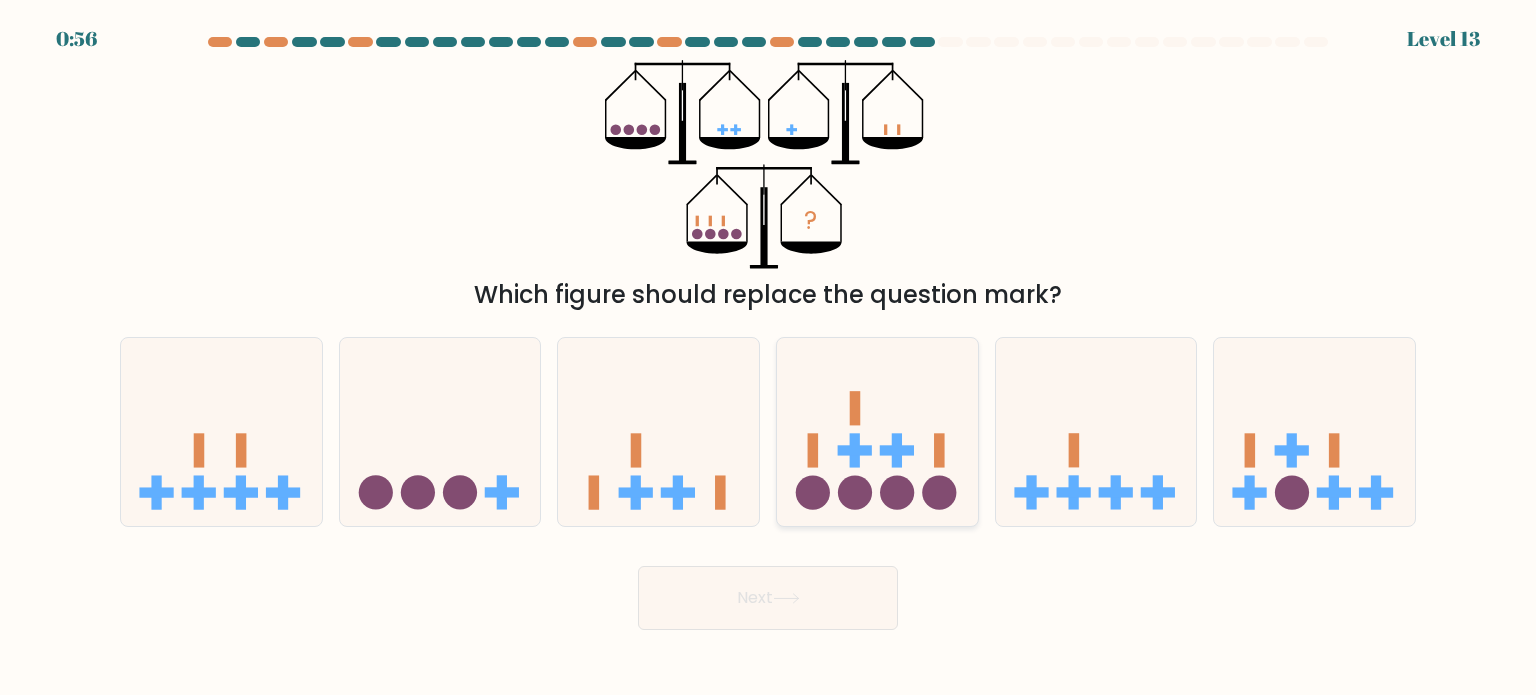 click 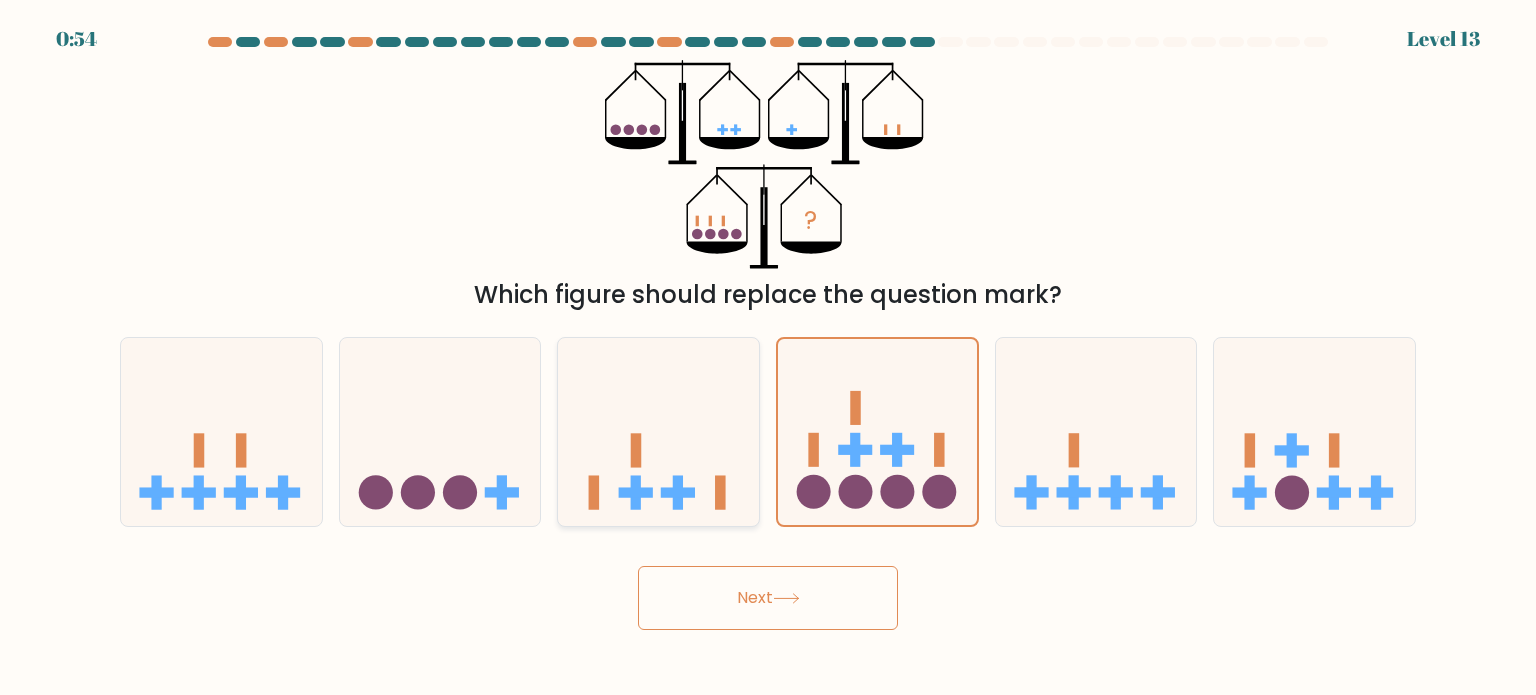 click 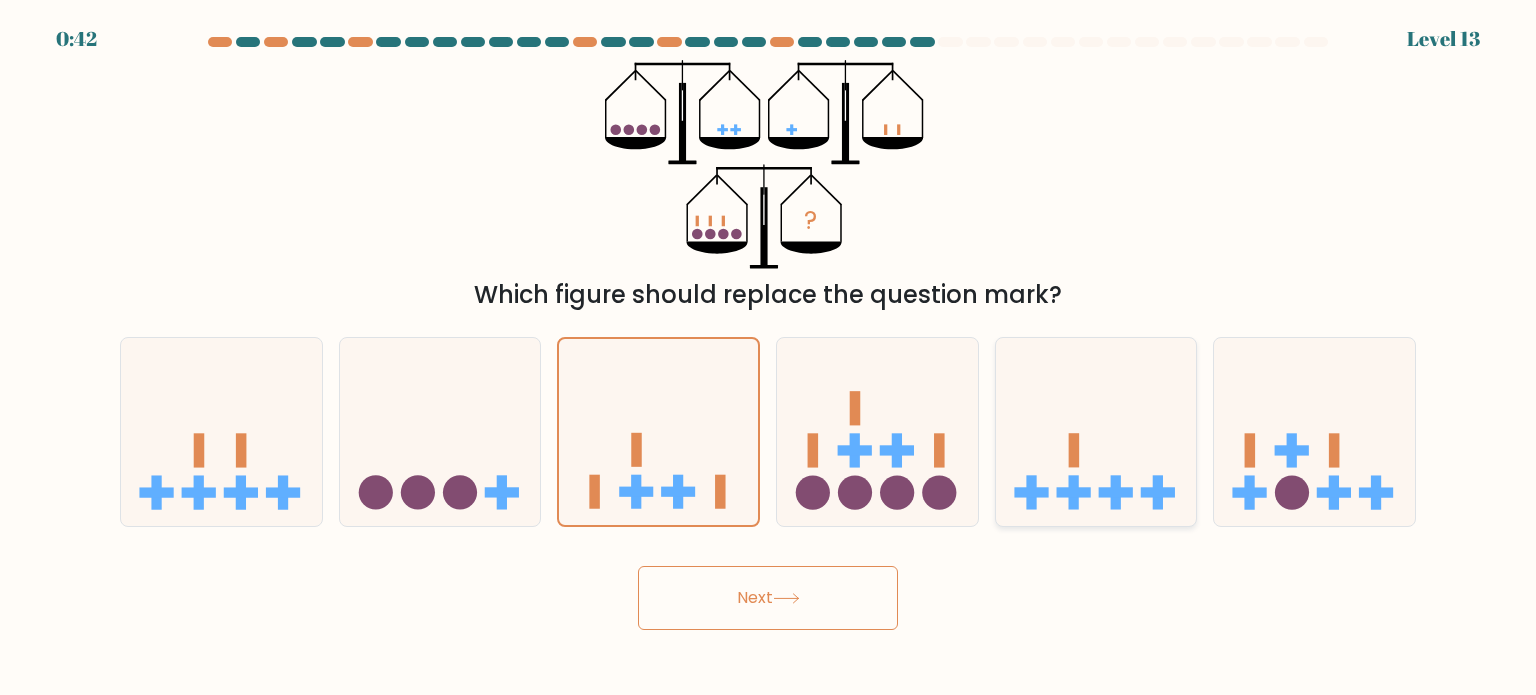 click 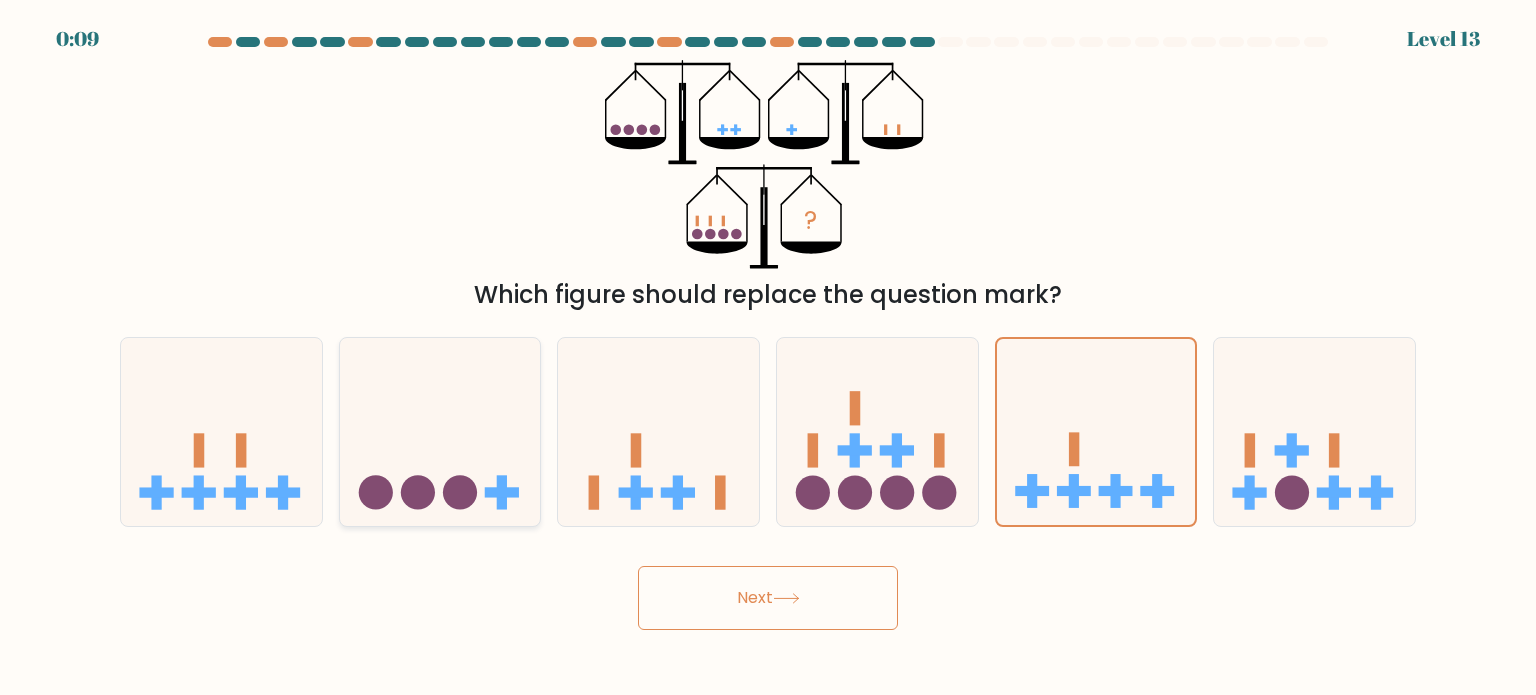 click 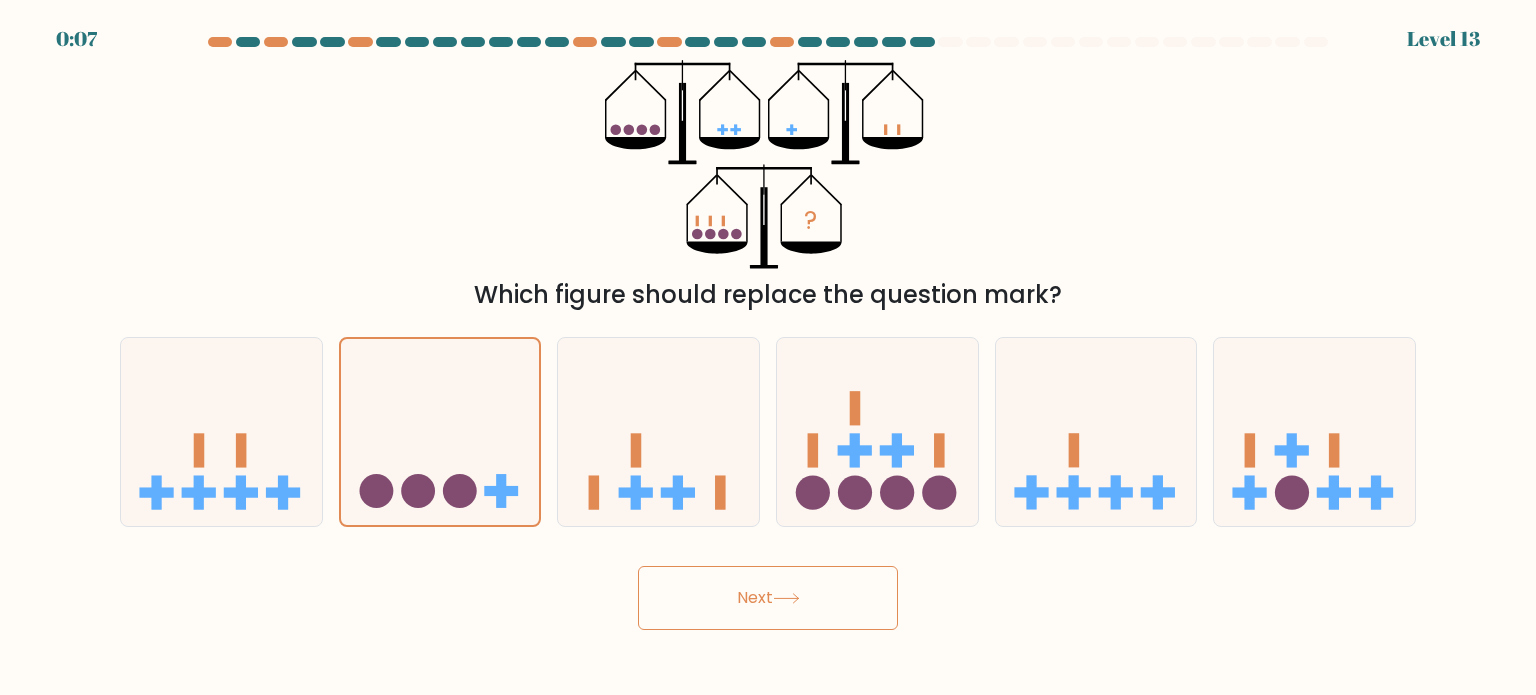 click 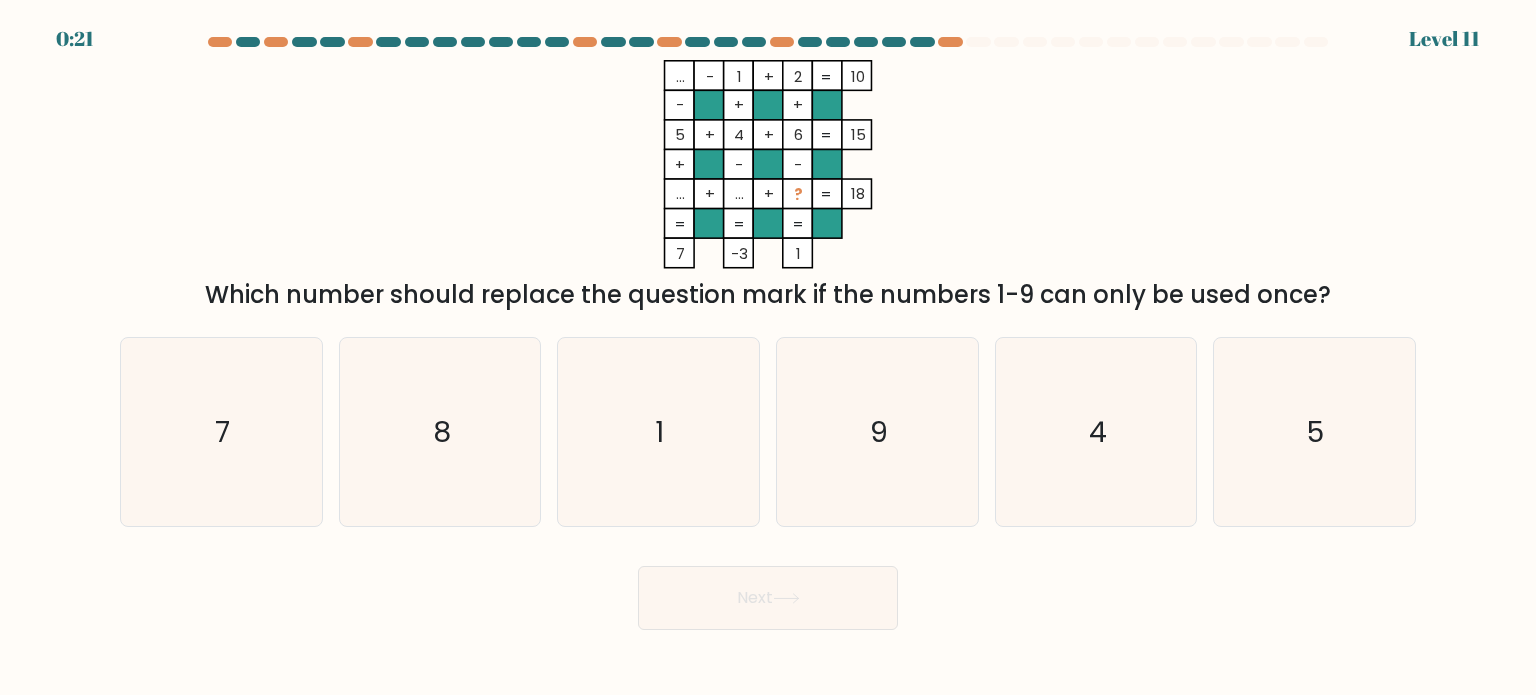 drag, startPoint x: 676, startPoint y: 70, endPoint x: 834, endPoint y: 256, distance: 244.04918 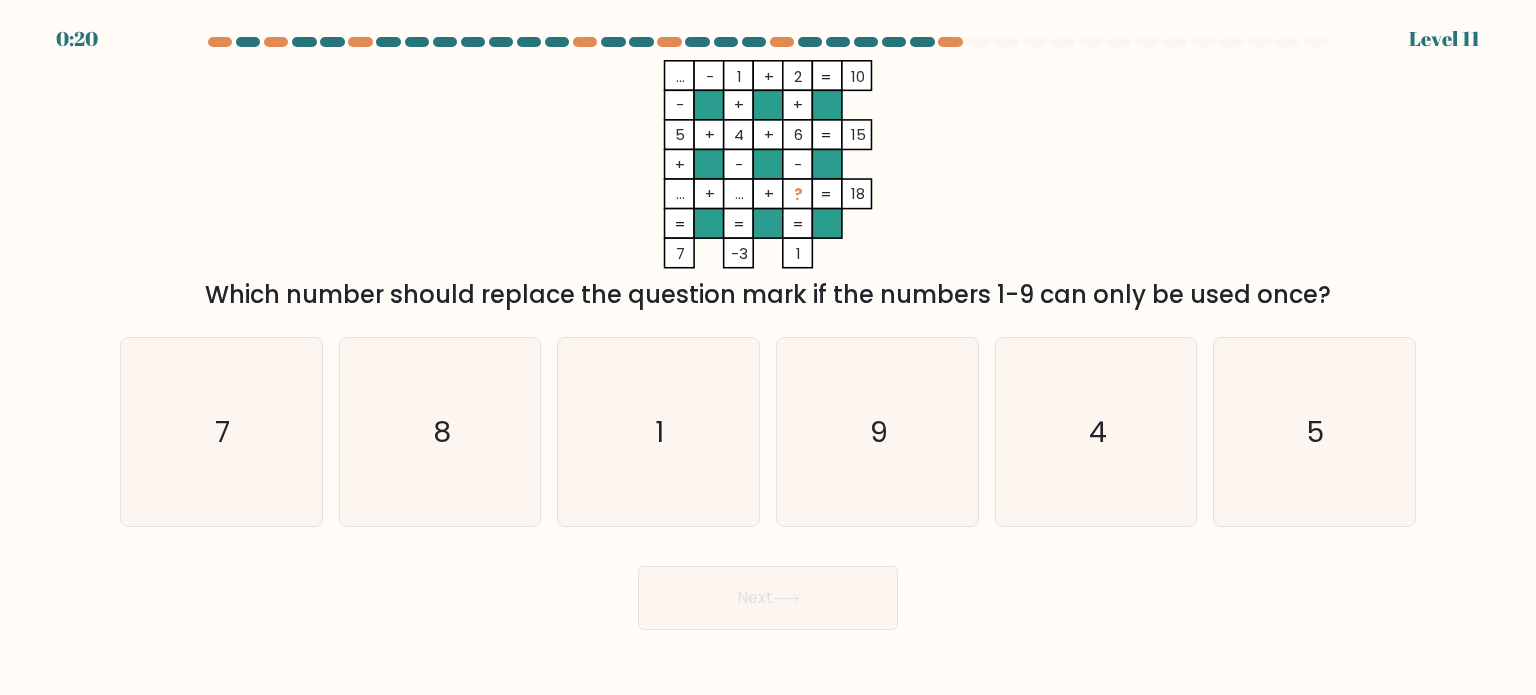 copy on "..    -    1    +    2    10    -    +    +    5    +    4    +    6    15    +    -    -    ...    +    ...    +    ?    =   18    =   =   =   =   7    -3    1" 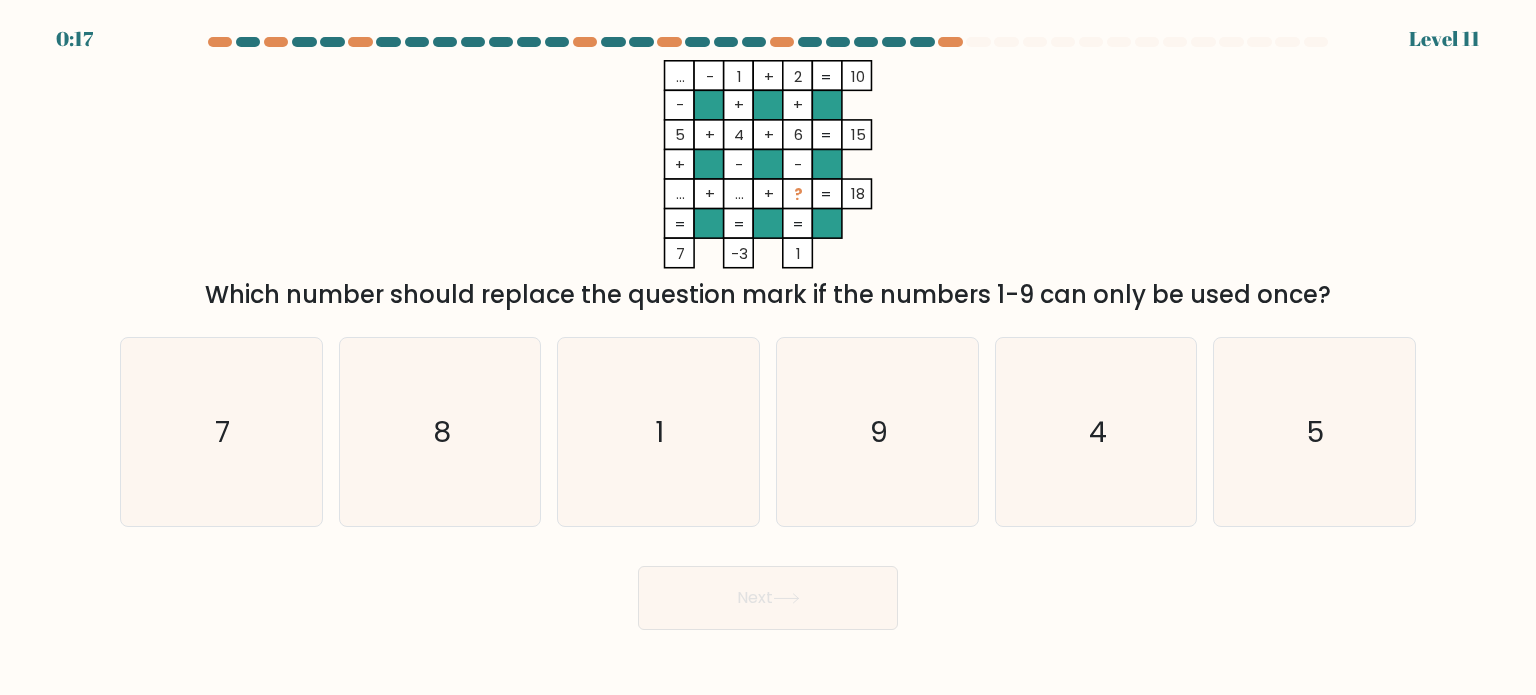 click on "Which number should replace the question mark if the numbers 1-9 can only be used once?" at bounding box center (768, 295) 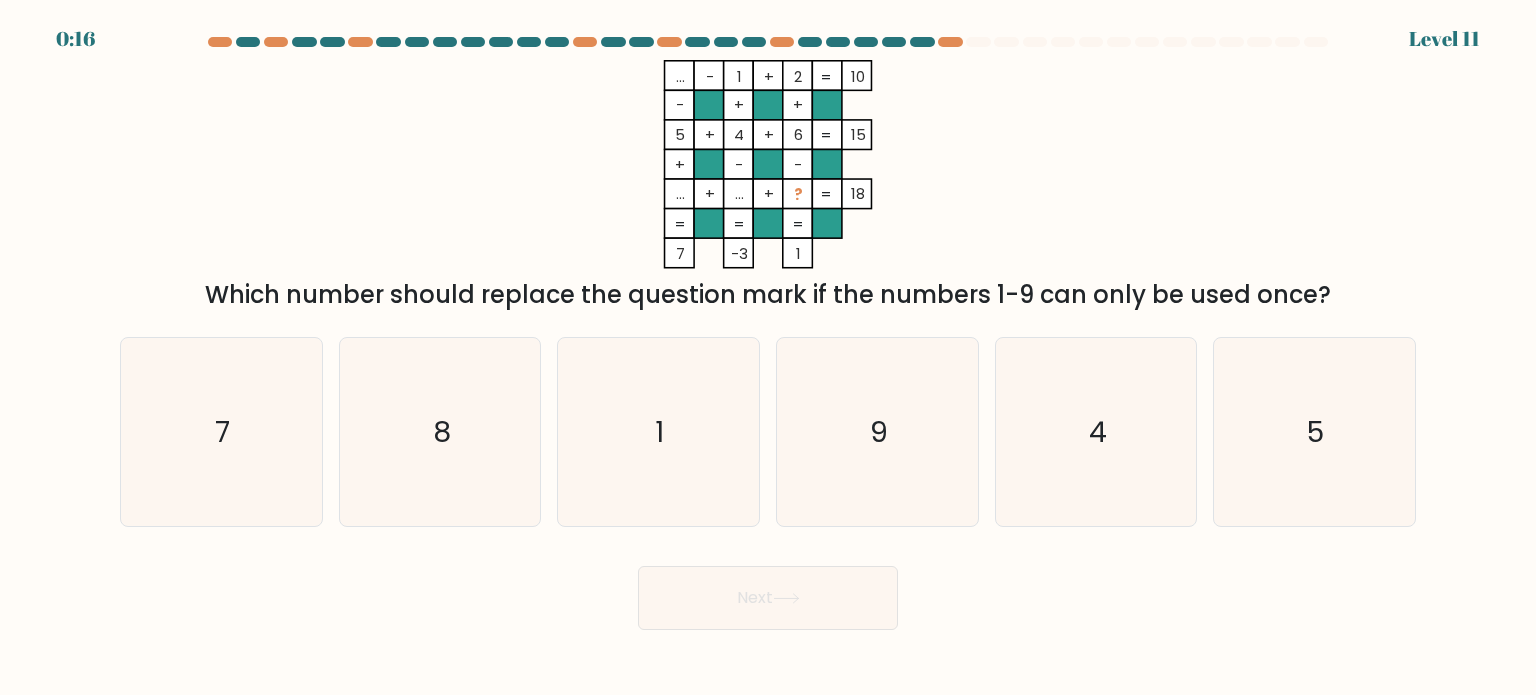 copy on "..    -    1    +    2    10    -    +    +    5    +    4    +    6    15    +    -    -    ...    +    ...    +    ?    =   18    =   =   =   =   7    -3    1    =
Which number should replace the question mark if the numbers 1-9 can only be used once?" 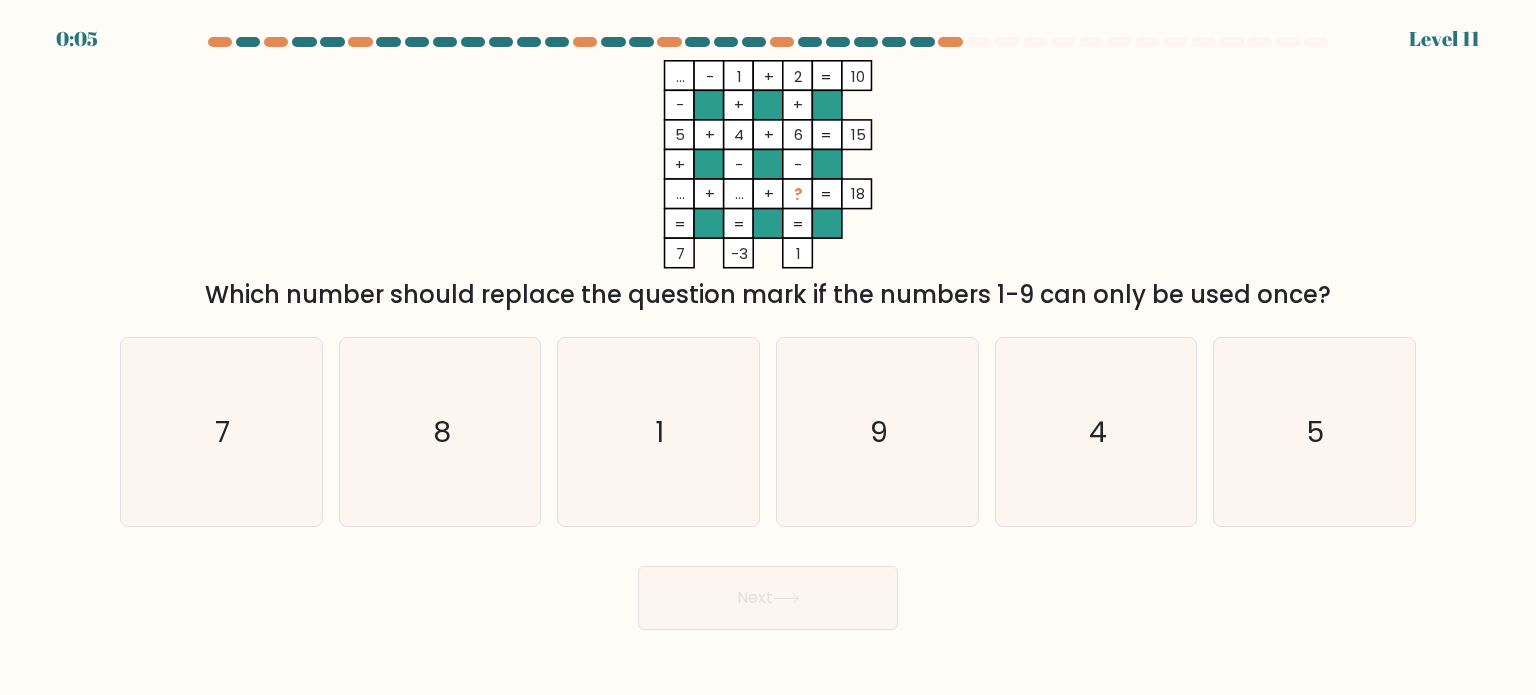 click on "...    -    1    +    2    10    -    +    +    5    +    4    +    6    15    +    -    -    ...    +    ...    +    ?    =   18    =   =   =   =   7    -3    1    =" 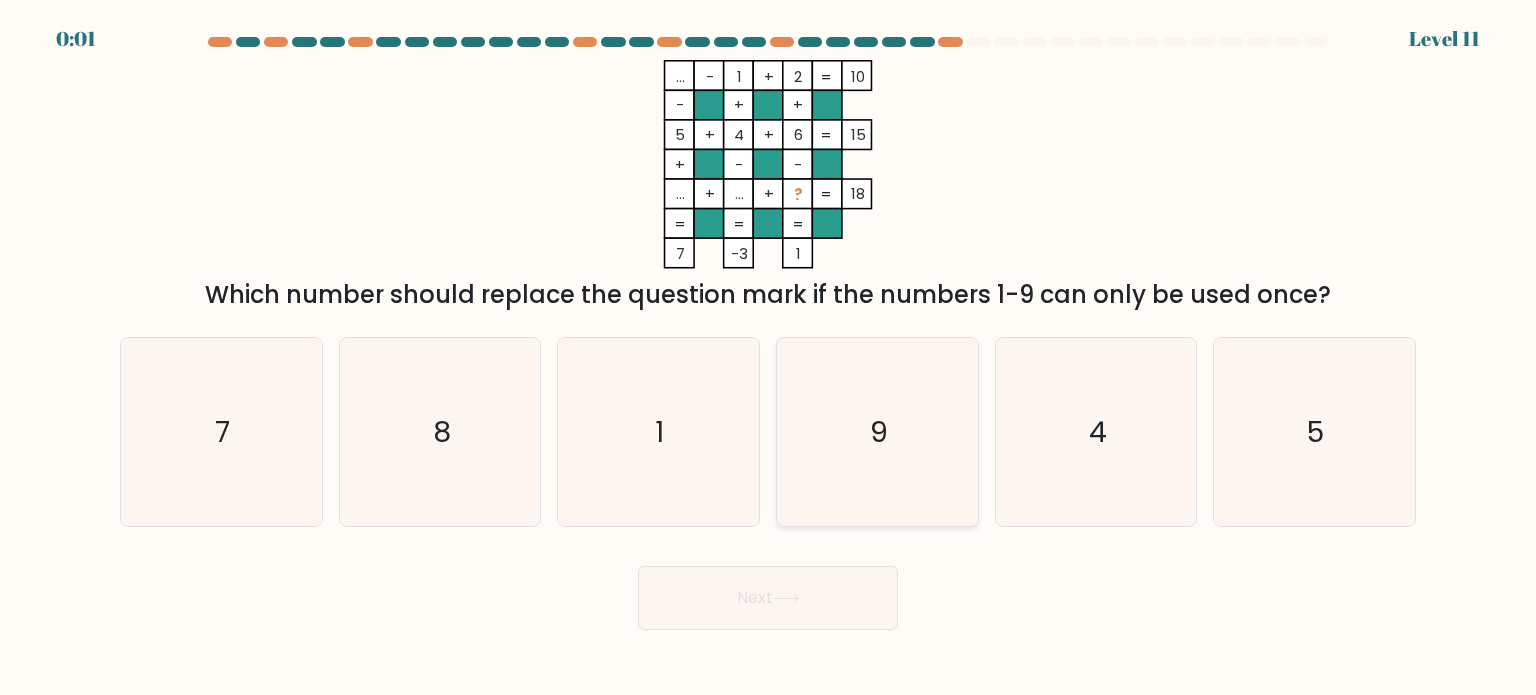 click on "9" 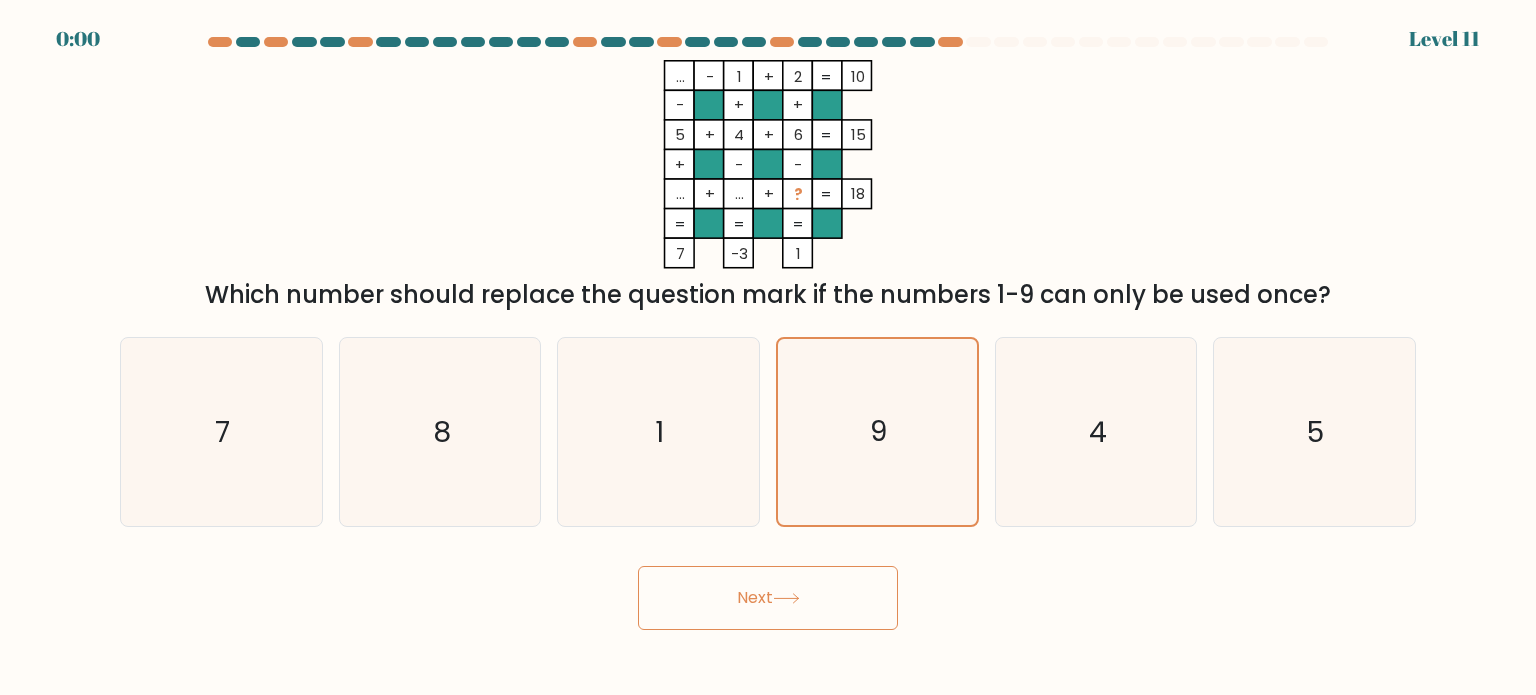 click on "Next" at bounding box center (768, 598) 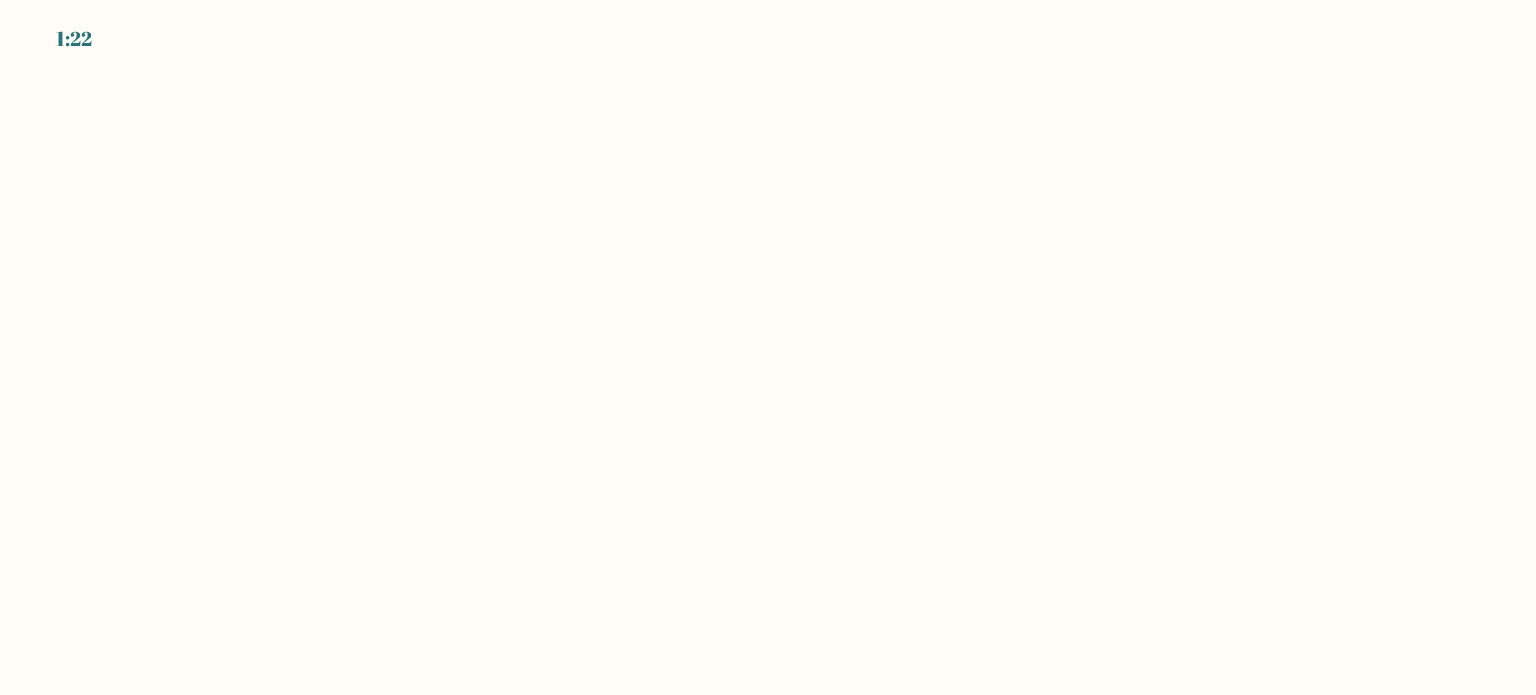 scroll, scrollTop: 0, scrollLeft: 0, axis: both 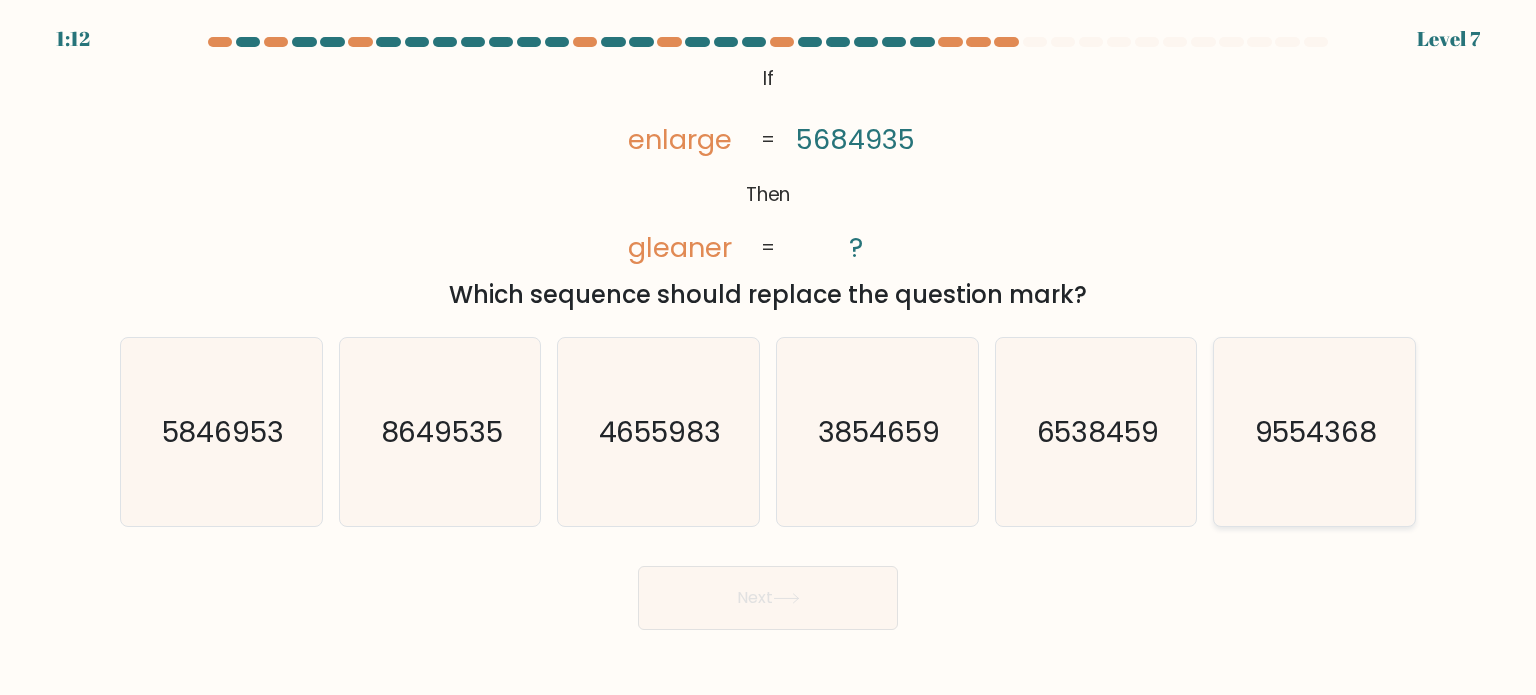 click on "9554368" 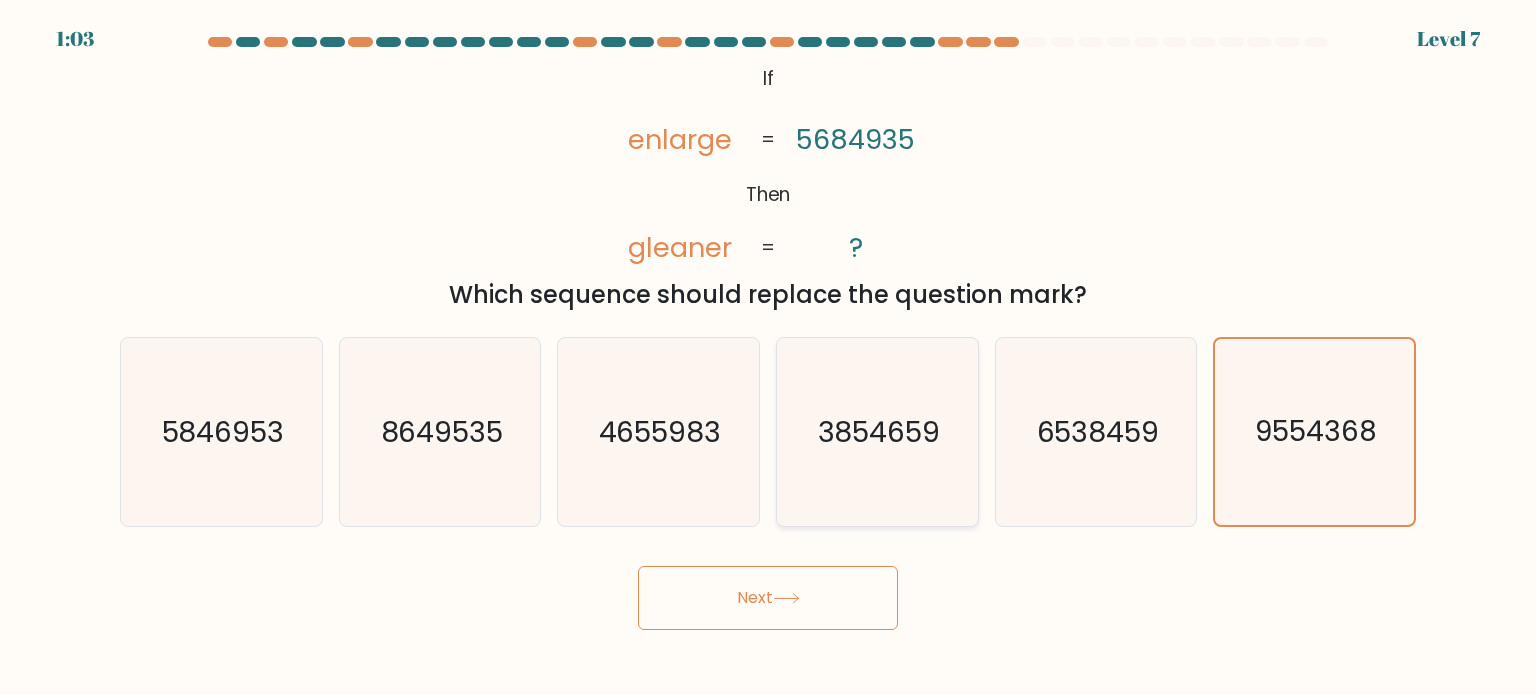 click on "3854659" 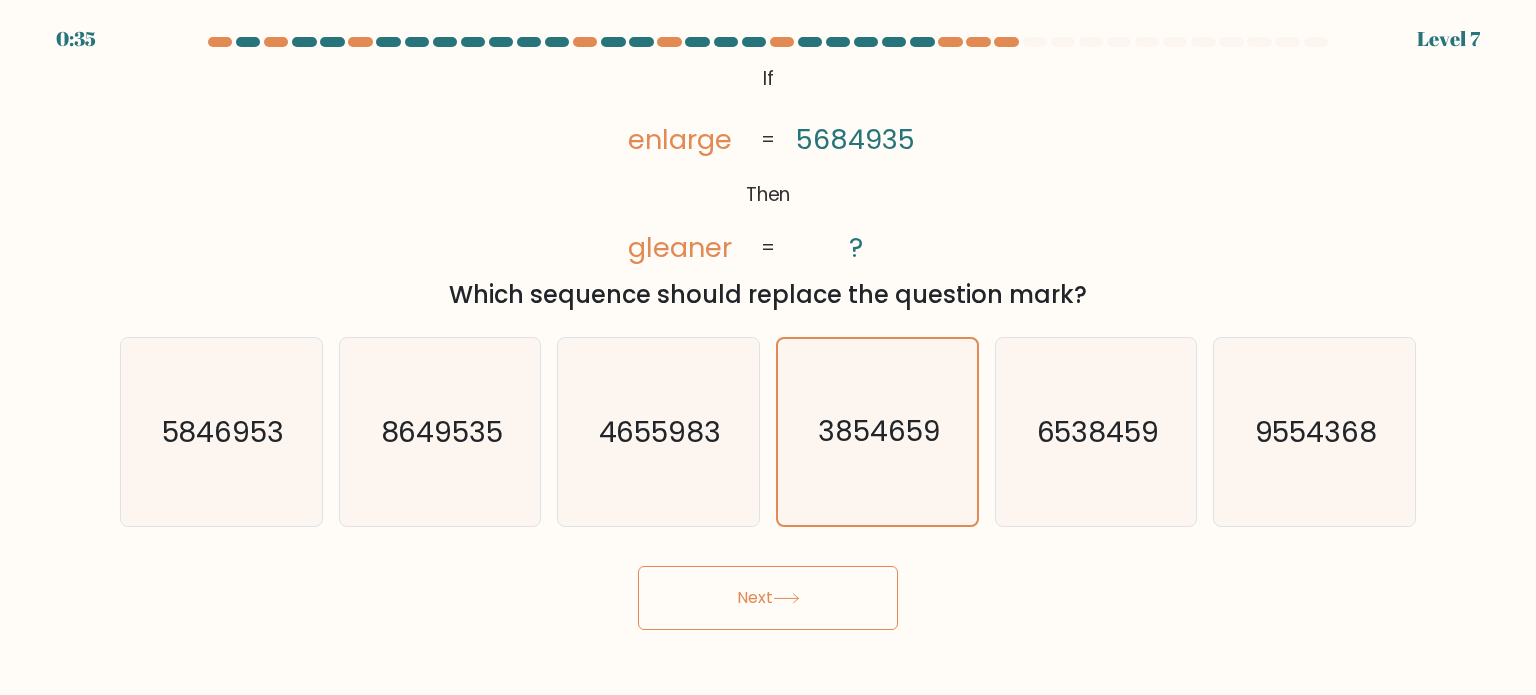 click 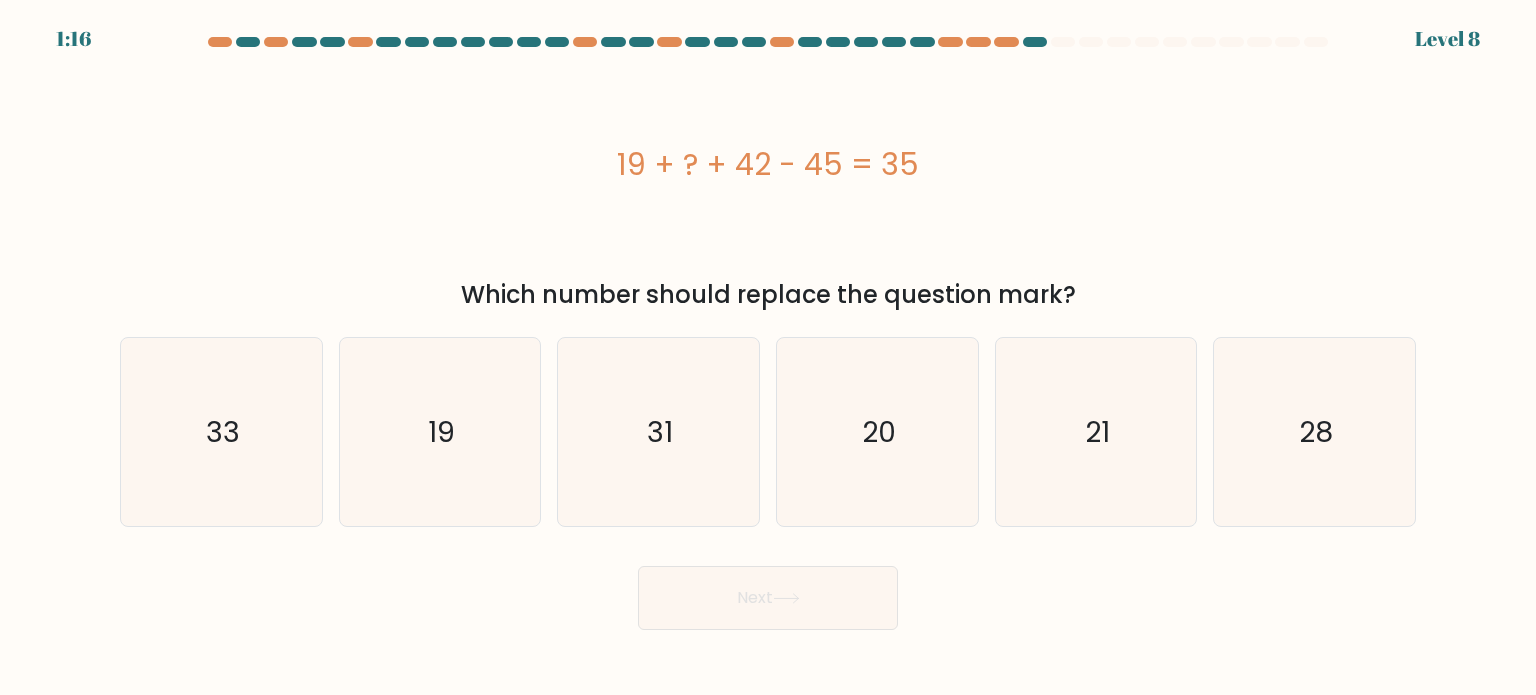 drag, startPoint x: 618, startPoint y: 160, endPoint x: 964, endPoint y: 159, distance: 346.00143 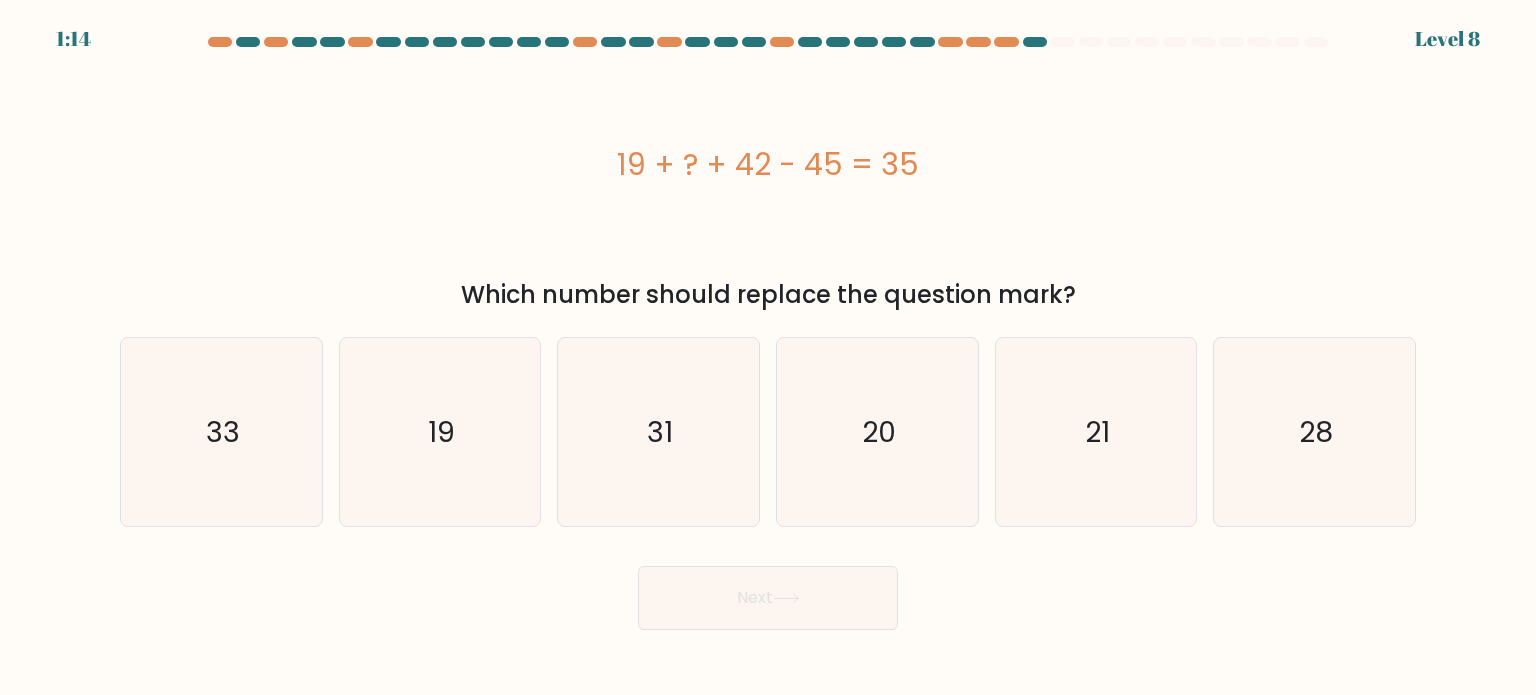 copy on "19 + ? + 42 - 45 = 35" 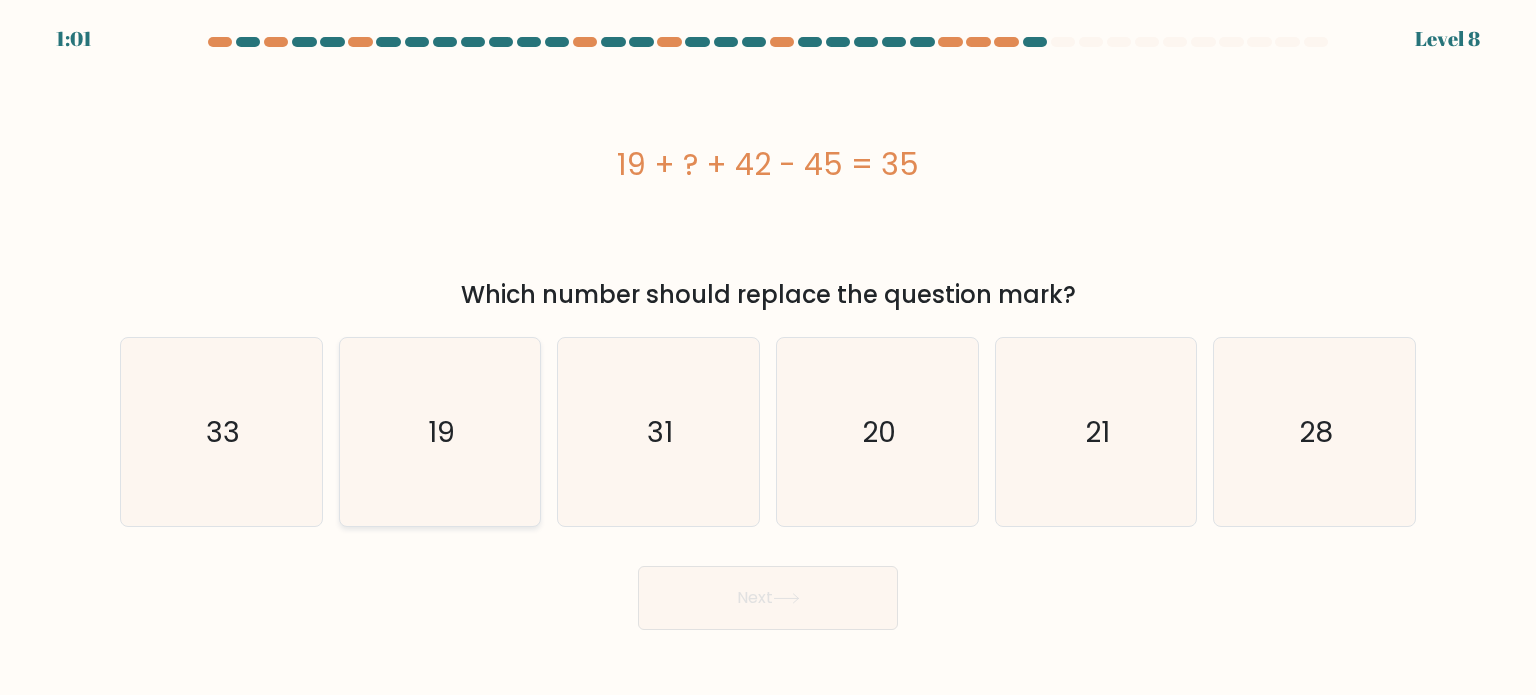 click on "19" 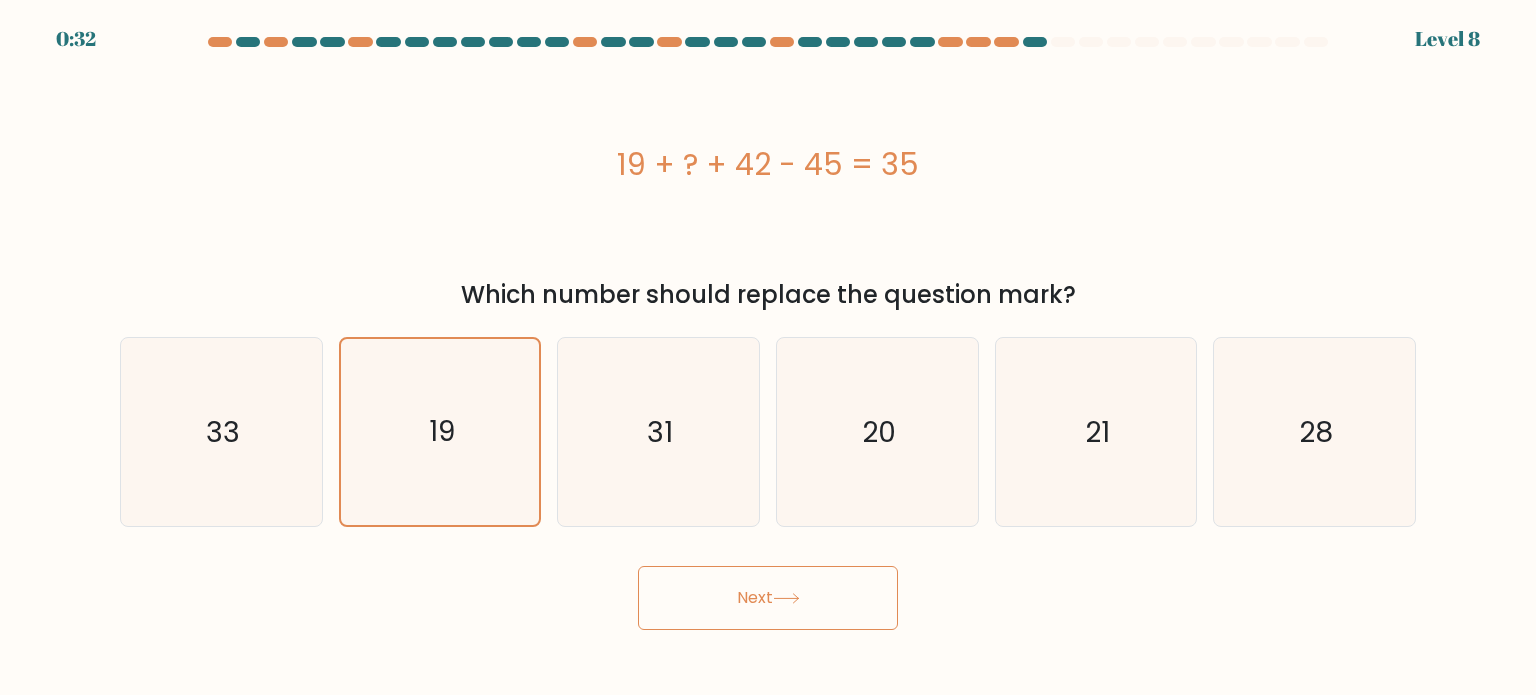 click on "Next" at bounding box center [768, 598] 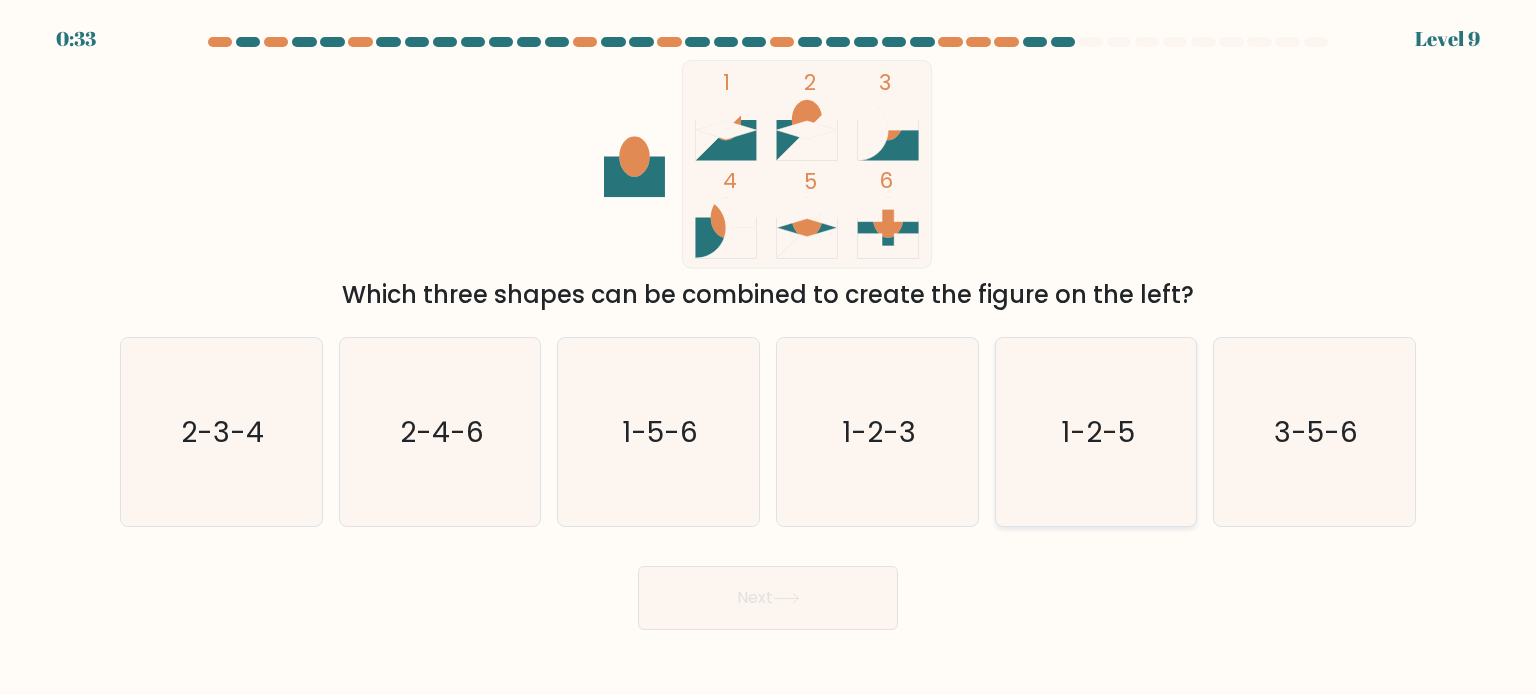 click on "1-2-5" 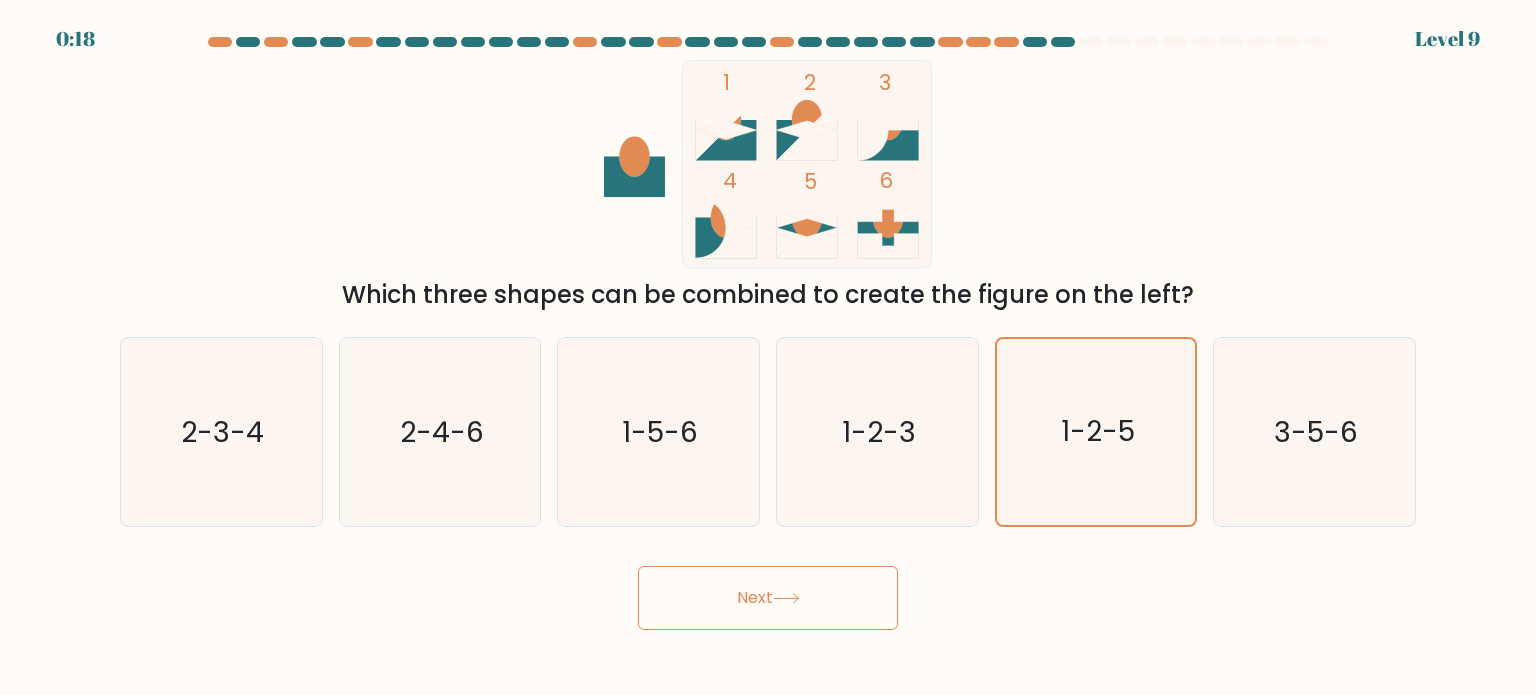 click on "Next" at bounding box center (768, 598) 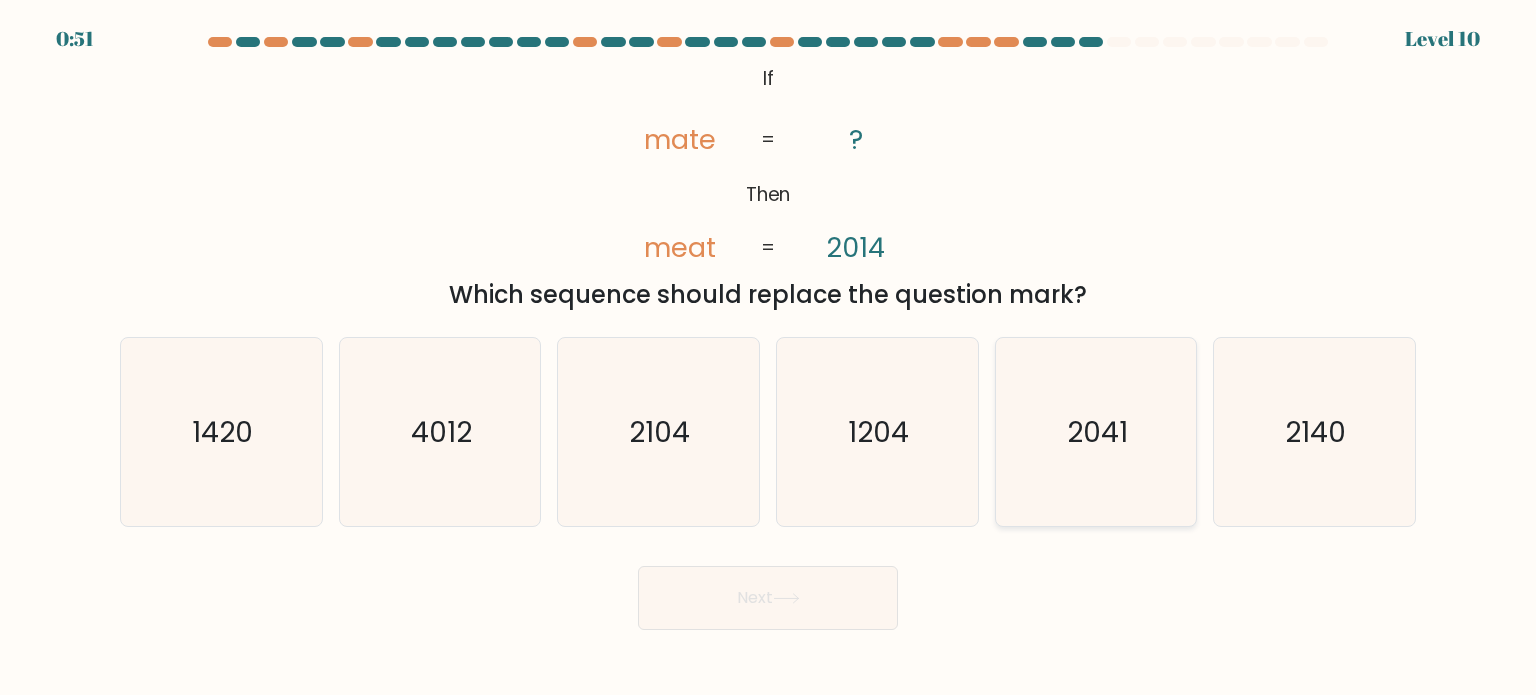 click on "2041" 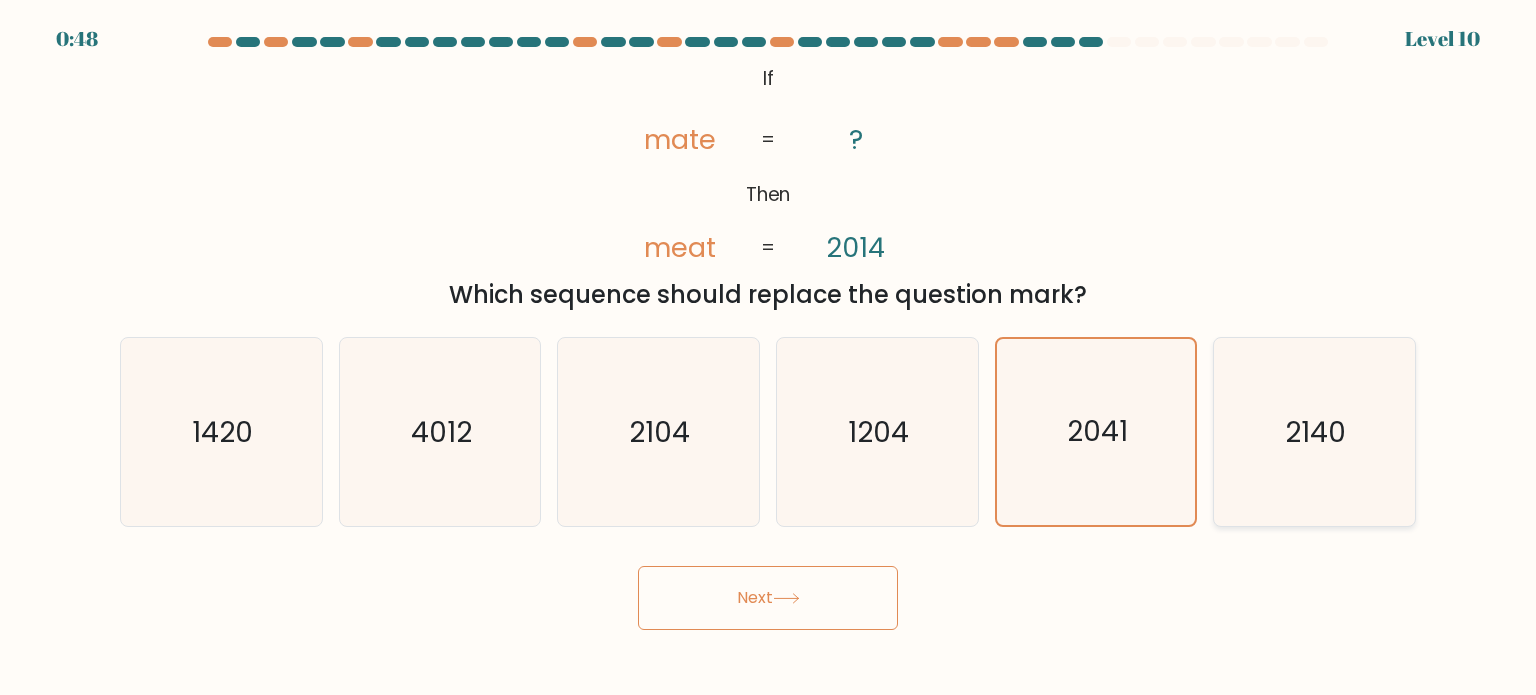 click on "2140" 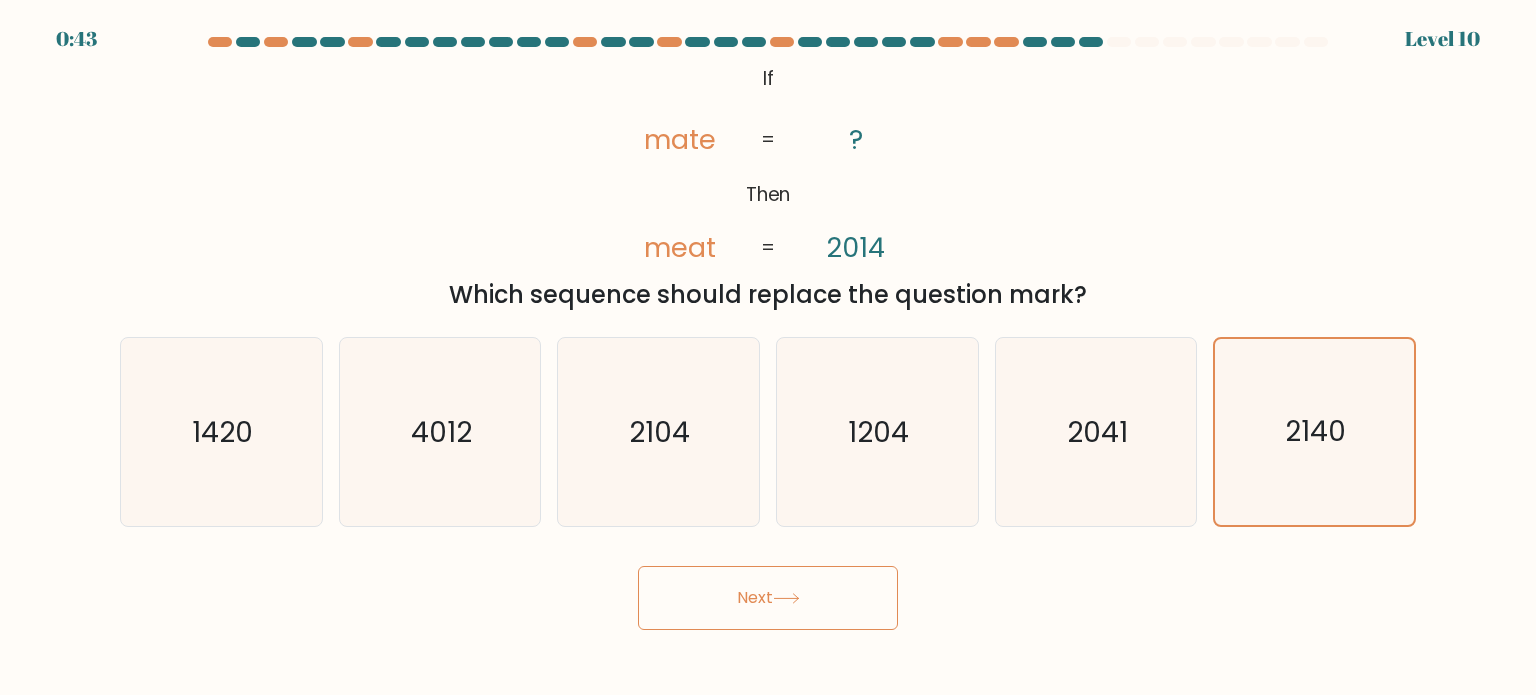 click on "Next" at bounding box center [768, 598] 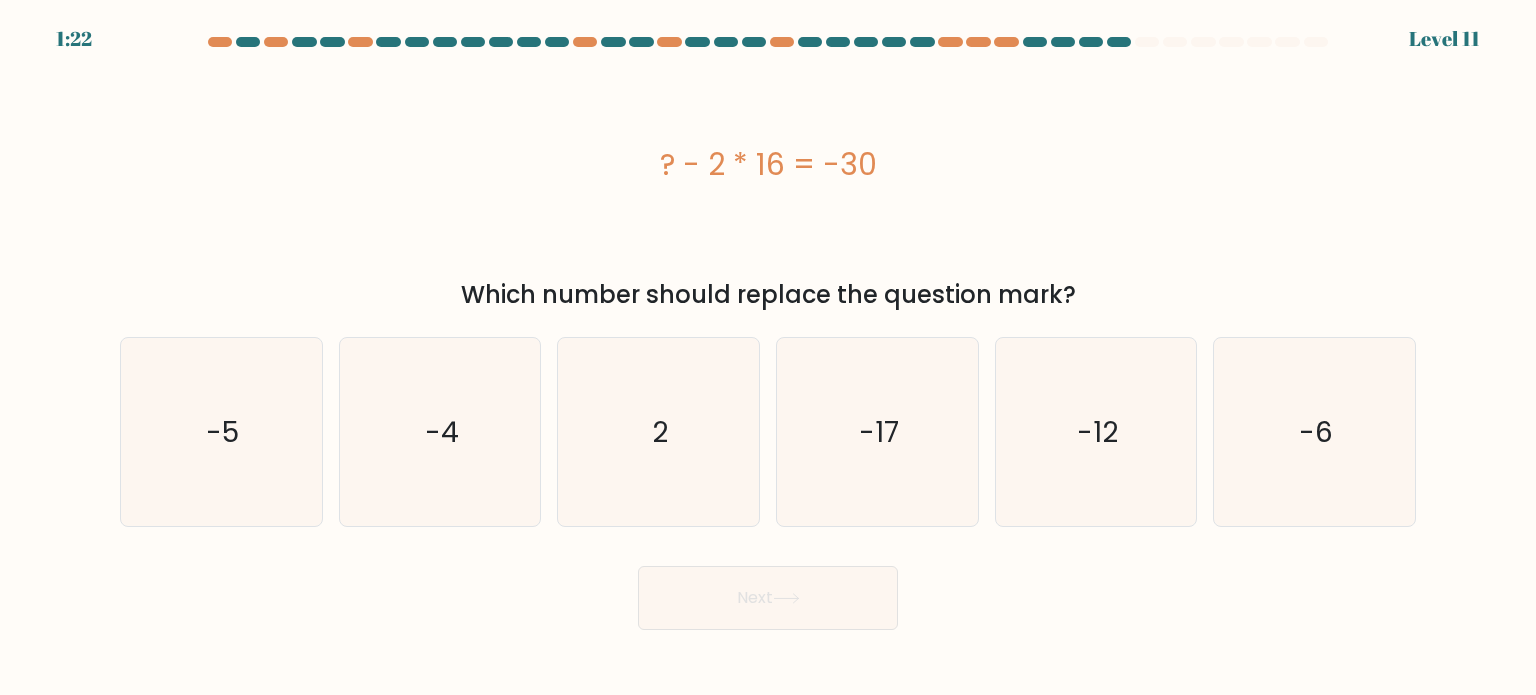 drag, startPoint x: 657, startPoint y: 161, endPoint x: 888, endPoint y: 175, distance: 231.42386 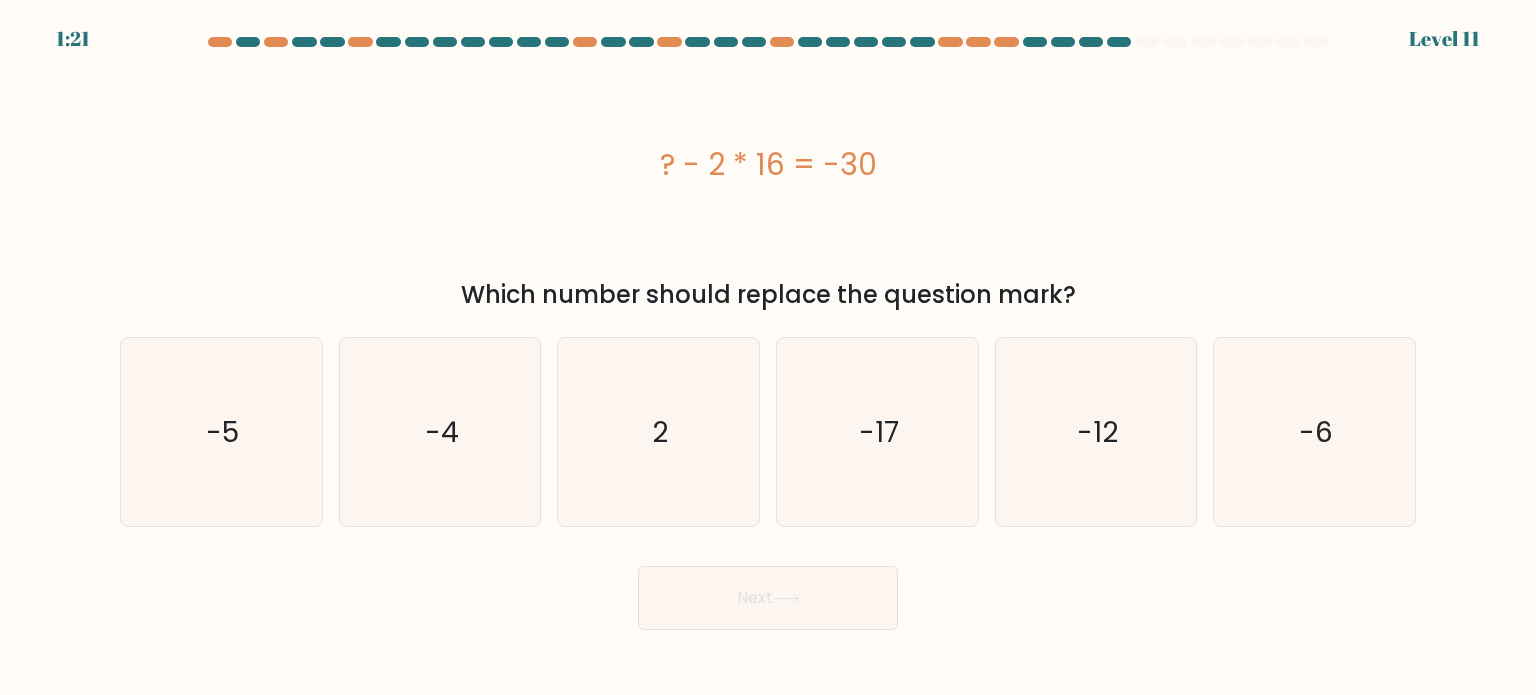 copy on "? - 2 * 16 = -30" 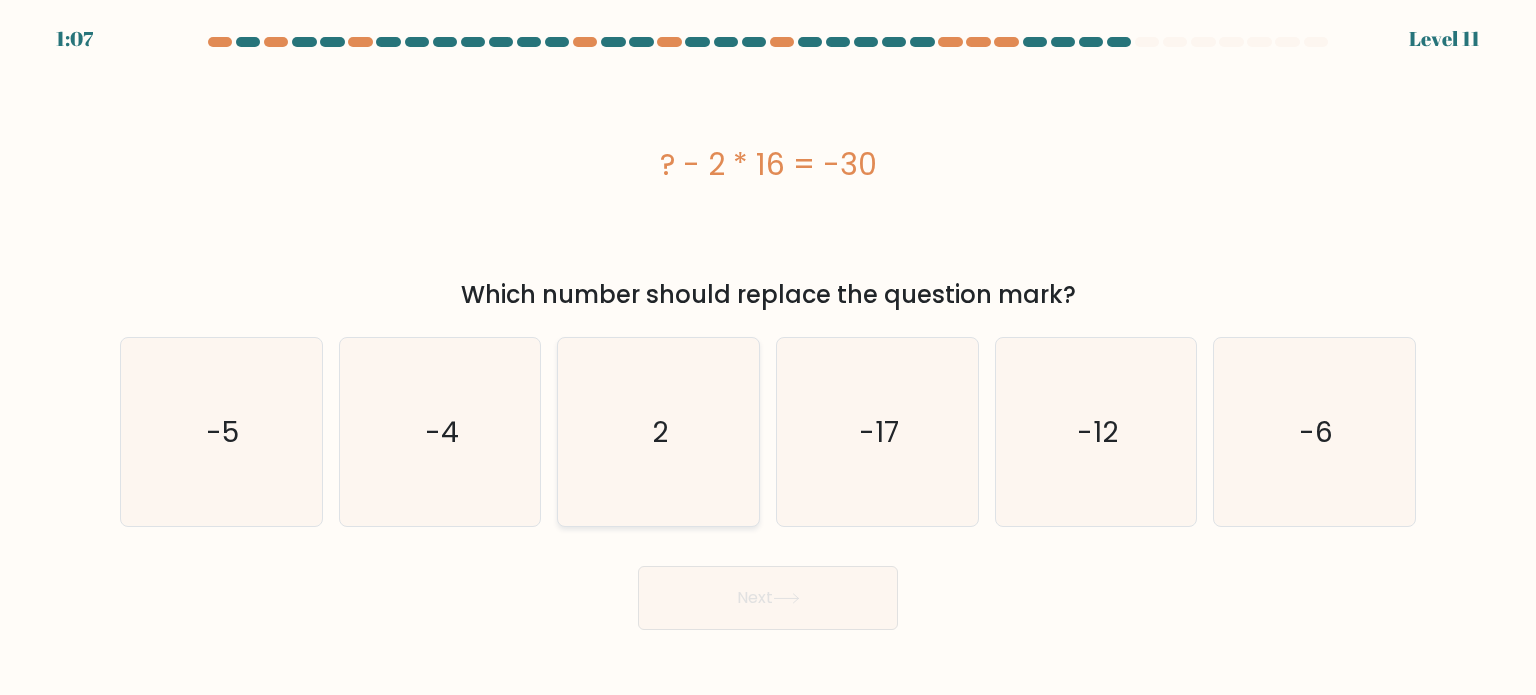 click on "2" 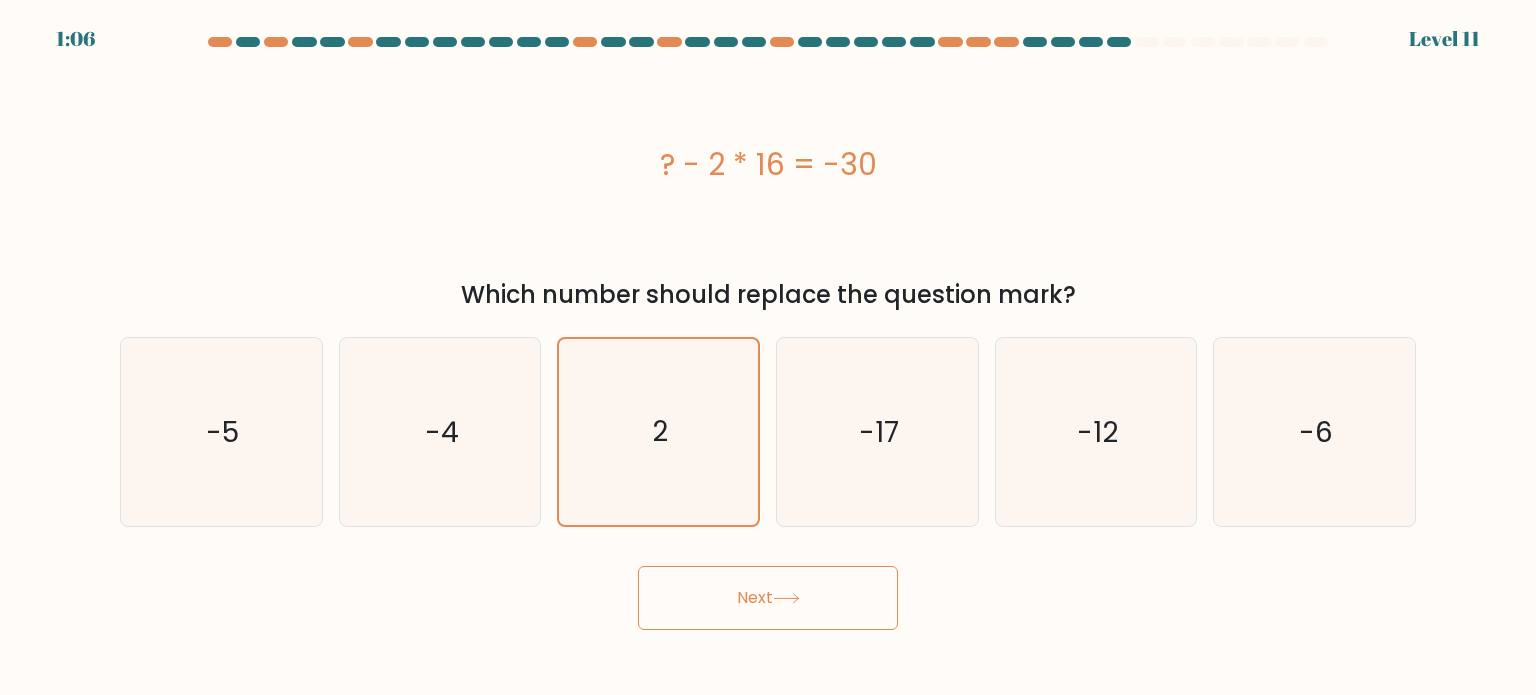 click on "Next" at bounding box center [768, 598] 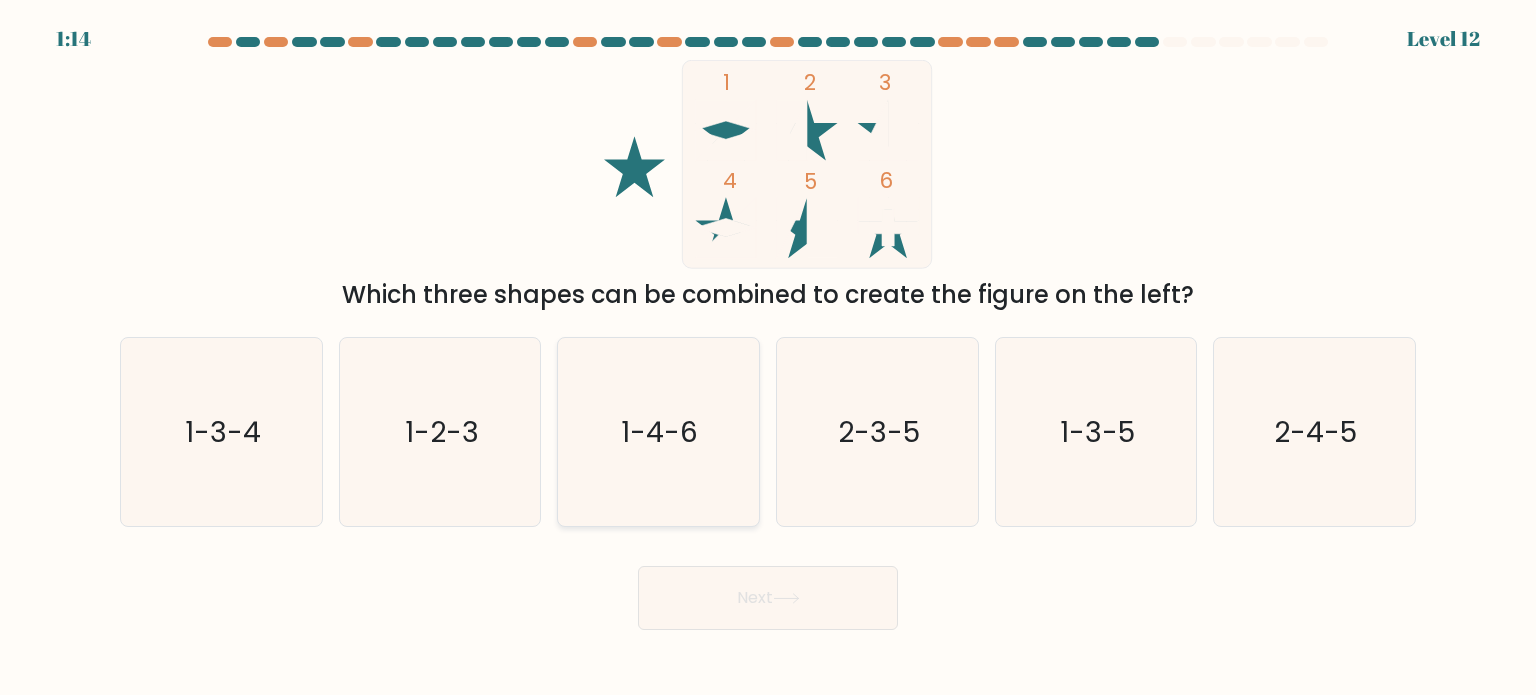 click on "1-4-6" 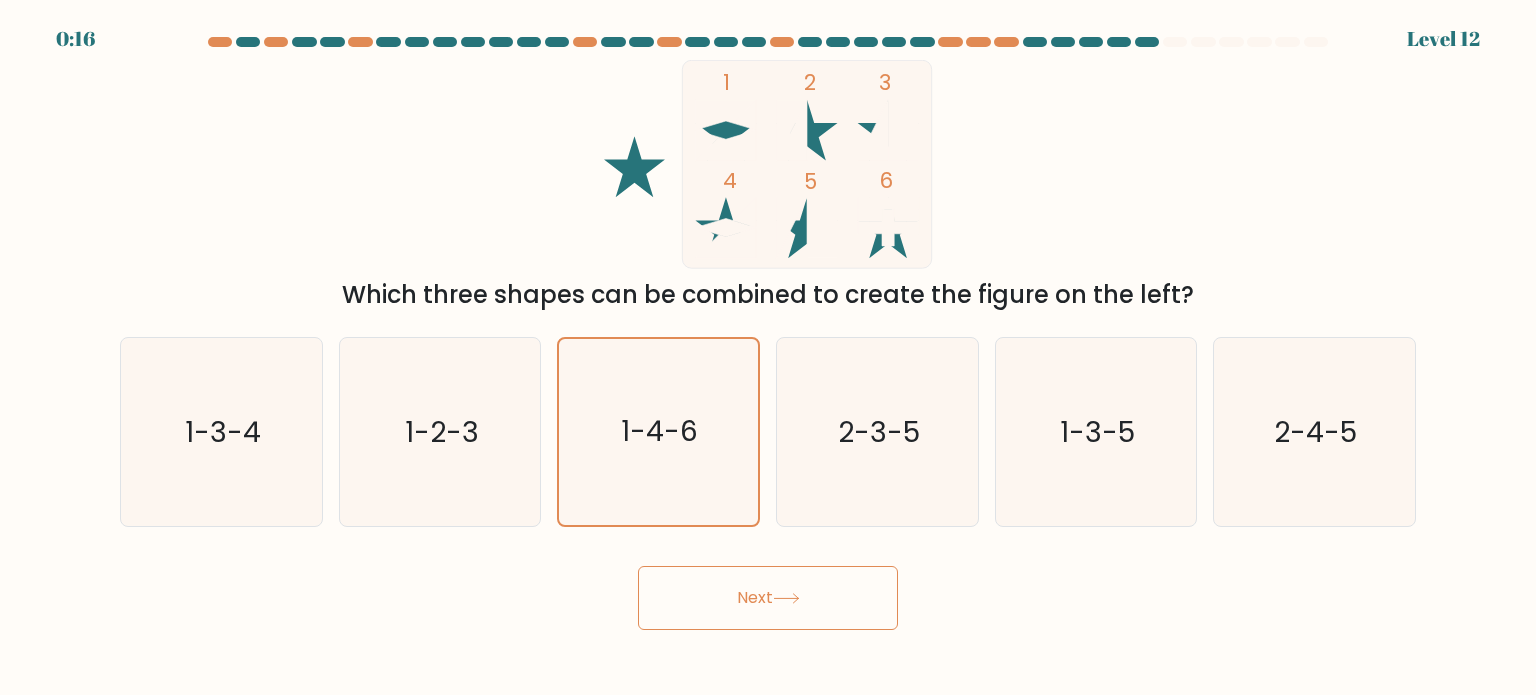 click on "Next" at bounding box center [768, 598] 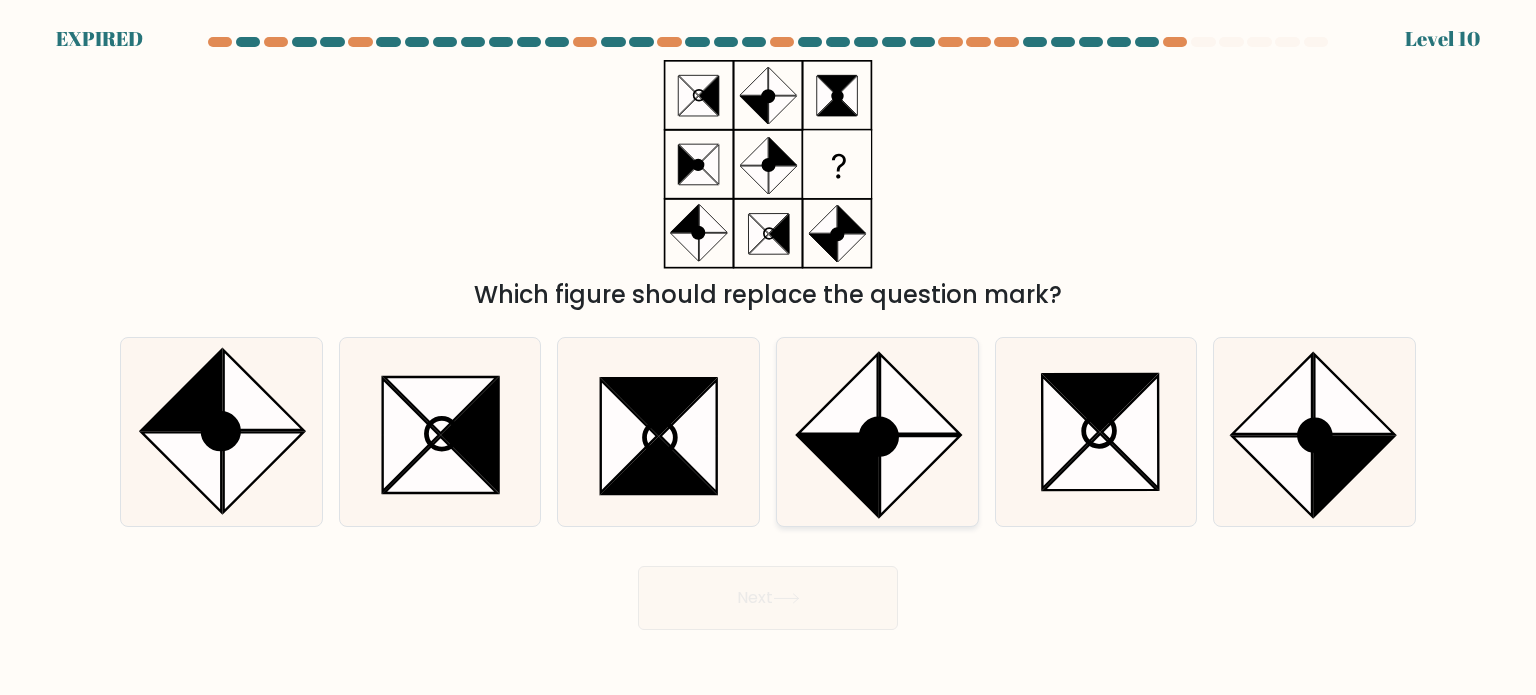 click 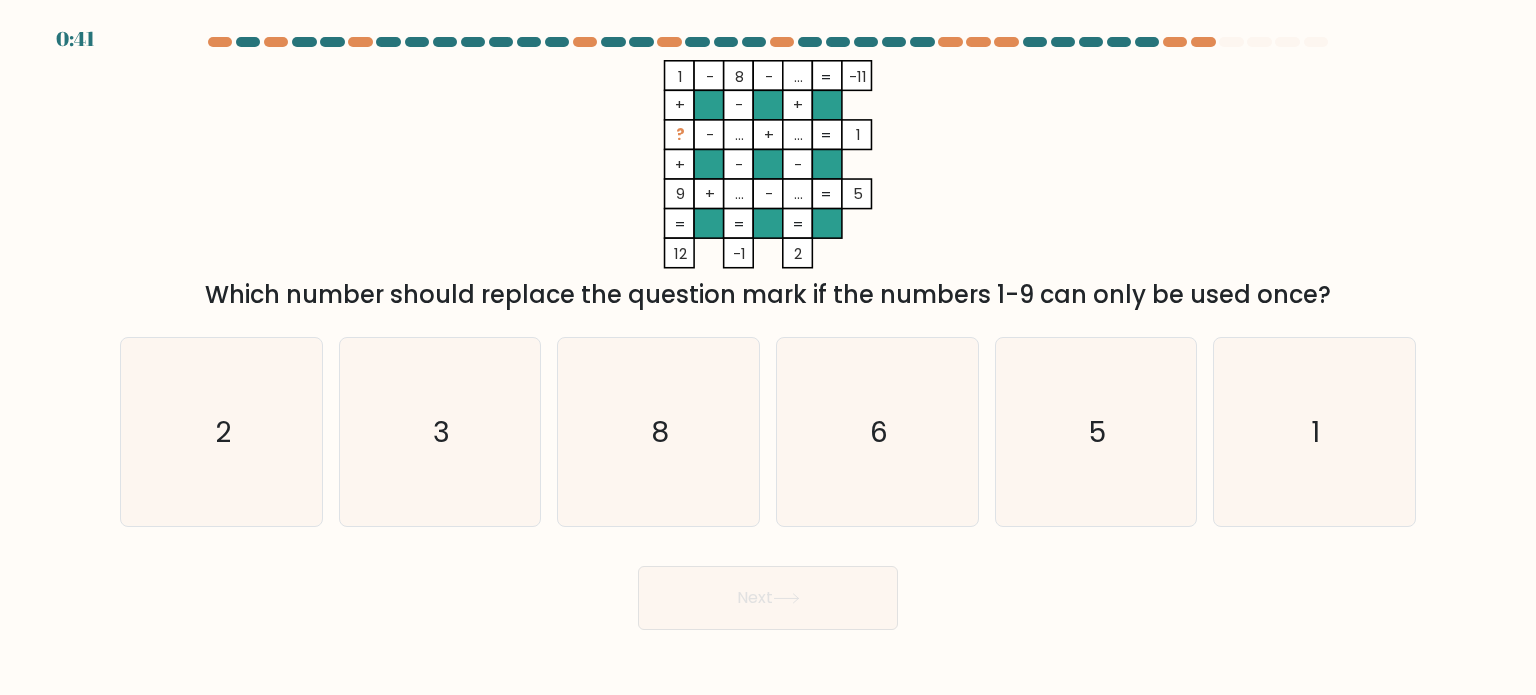 scroll, scrollTop: 0, scrollLeft: 0, axis: both 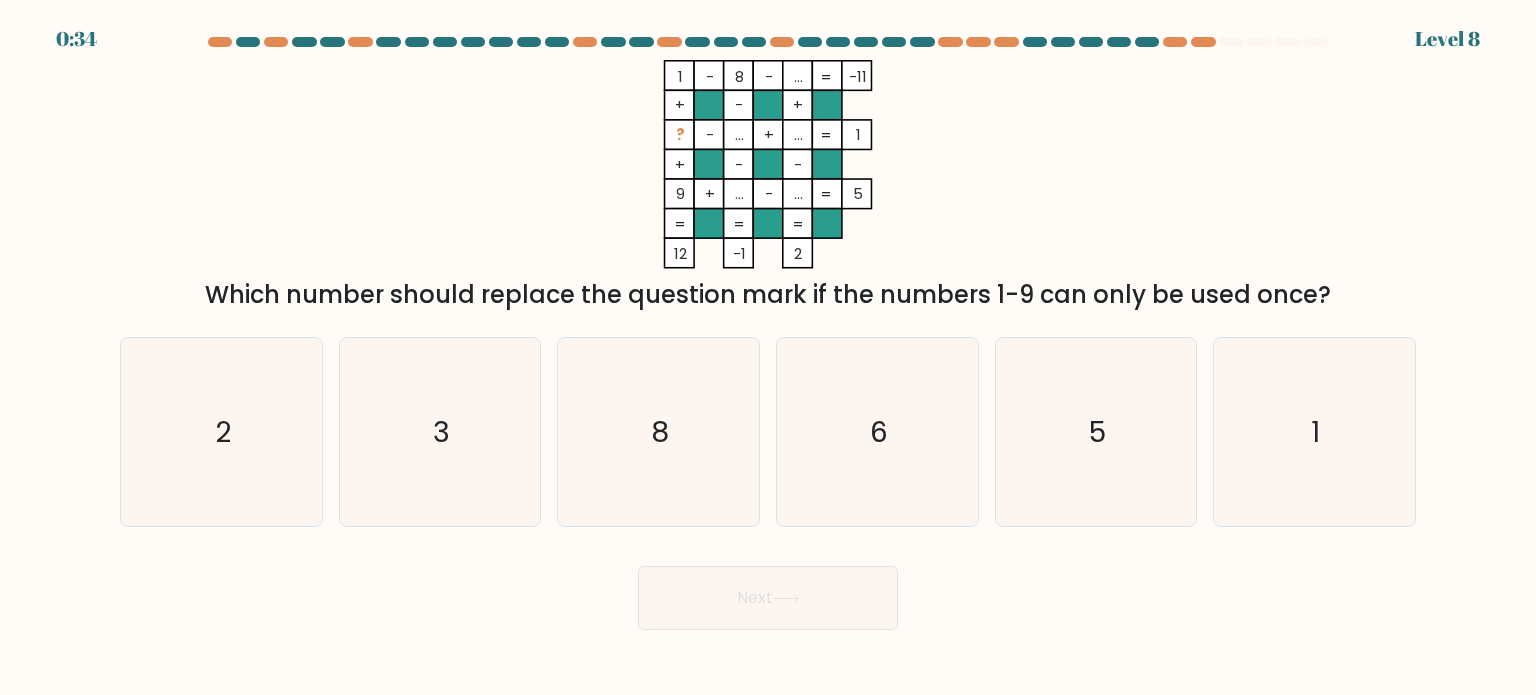 drag, startPoint x: 684, startPoint y: 72, endPoint x: 1360, endPoint y: 303, distance: 714.3787 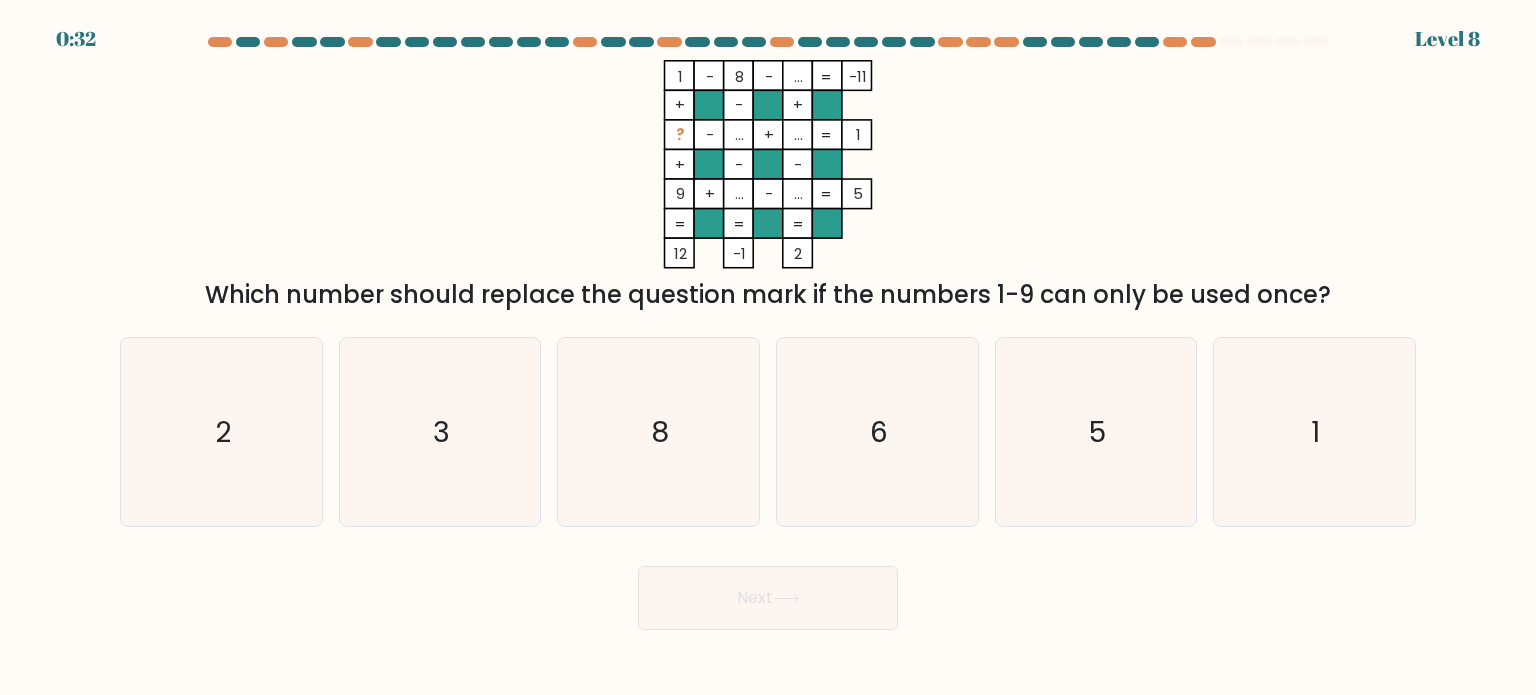 copy on "1    -    8    -    ...    -11    +    -    +    ?    -    ...    +    ...    1    +    -    -    9    +    ...    -    ...    =   5    =   =   =   =   12    -1    2    =
Which number should replace the question mark if the numbers 1-9 can only be used once?" 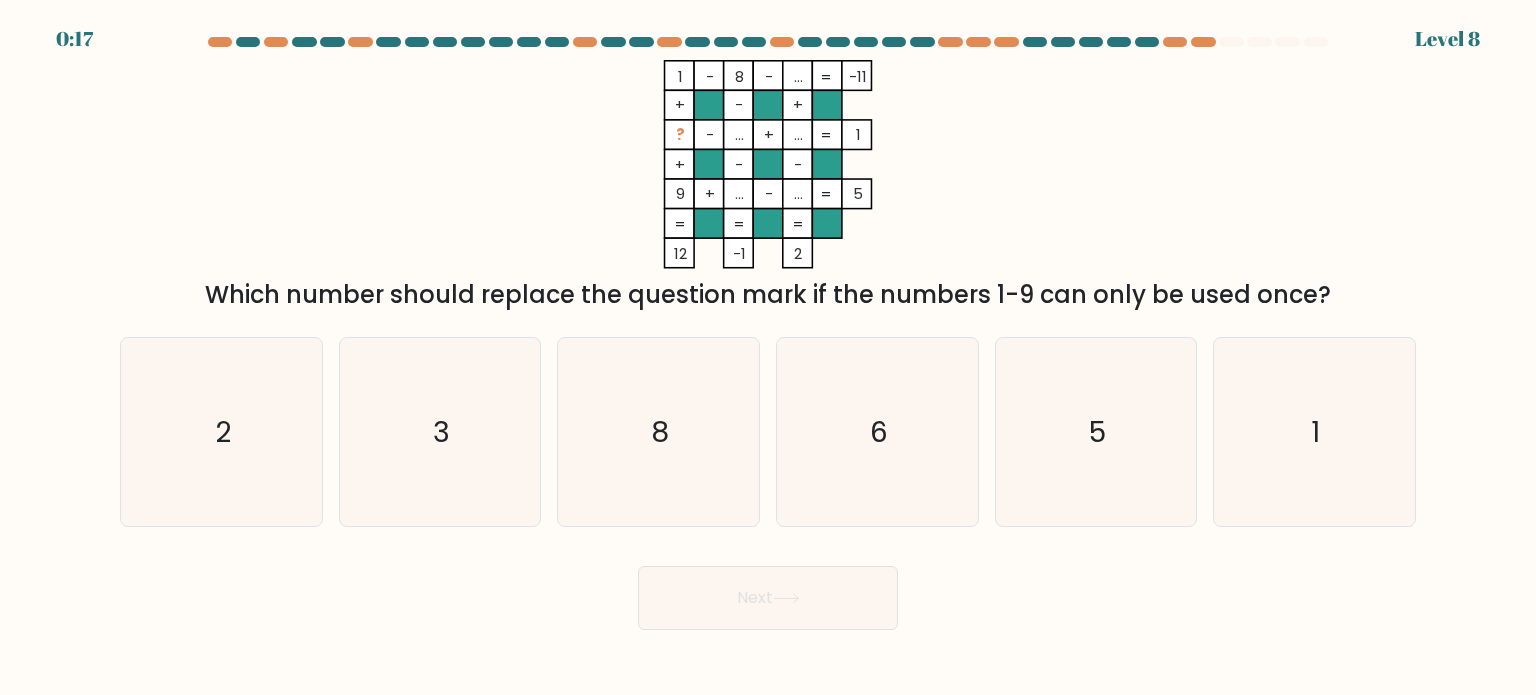 click on "1    -    8    -    ...    -11    +    -    +    ?    -    ...    +    ...    1    +    -    -    9    +    ...    -    ...    =   5    =   =   =   =   12    -1    2    =" 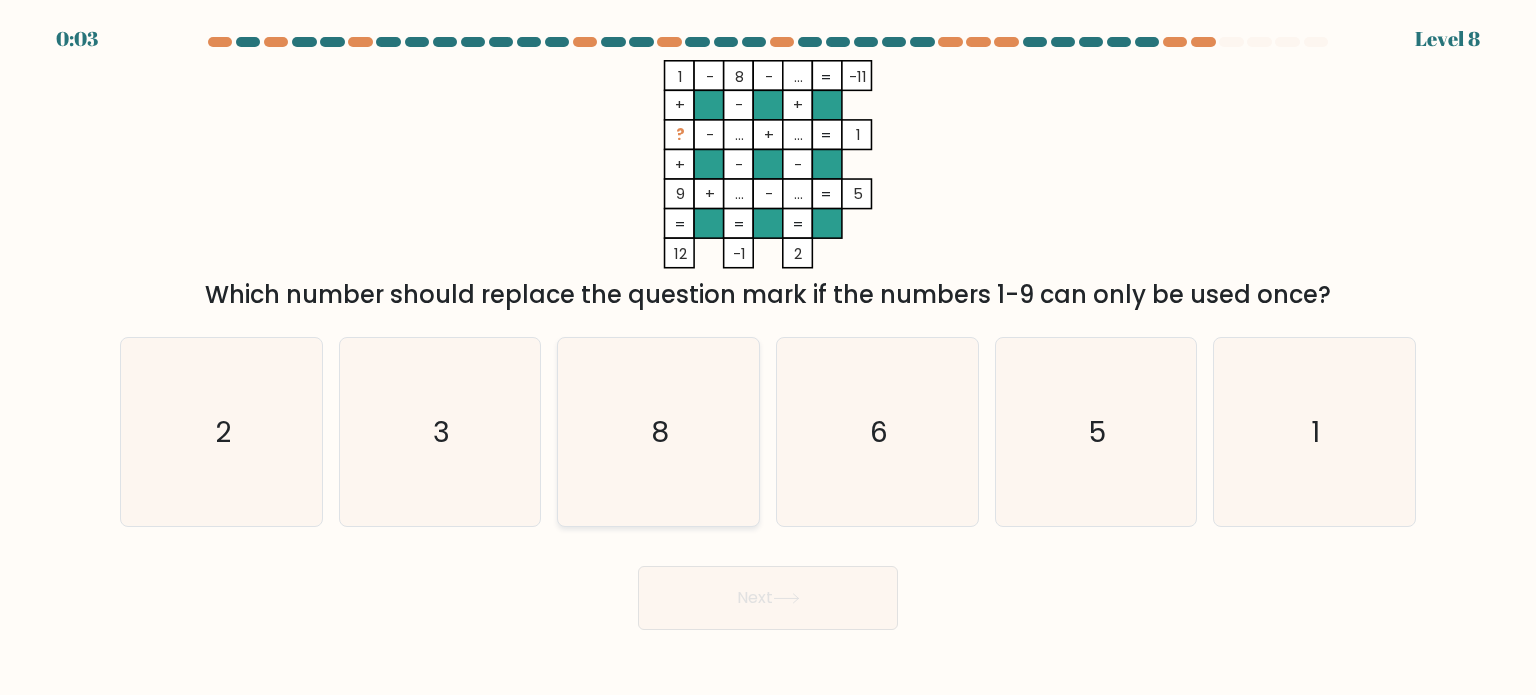click on "8" 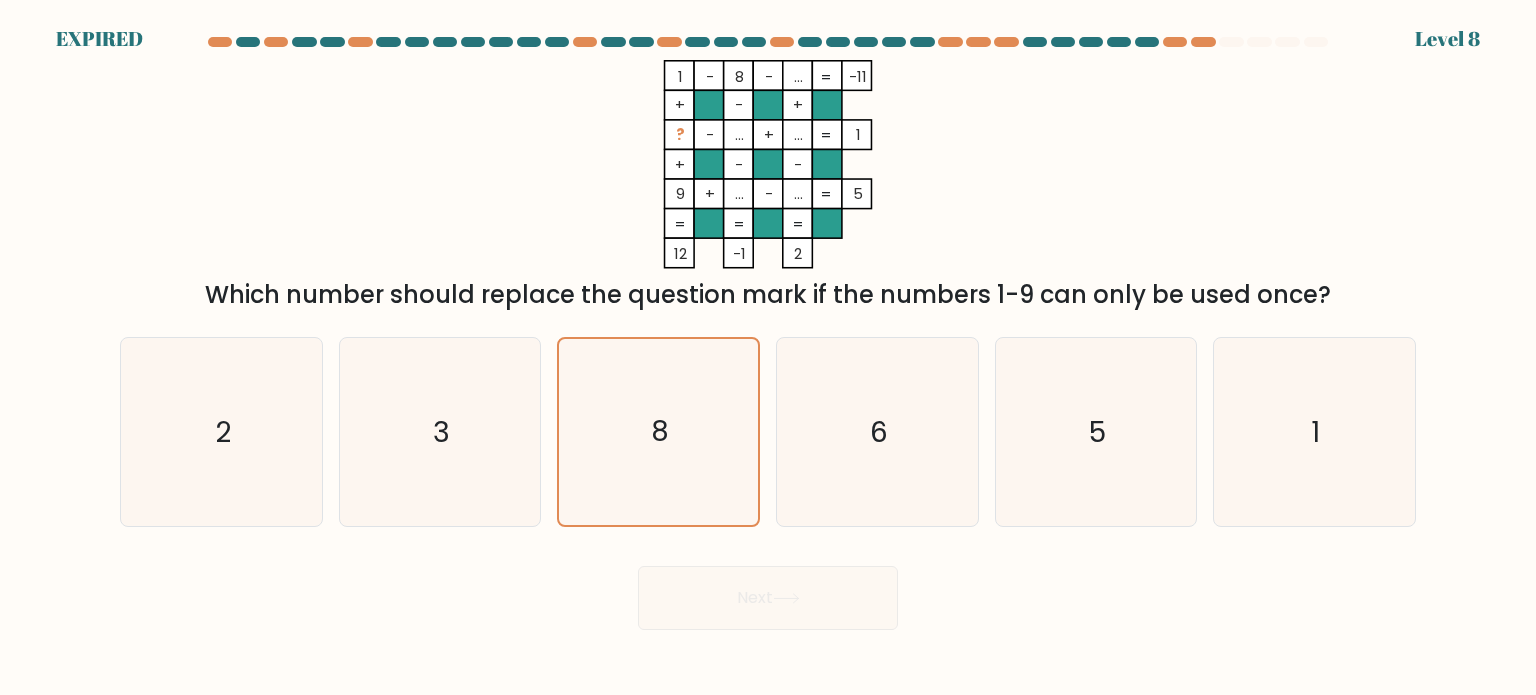 click on "Next" at bounding box center (768, 590) 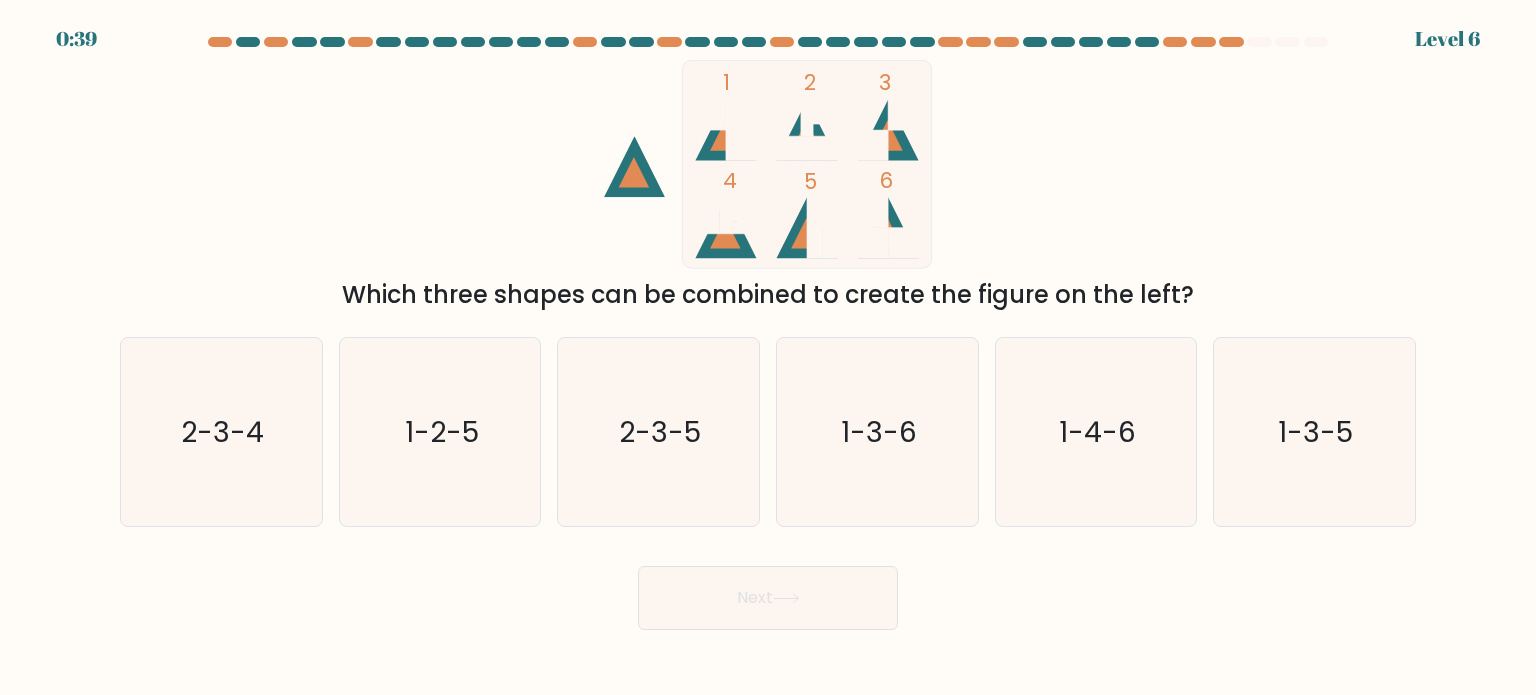 scroll, scrollTop: 0, scrollLeft: 0, axis: both 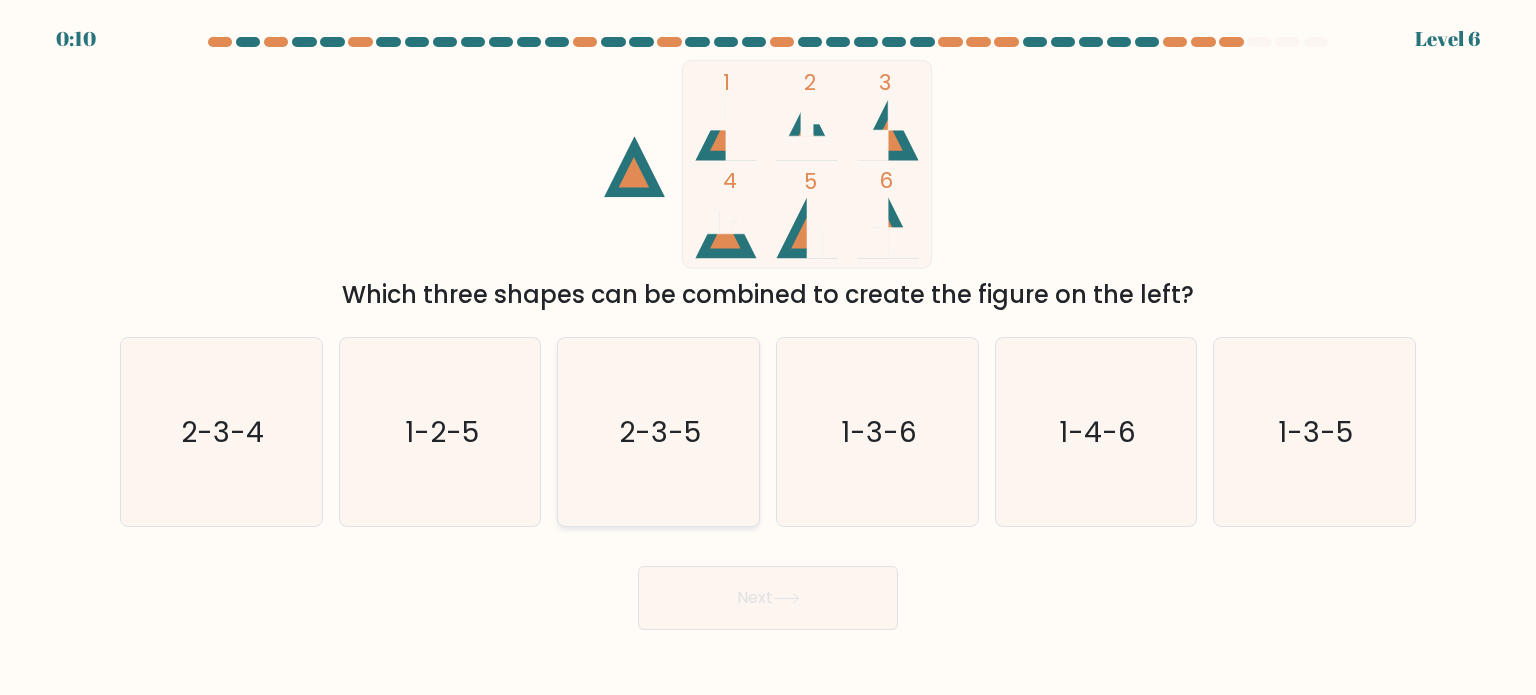 click on "2-3-5" 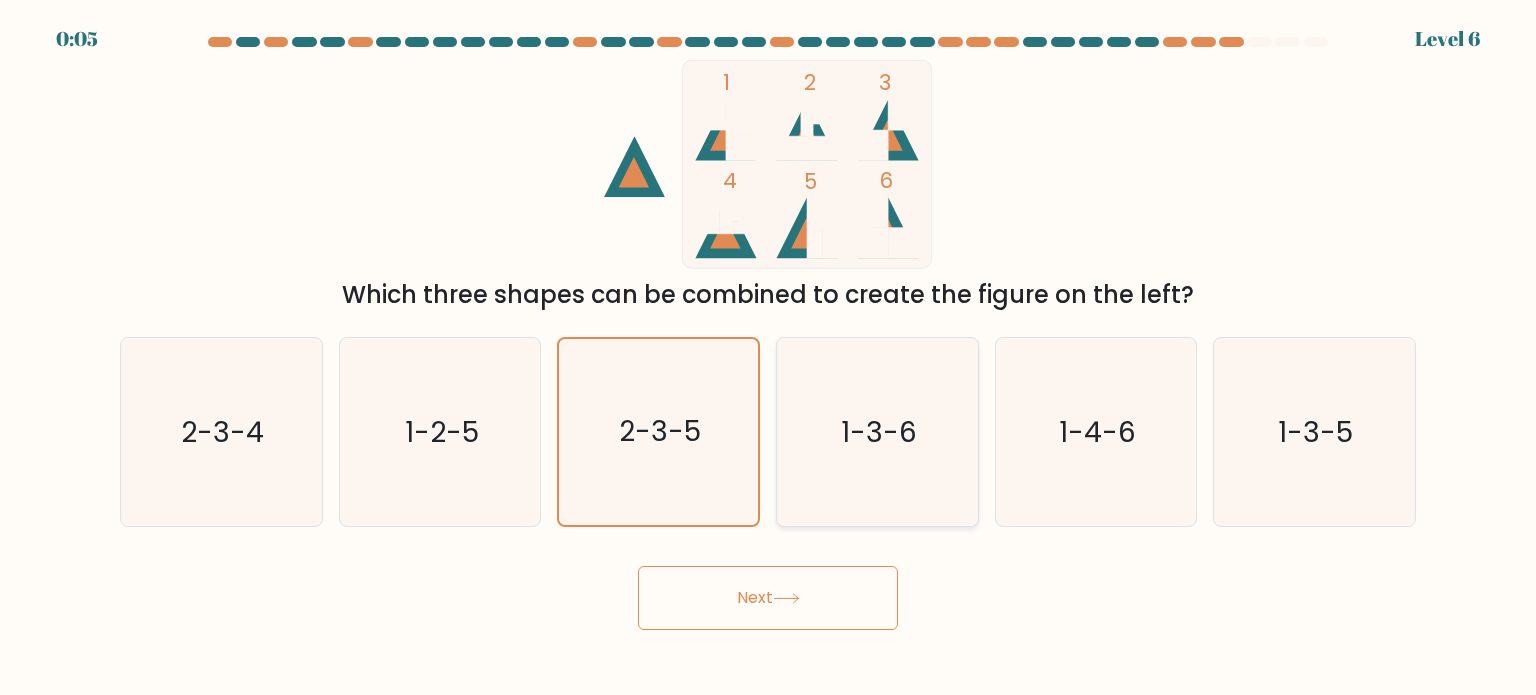 click on "1-3-6" 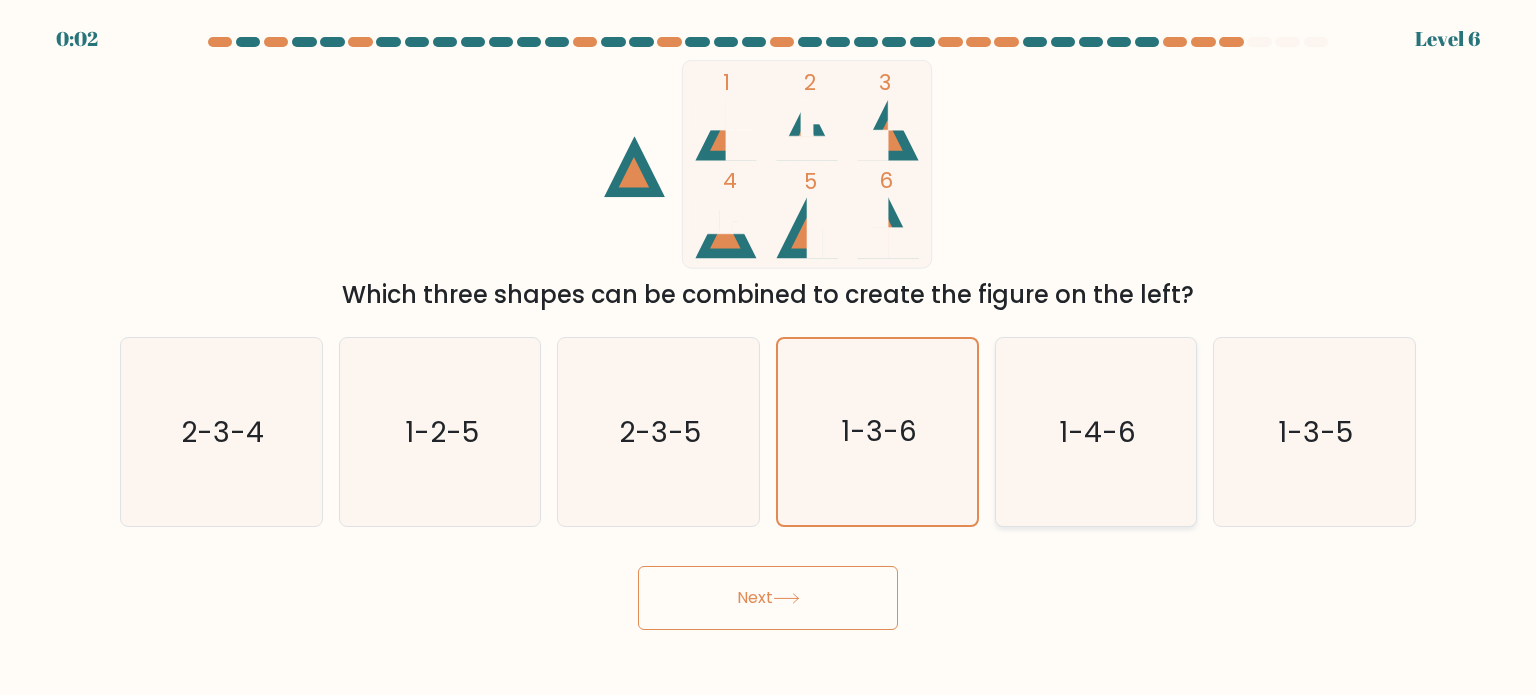 click on "1-4-6" 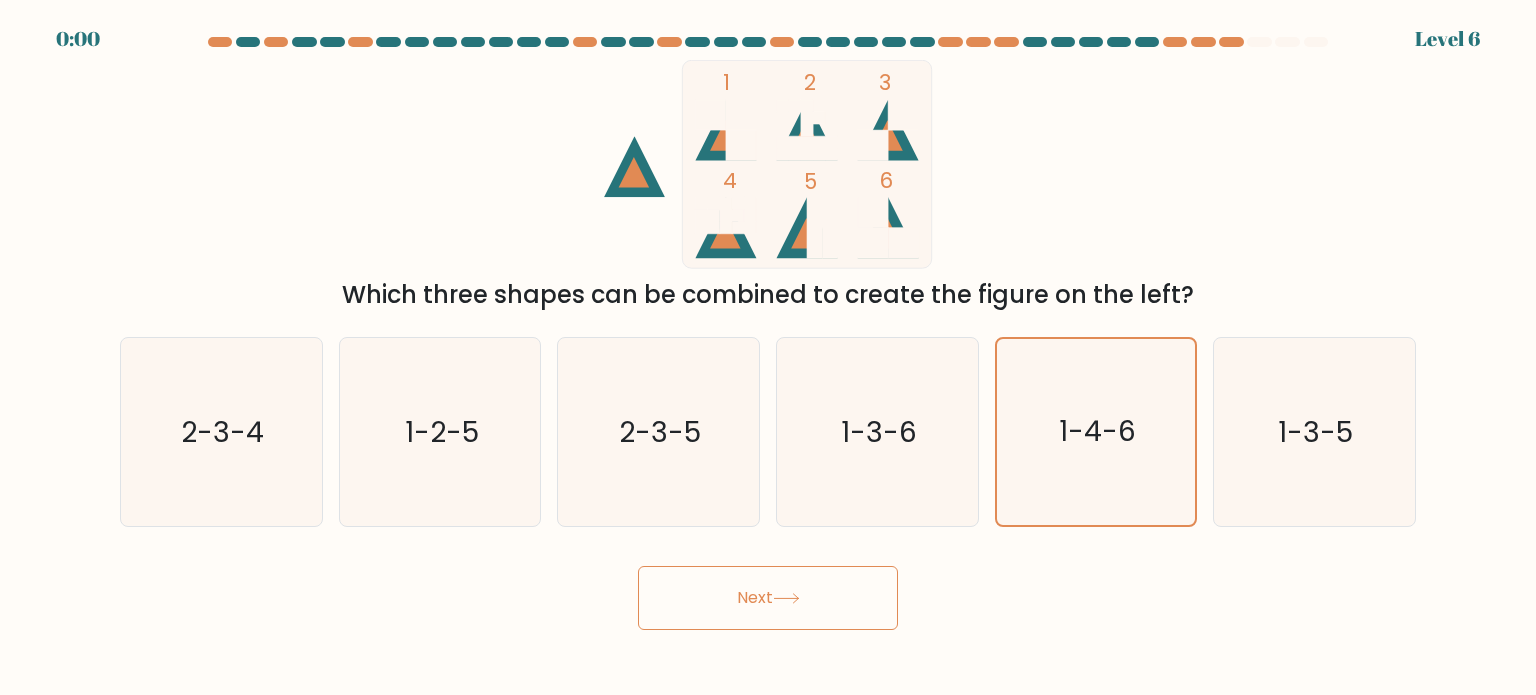 click on "Next" at bounding box center [768, 598] 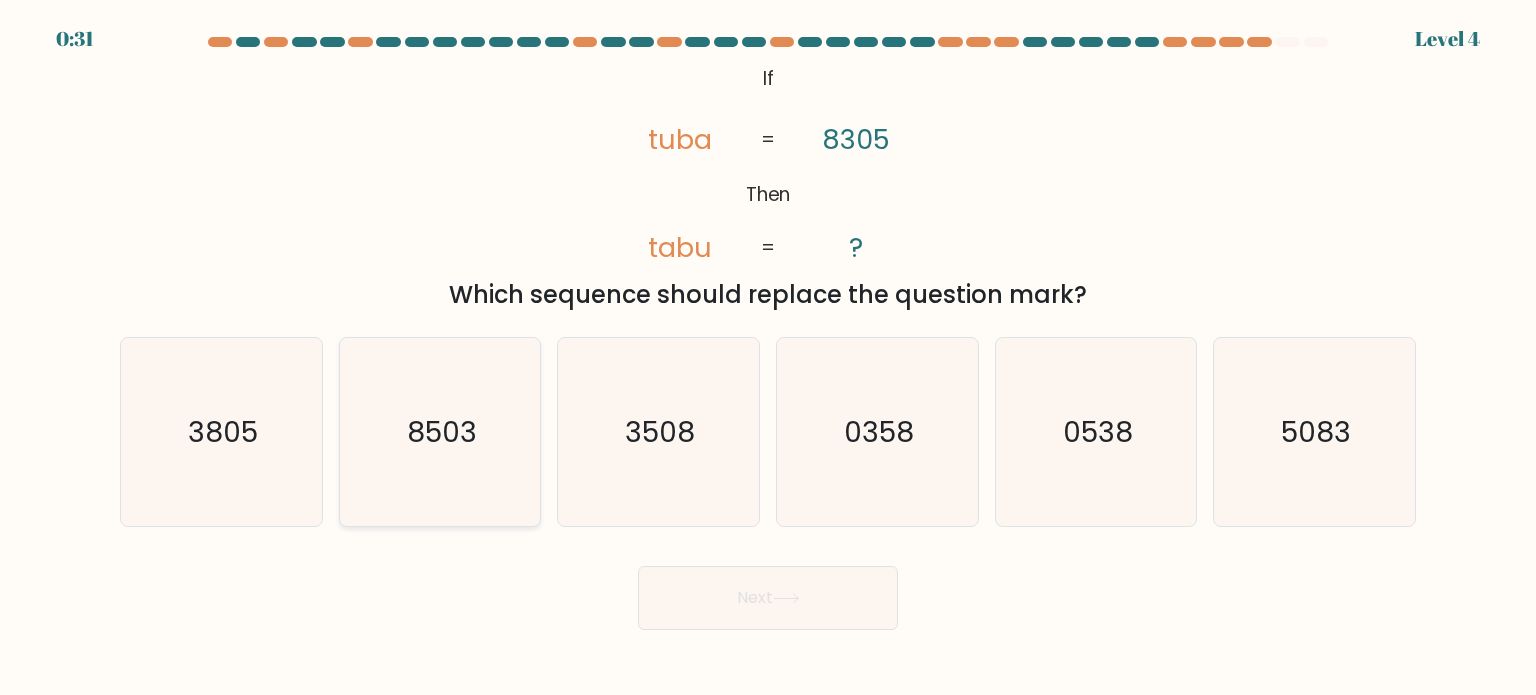 click on "8503" 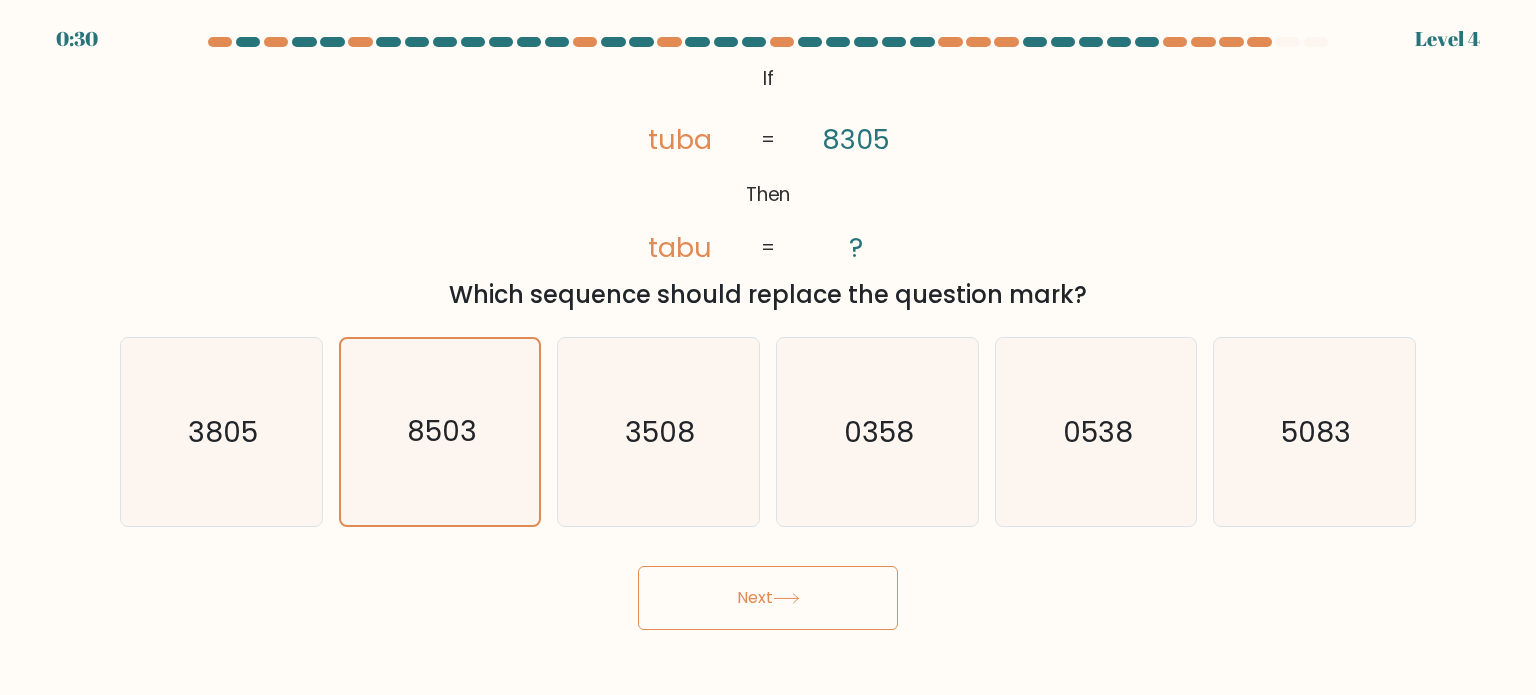 click on "Next" at bounding box center (768, 598) 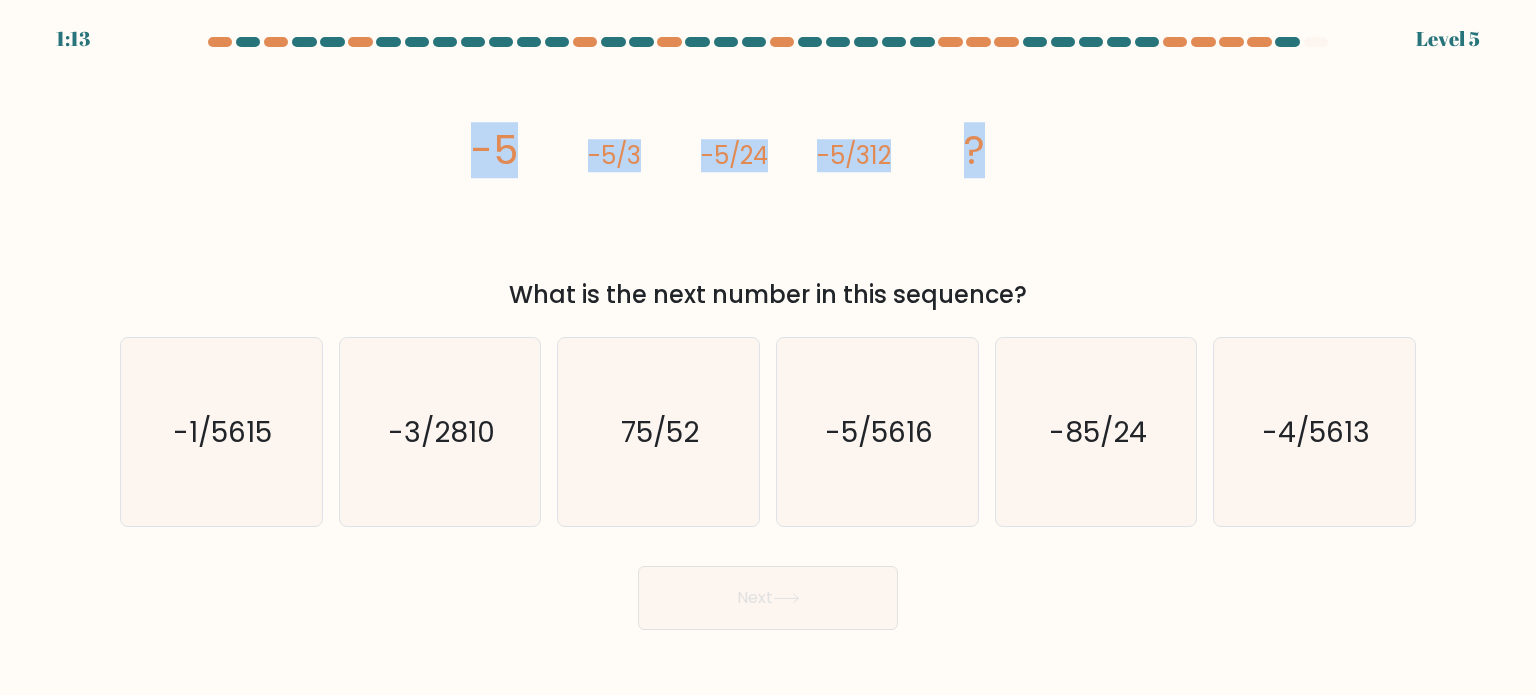 drag, startPoint x: 472, startPoint y: 147, endPoint x: 1099, endPoint y: 118, distance: 627.6703 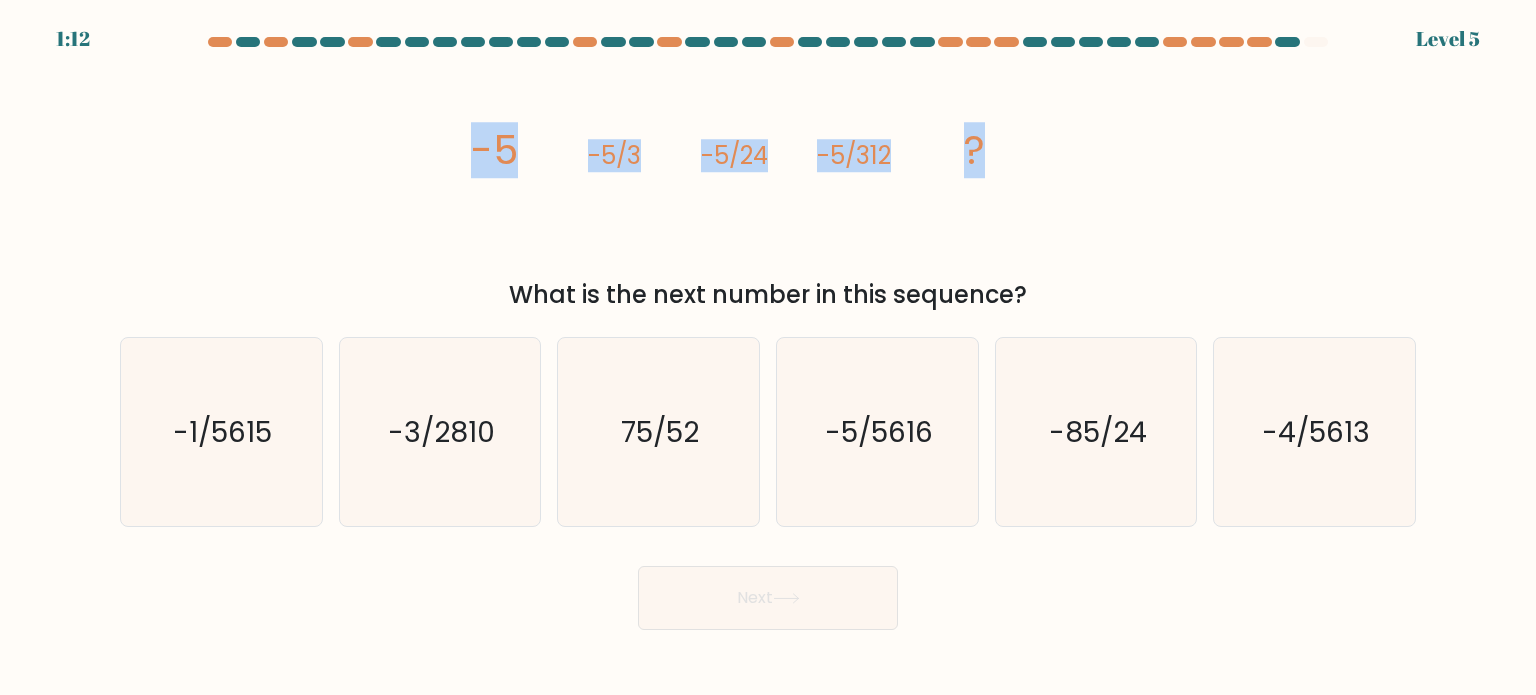 copy on "[NUMBER]
[NUMBER]
[NUMBER]
[NUMBER]
?" 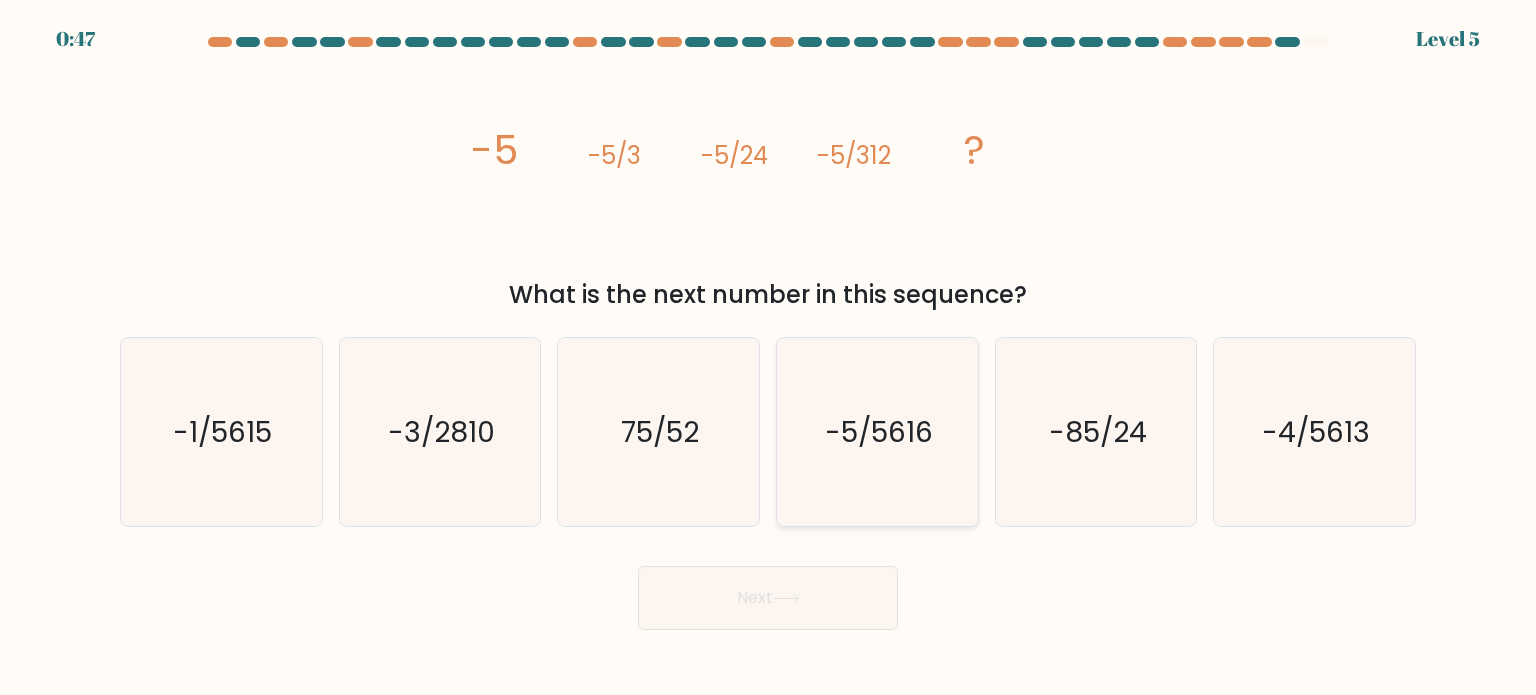 click on "-5/5616" 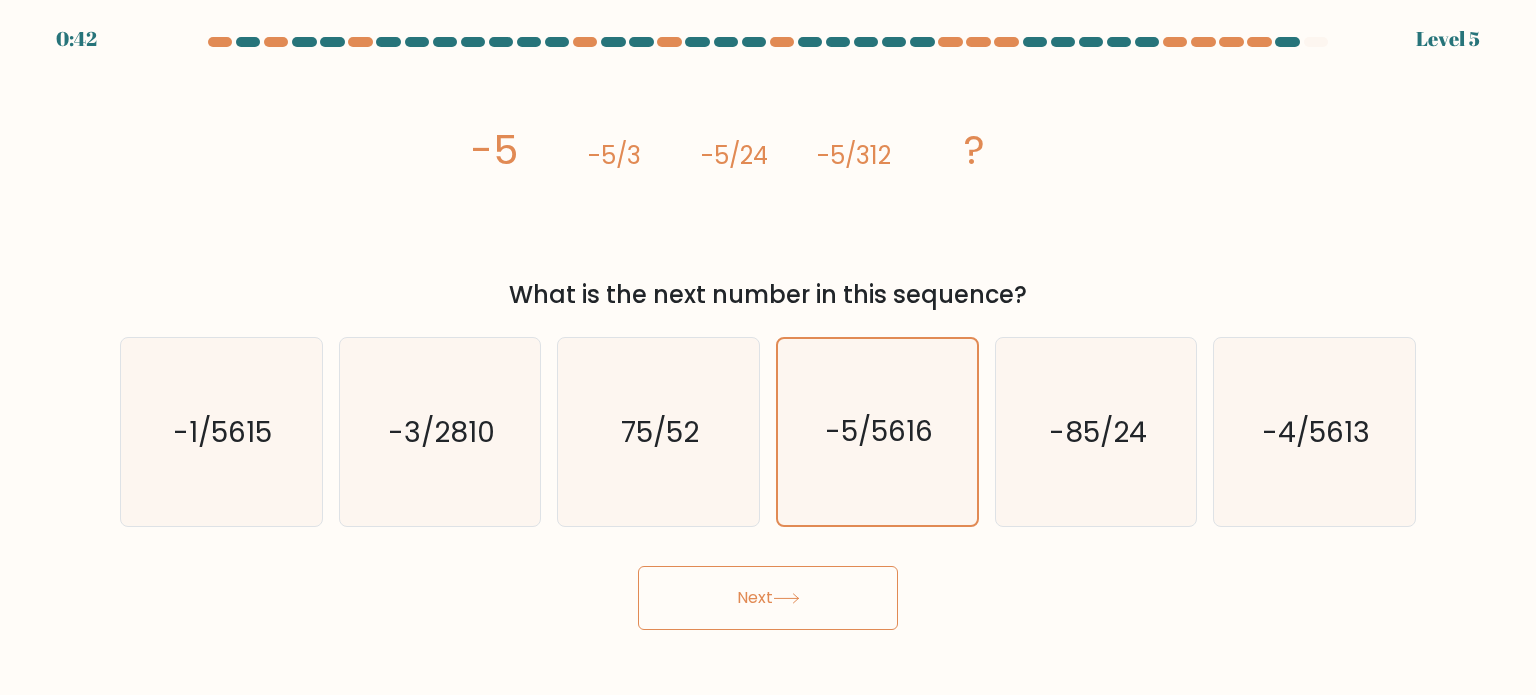 click on "Next" at bounding box center [768, 598] 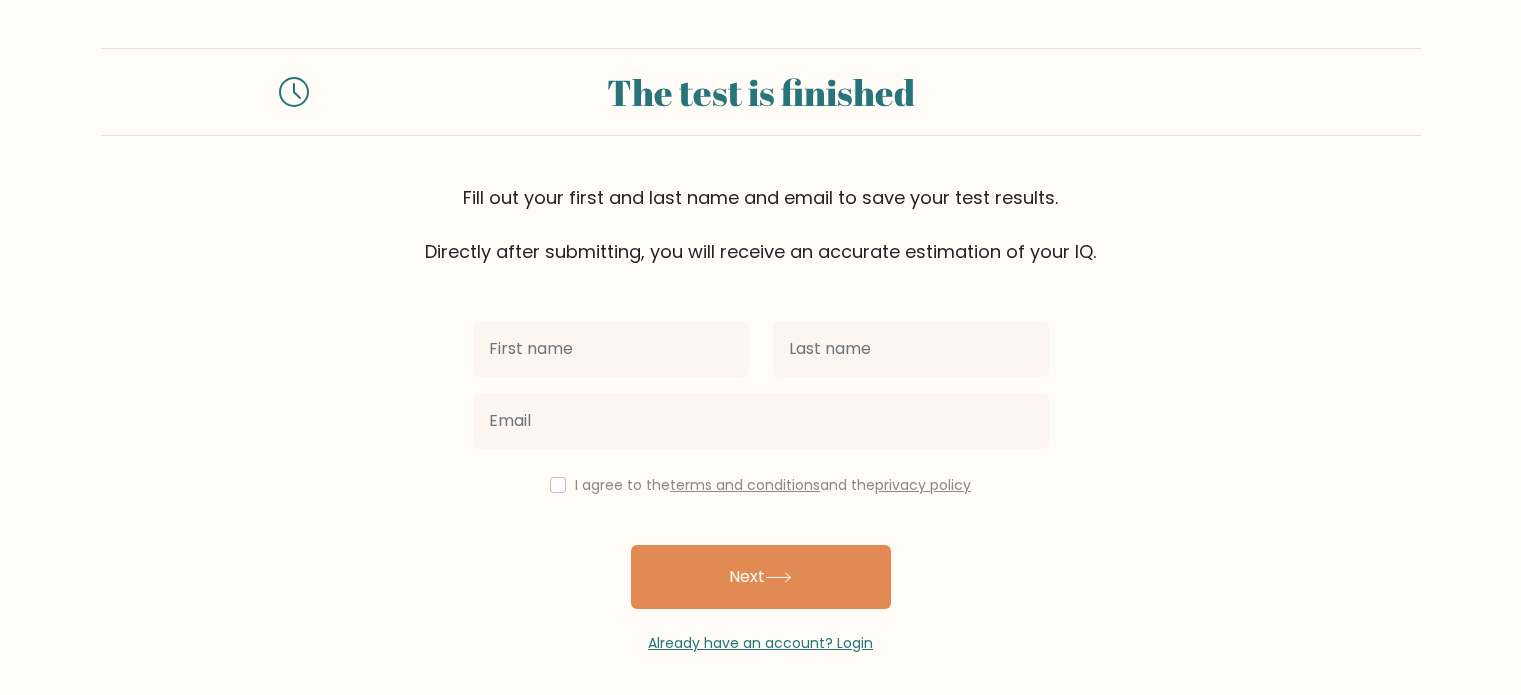 scroll, scrollTop: 0, scrollLeft: 0, axis: both 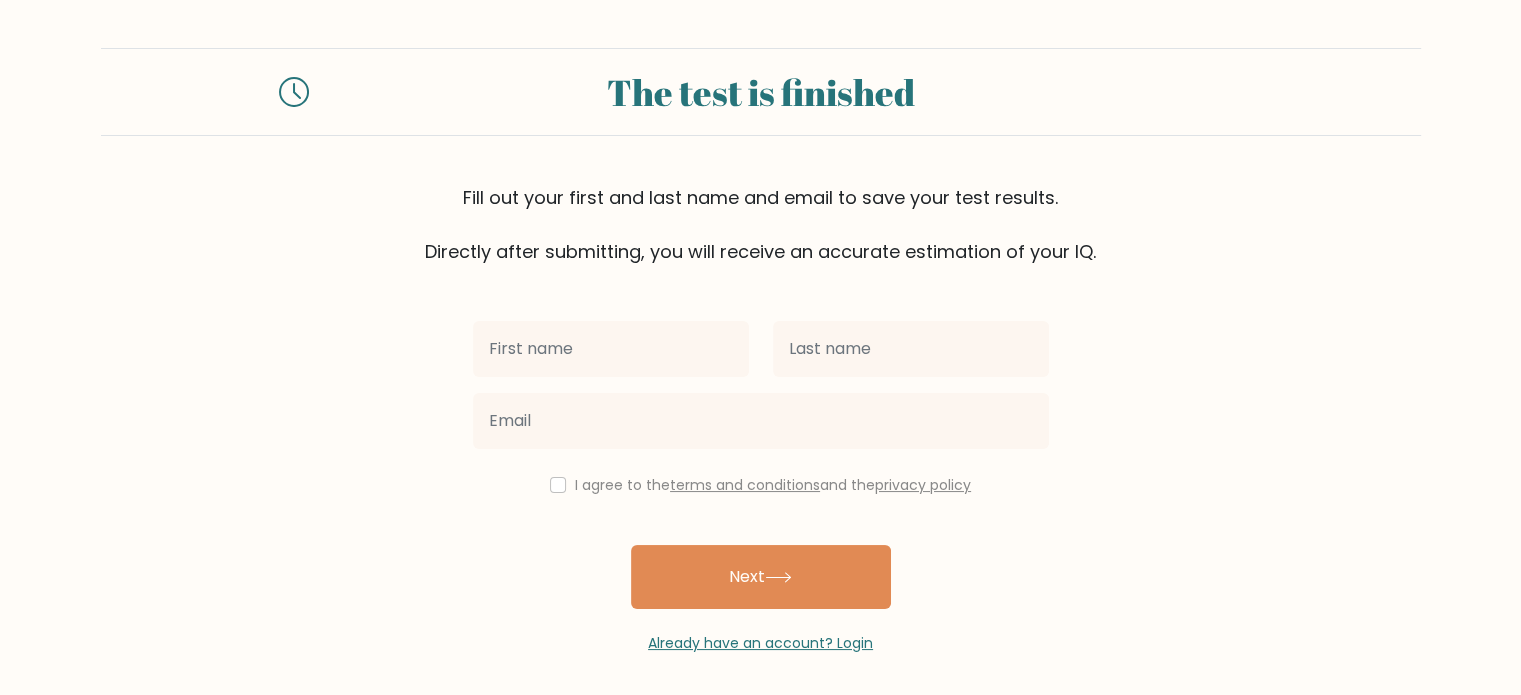 type on "u" 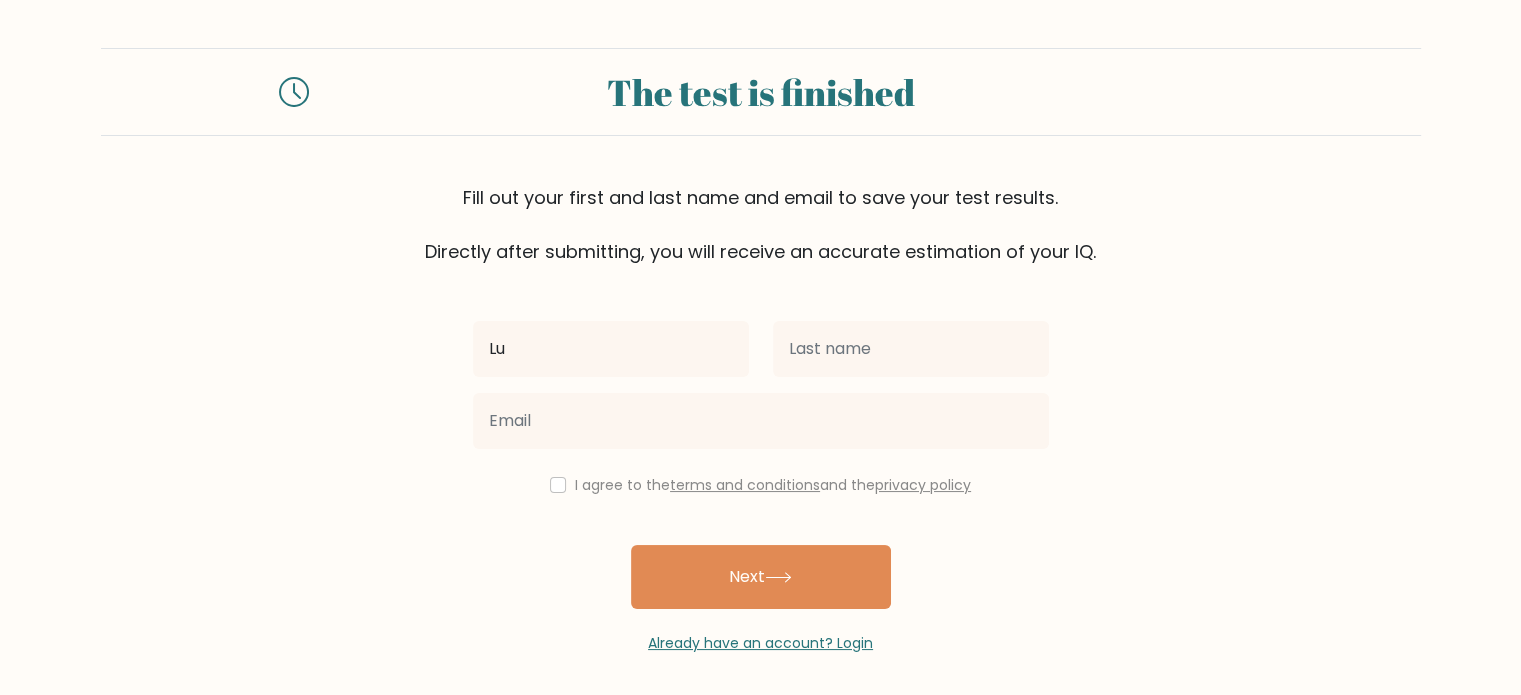 type on "Lu" 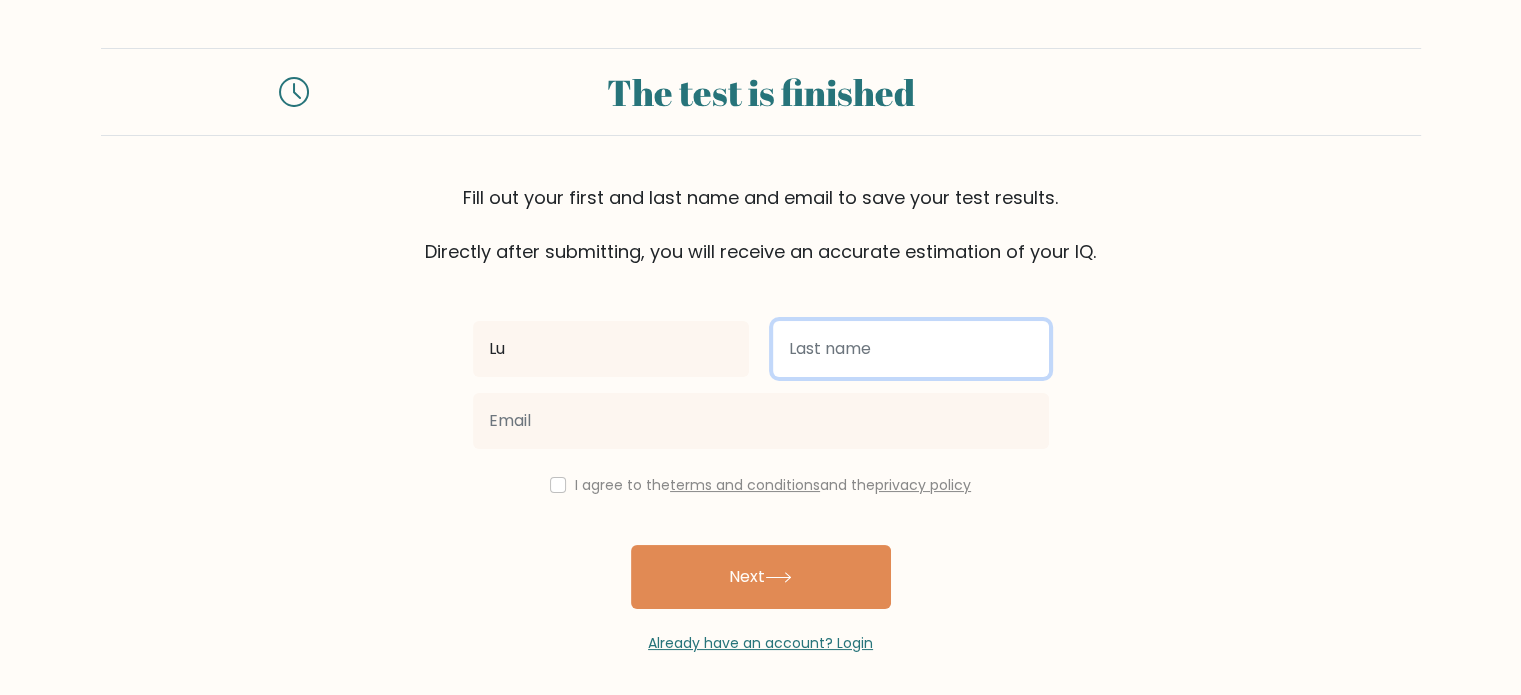 click at bounding box center (911, 349) 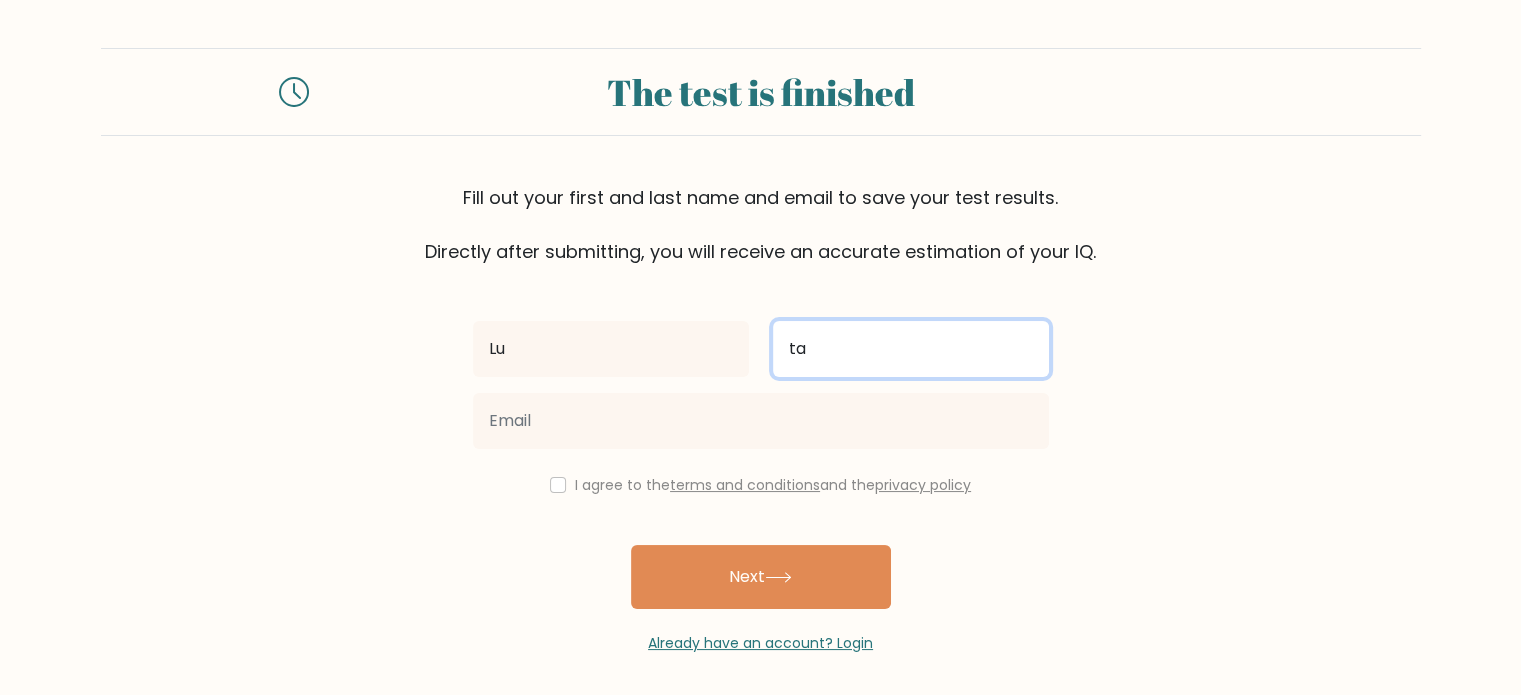 type on "t" 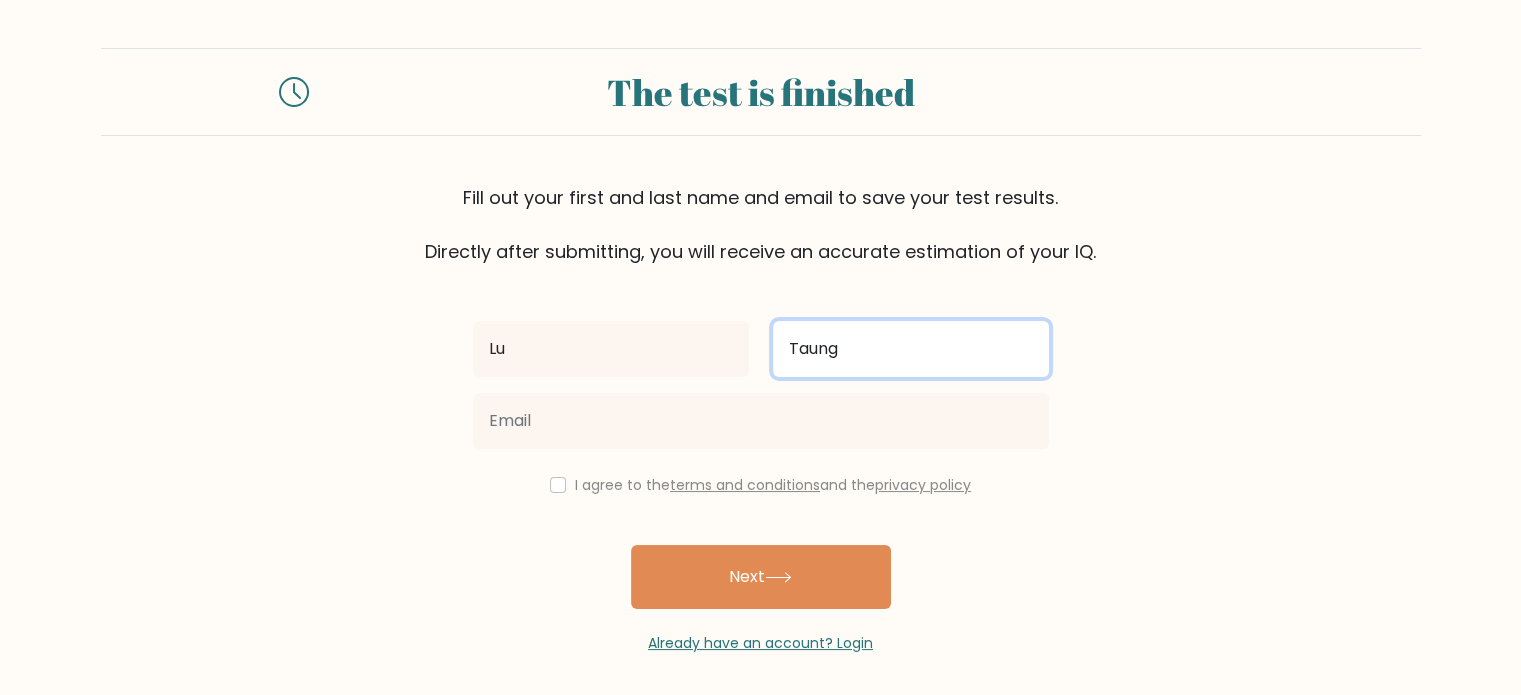 type on "Taung" 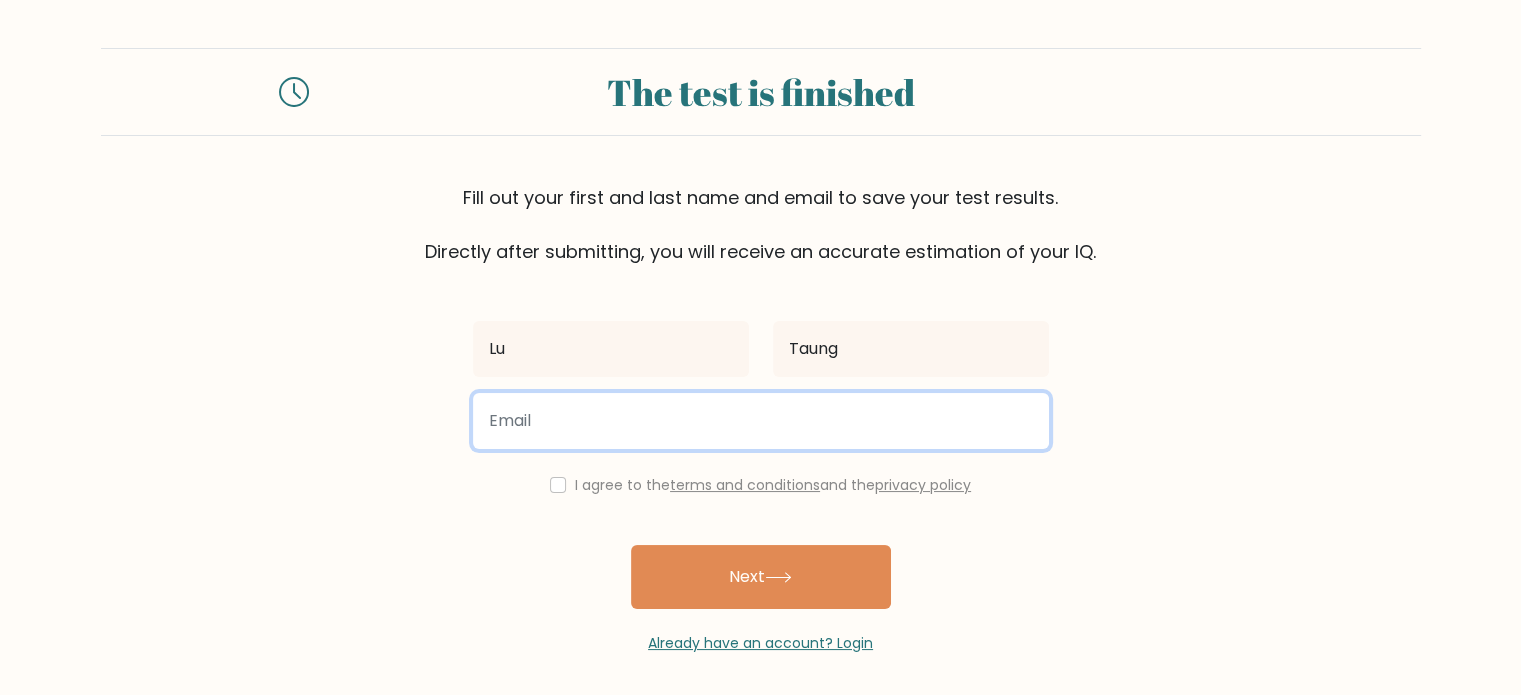 click at bounding box center (761, 421) 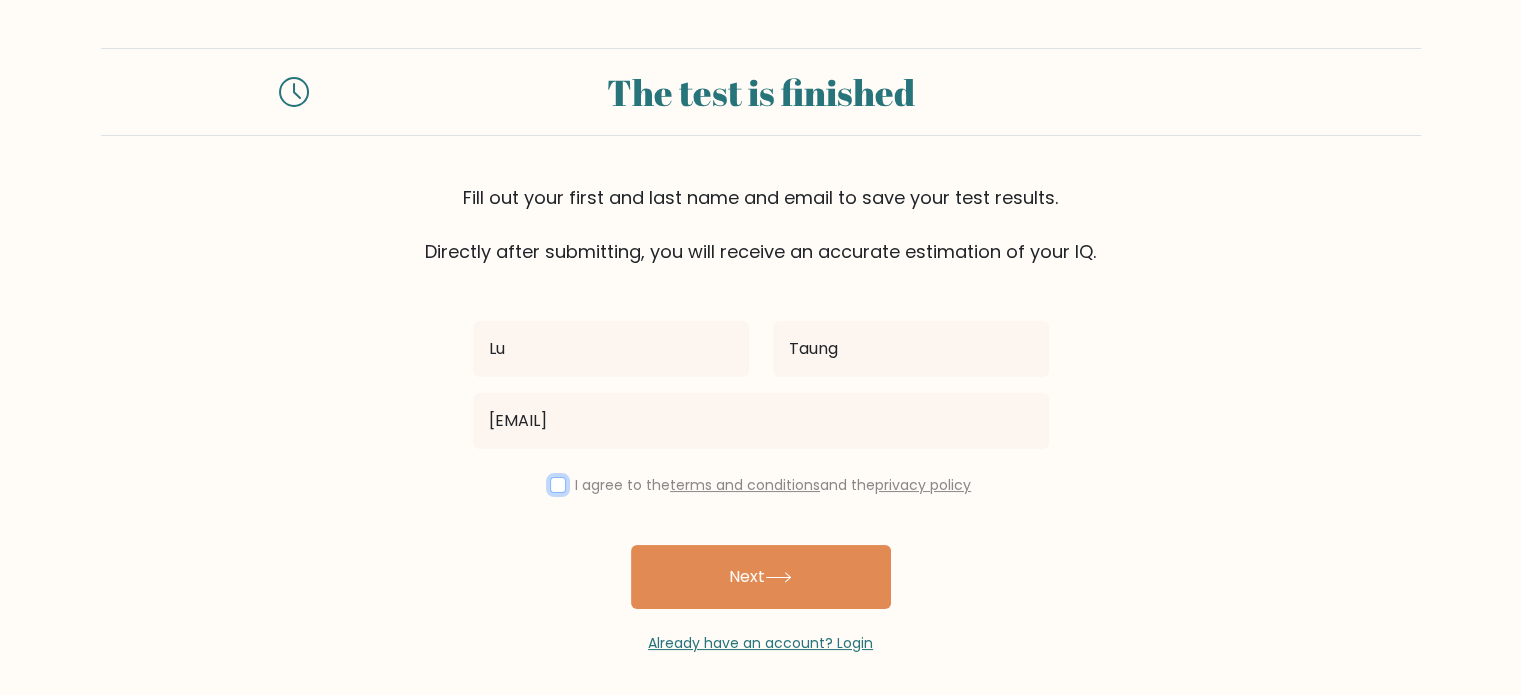 click at bounding box center (558, 485) 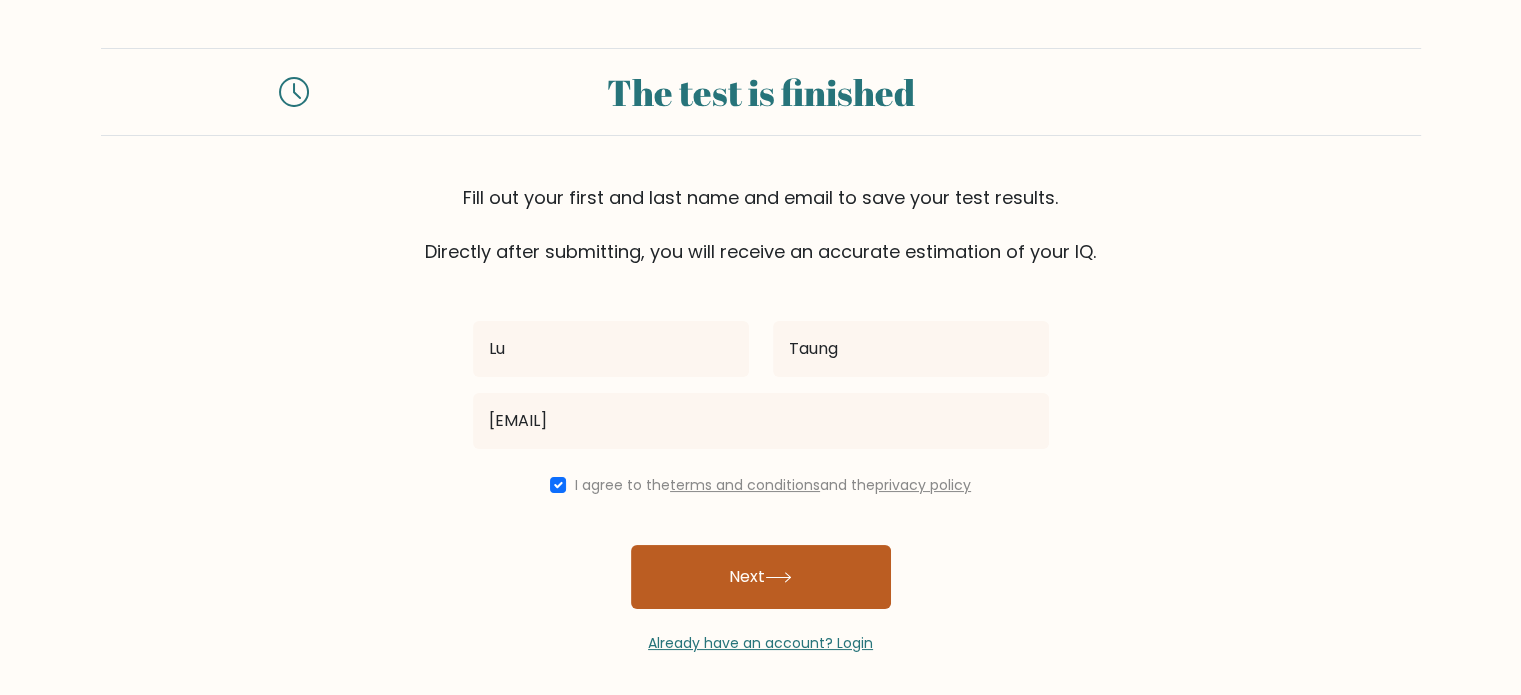 click on "Next" at bounding box center (761, 577) 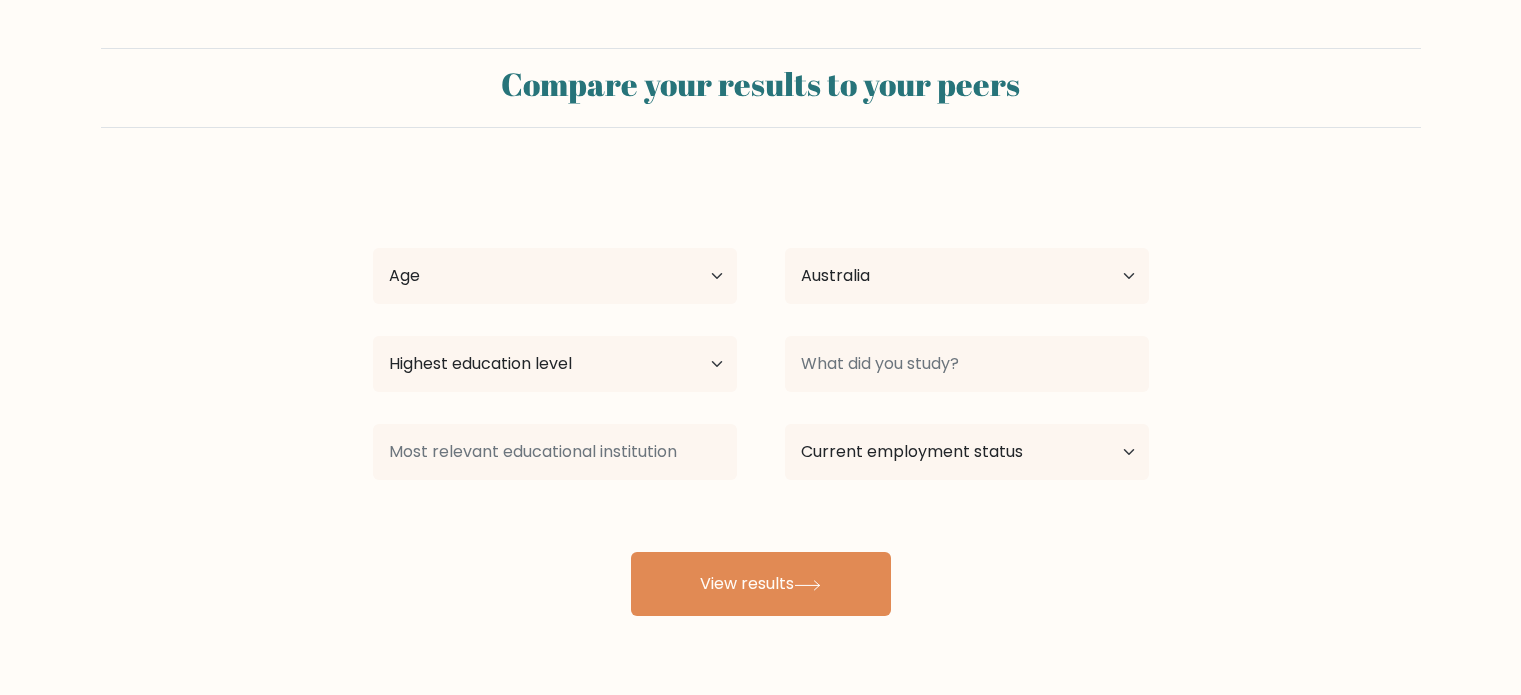 select on "AU" 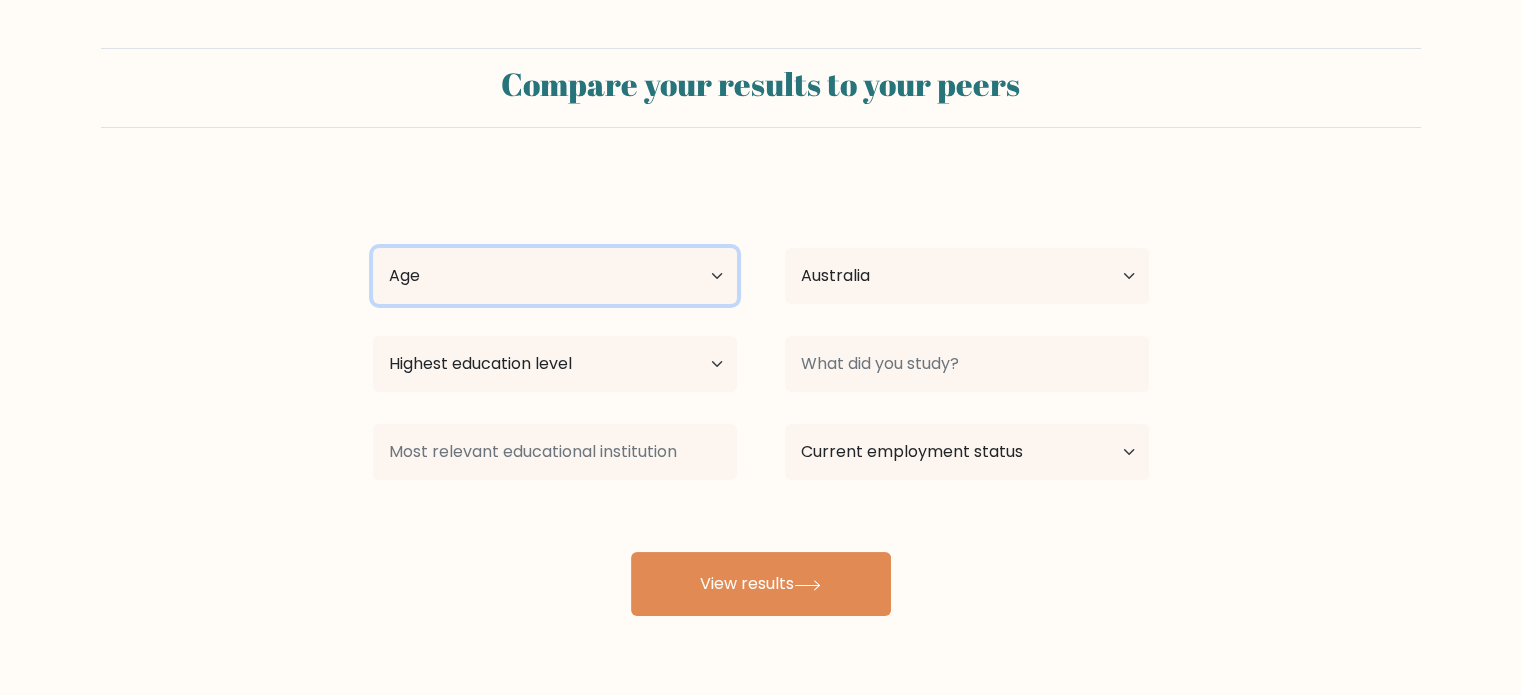 click on "Age
Under 18 years old
18-24 years old
25-34 years old
35-44 years old
45-54 years old
55-64 years old
65 years old and above" at bounding box center (555, 276) 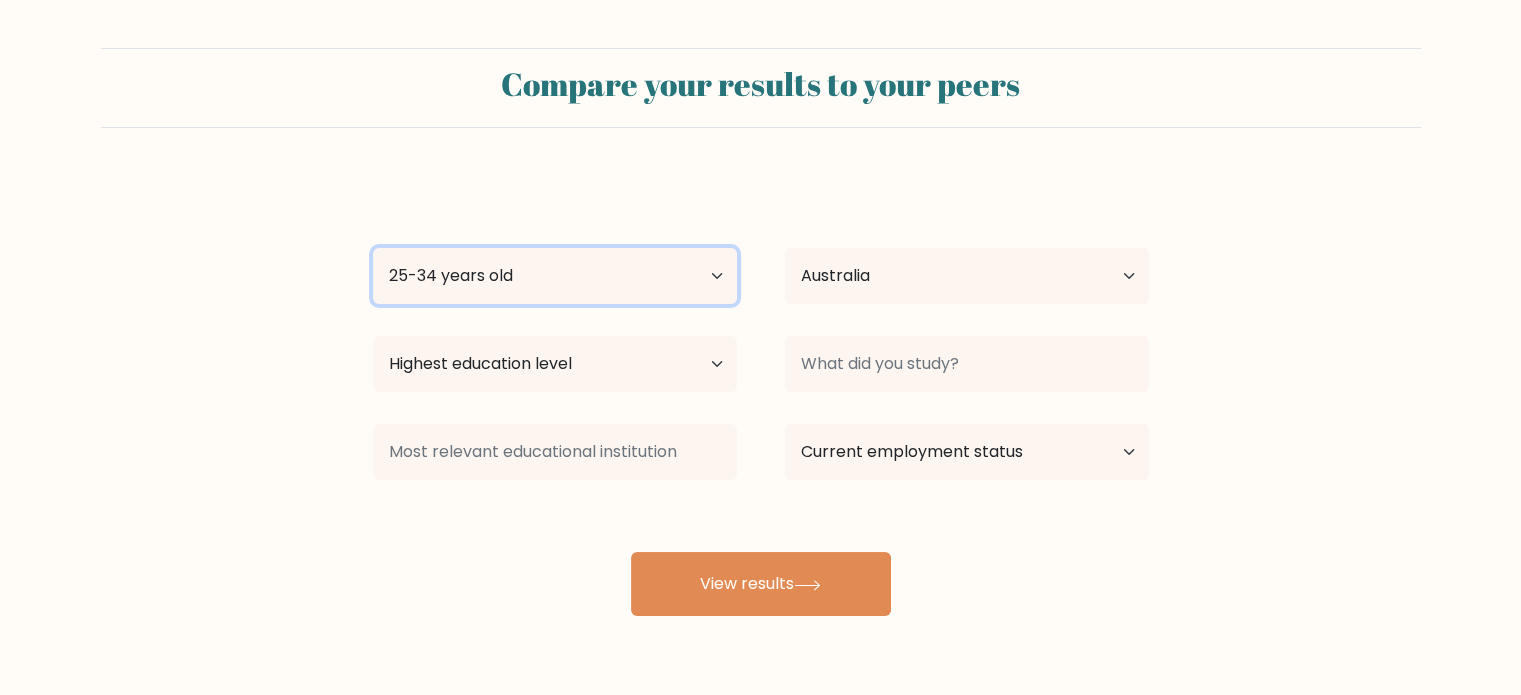 click on "Age
Under 18 years old
18-24 years old
25-34 years old
35-44 years old
45-54 years old
55-64 years old
65 years old and above" at bounding box center (555, 276) 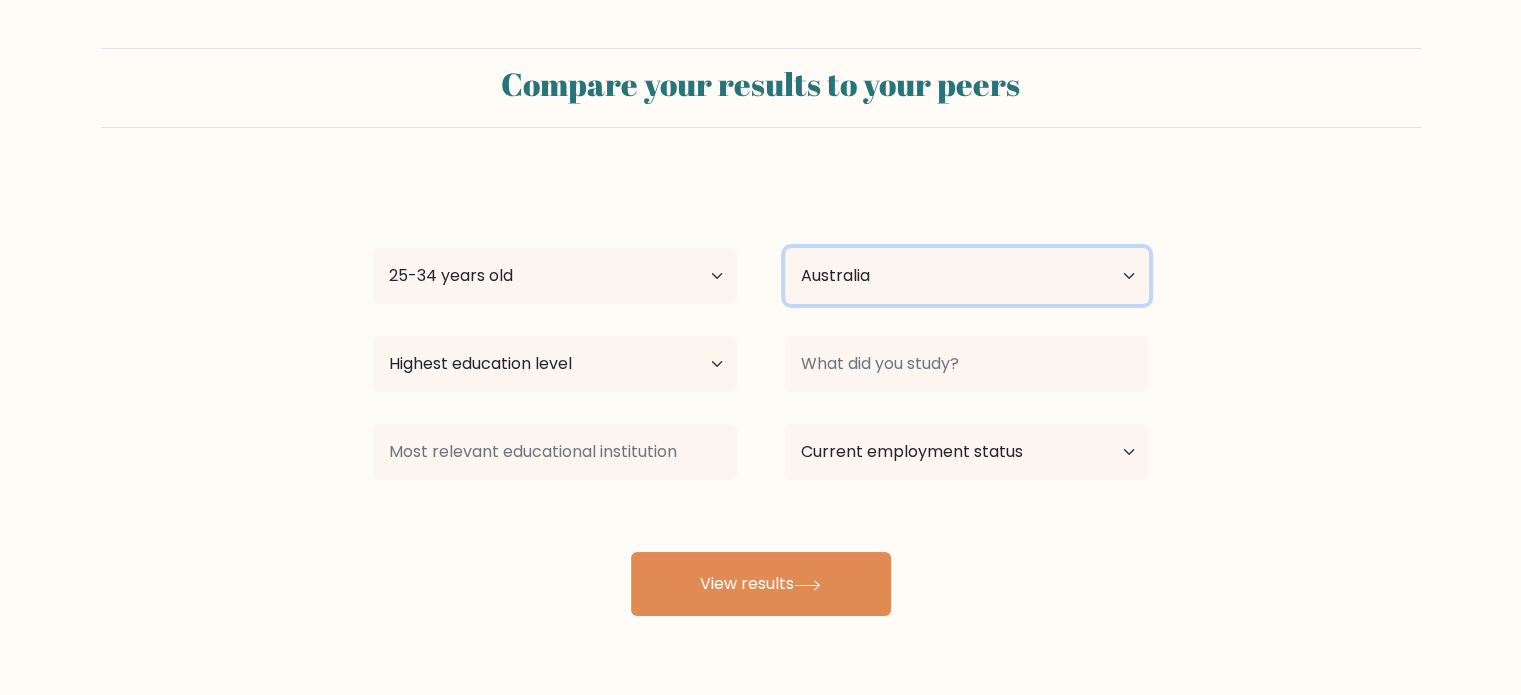 click on "Country
Afghanistan
Albania
Algeria
American Samoa
Andorra
Angola
Anguilla
Antarctica
Antigua and Barbuda
Argentina
Armenia
Aruba
Australia
Austria
Azerbaijan
Bahamas
Bahrain
Bangladesh
Barbados
Belarus
Belgium
Belize
Benin
Bermuda
Bhutan
Bolivia
Bonaire, Sint Eustatius and Saba
Bosnia and Herzegovina
Botswana
Bouvet Island
Brazil
British Indian Ocean Territory
Brunei
Bulgaria
Burkina Faso
Burundi
Cabo Verde
Cambodia
Cameroon
Canada
Cayman Islands
Central African Republic
Chad
Chile
China
Christmas Island
Cocos (Keeling) Islands
Colombia
Comoros
Congo
Congo (the Democratic Republic of the)
Cook Islands
Costa Rica
Côte d'Ivoire
Croatia
Cuba" at bounding box center [967, 276] 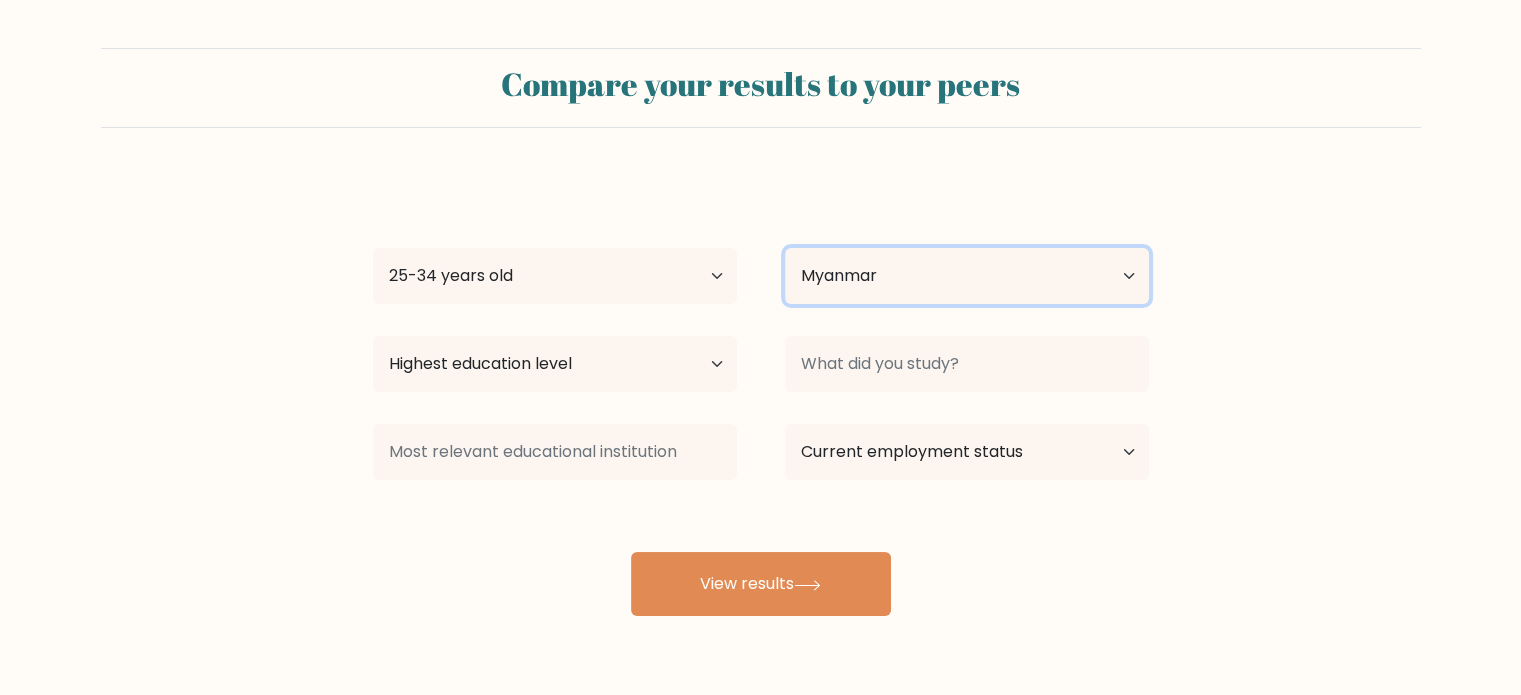 click on "Country
Afghanistan
Albania
Algeria
American Samoa
Andorra
Angola
Anguilla
Antarctica
Antigua and Barbuda
Argentina
Armenia
Aruba
Australia
Austria
Azerbaijan
Bahamas
Bahrain
Bangladesh
Barbados
Belarus
Belgium
Belize
Benin
Bermuda
Bhutan
Bolivia
Bonaire, Sint Eustatius and Saba
Bosnia and Herzegovina
Botswana
Bouvet Island
Brazil
British Indian Ocean Territory
Brunei
Bulgaria
Burkina Faso
Burundi
Cabo Verde
Cambodia
Cameroon
Canada
Cayman Islands
Central African Republic
Chad
Chile
China
Christmas Island
Cocos (Keeling) Islands
Colombia
Comoros
Congo
Congo (the Democratic Republic of the)
Cook Islands
Costa Rica
Côte d'Ivoire
Croatia
Cuba" at bounding box center (967, 276) 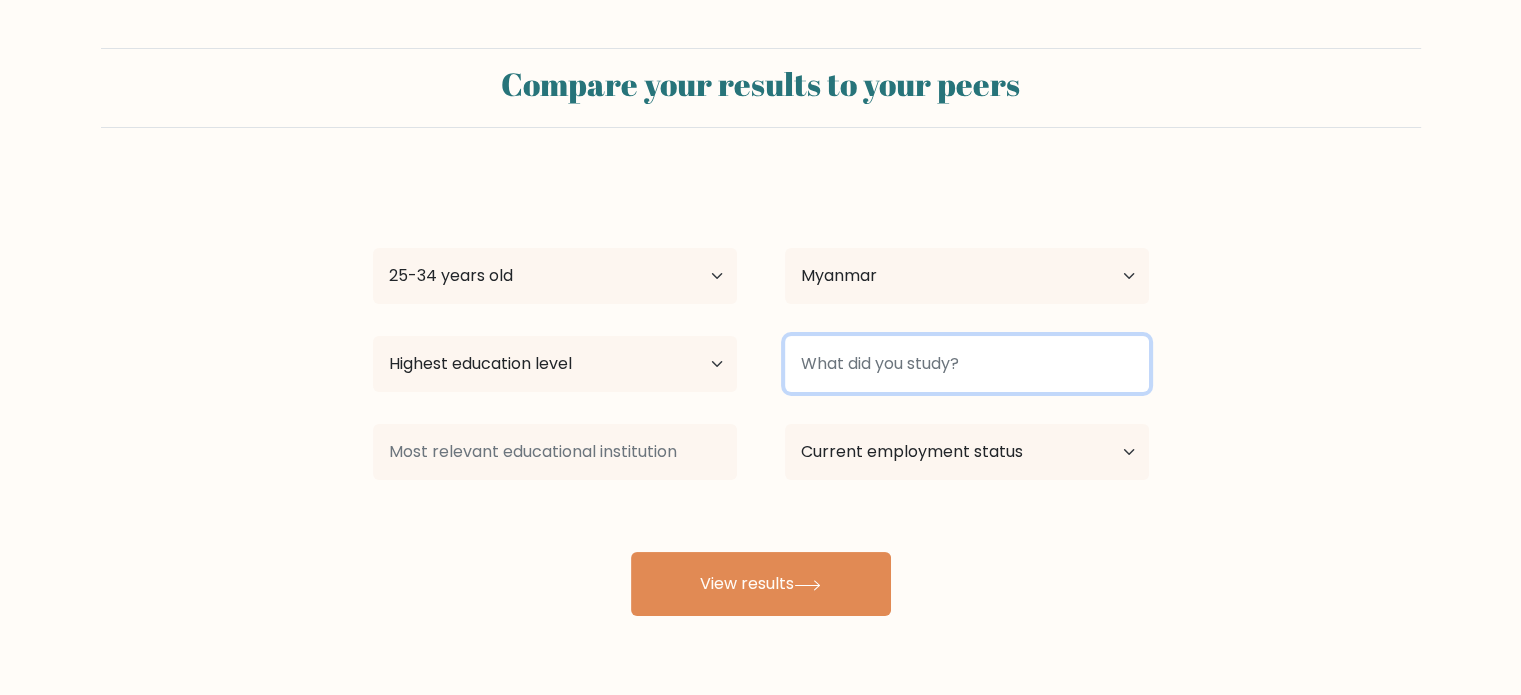 click at bounding box center (967, 364) 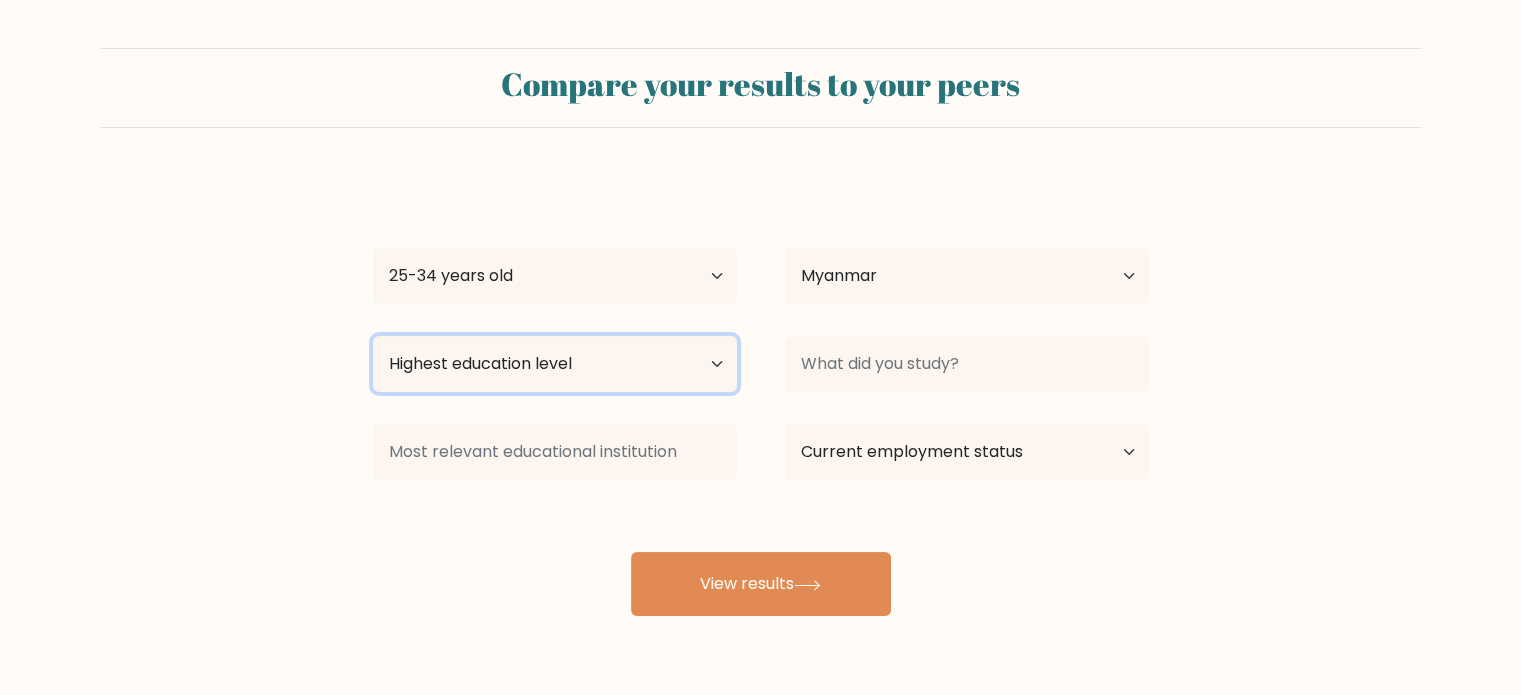 click on "Highest education level
No schooling
Primary
Lower Secondary
Upper Secondary
Occupation Specific
Bachelor's degree
Master's degree
Doctoral degree" at bounding box center [555, 364] 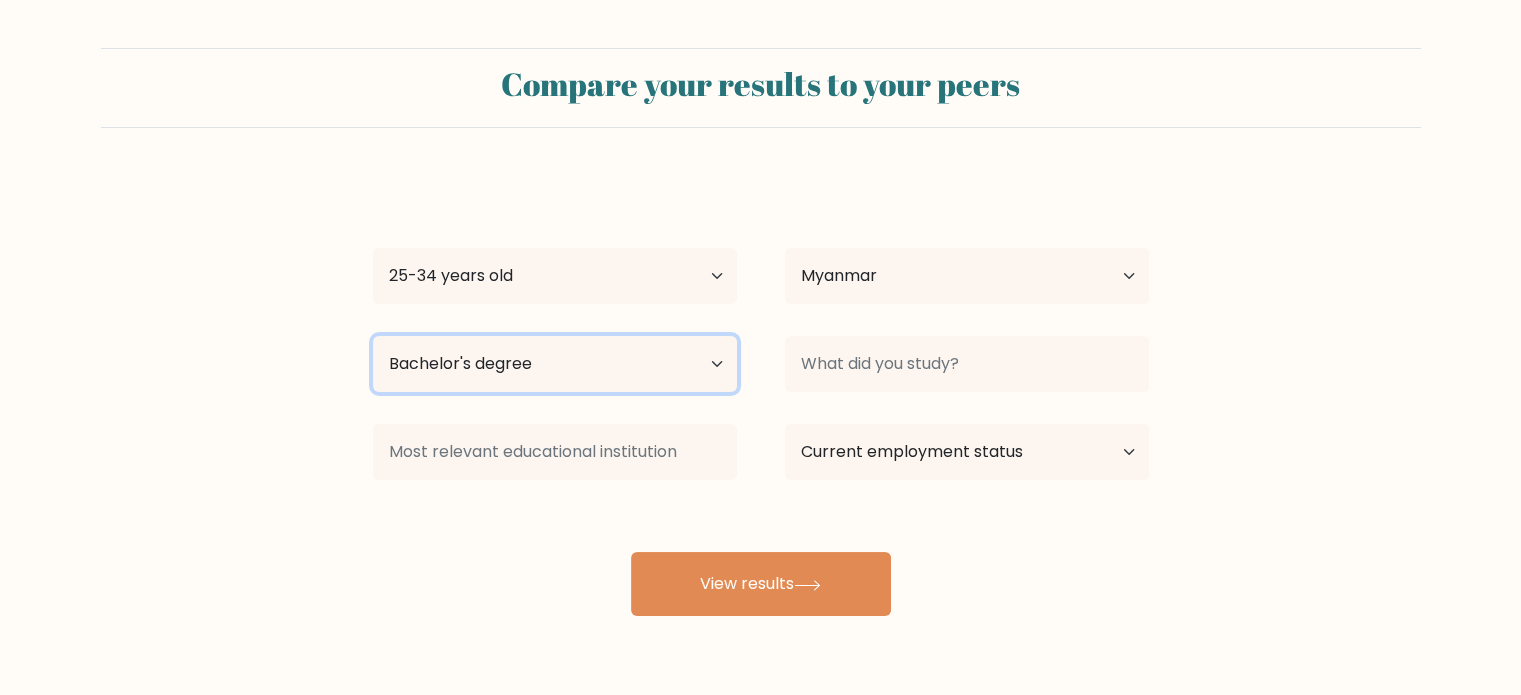 click on "Highest education level
No schooling
Primary
Lower Secondary
Upper Secondary
Occupation Specific
Bachelor's degree
Master's degree
Doctoral degree" at bounding box center [555, 364] 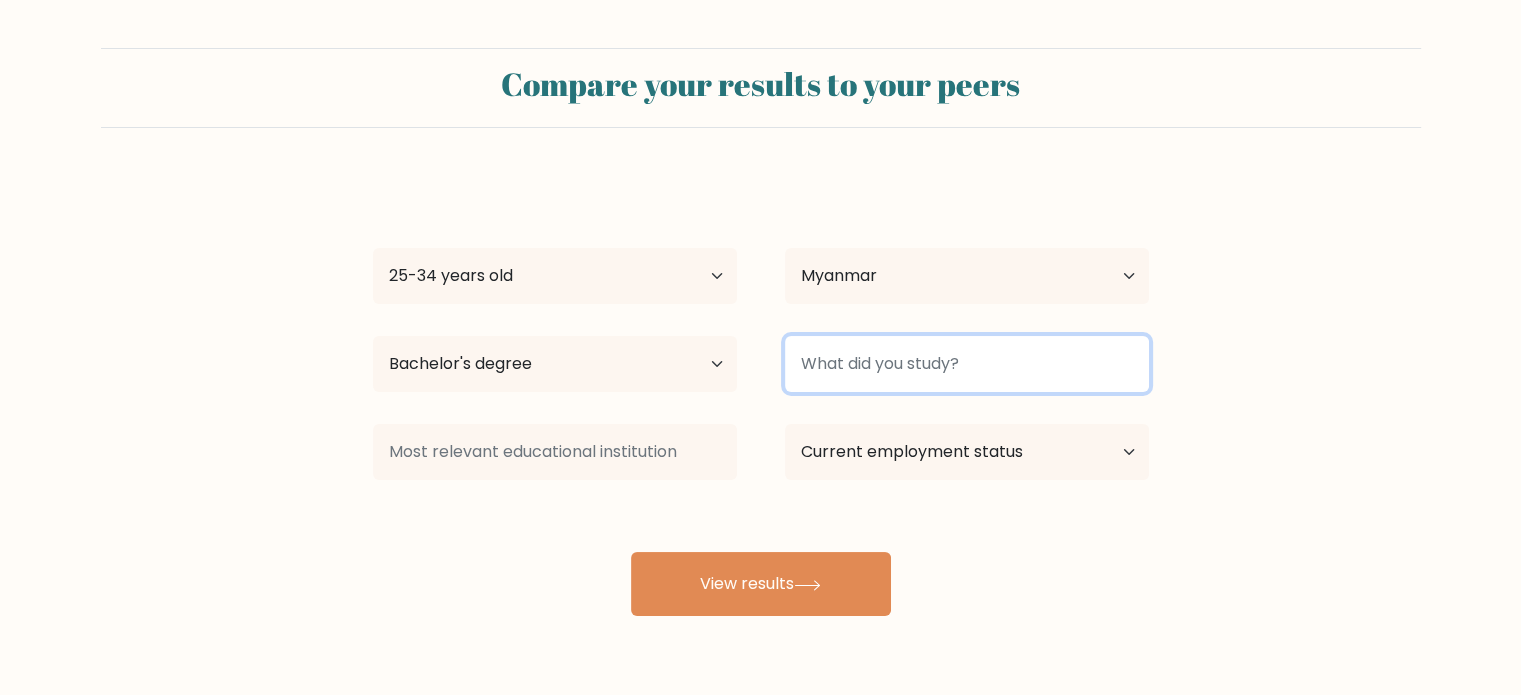 click at bounding box center (967, 364) 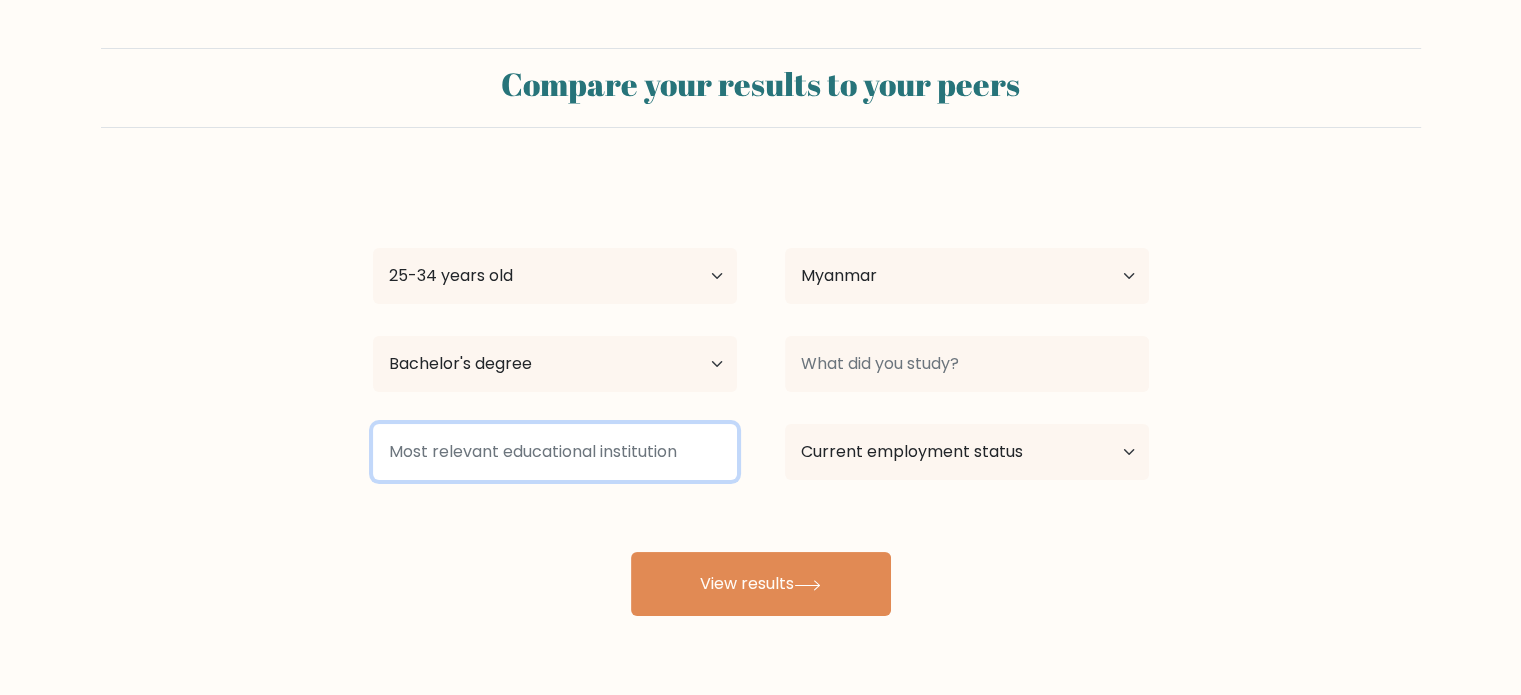 click at bounding box center [555, 452] 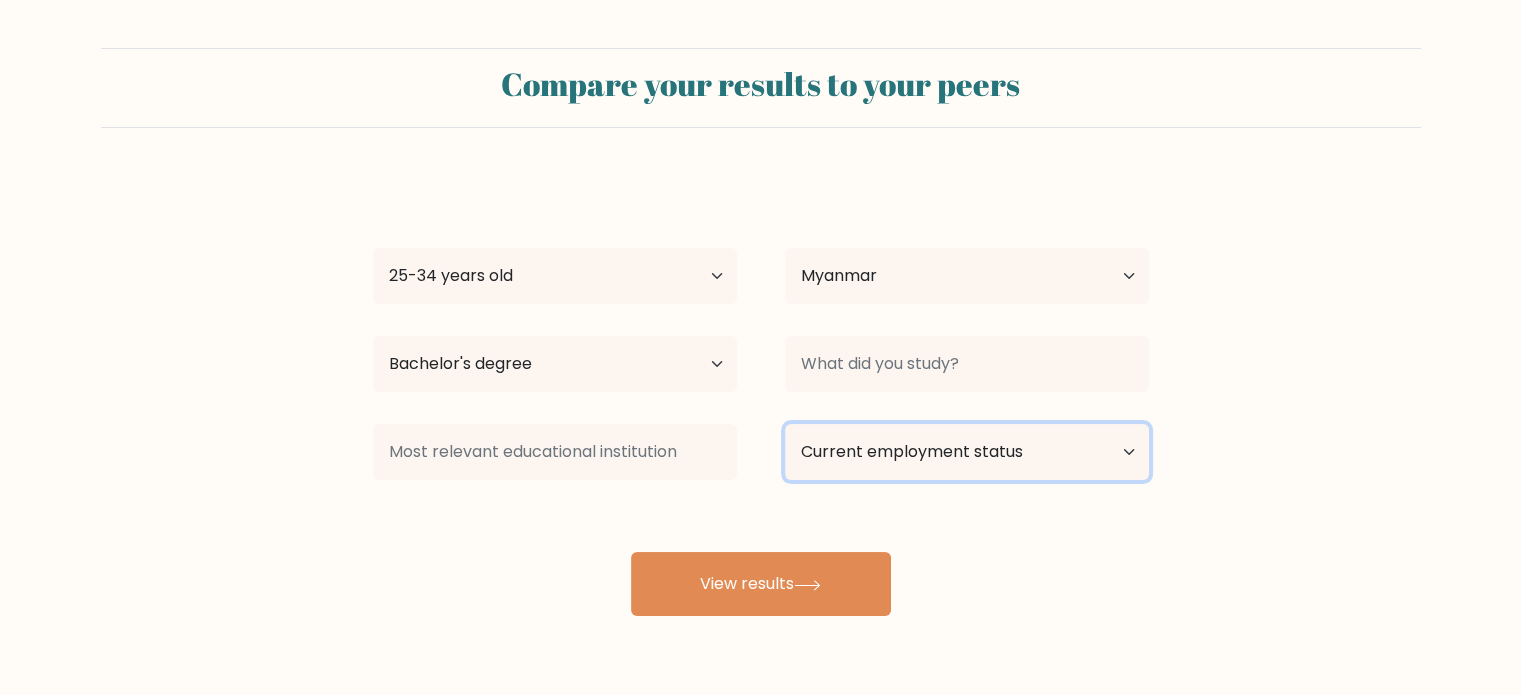 click on "Current employment status
Employed
Student
Retired
Other / prefer not to answer" at bounding box center (967, 452) 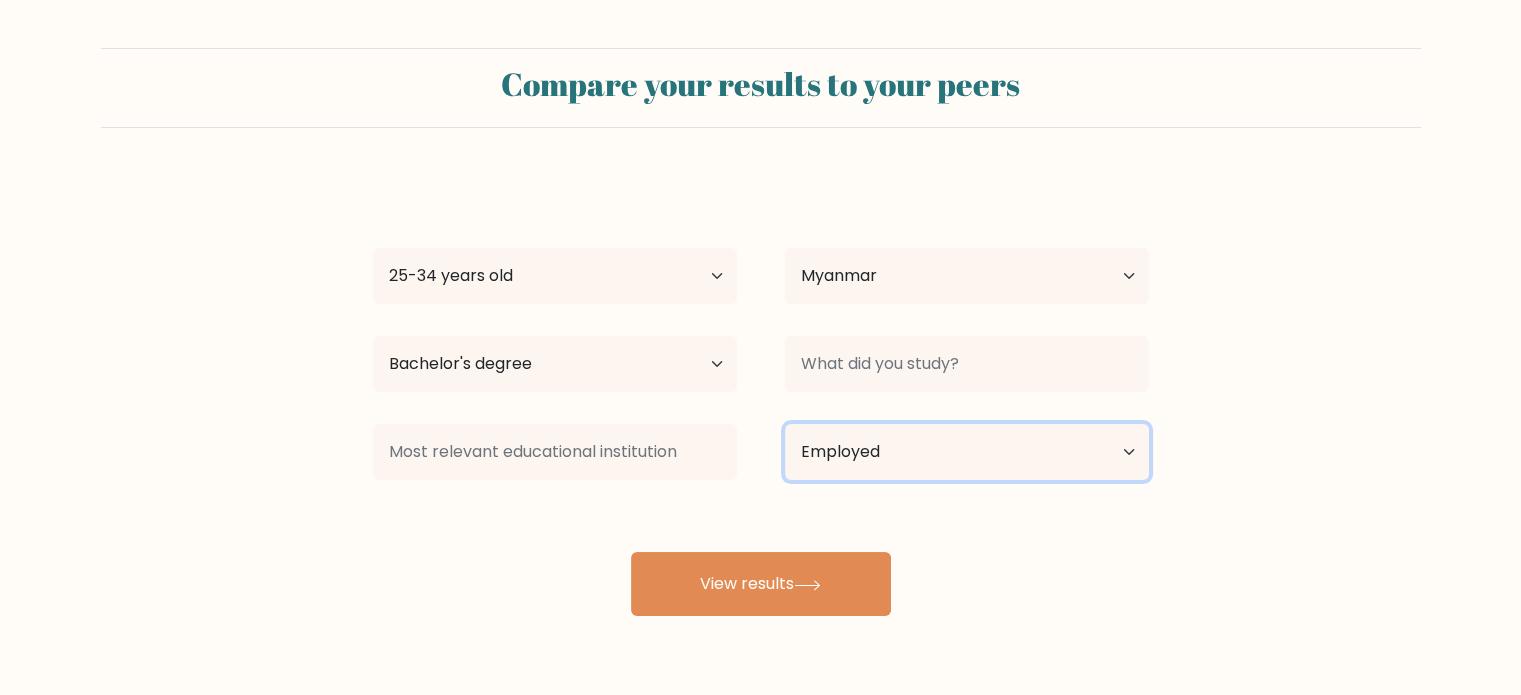 click on "Current employment status
Employed
Student
Retired
Other / prefer not to answer" at bounding box center [967, 452] 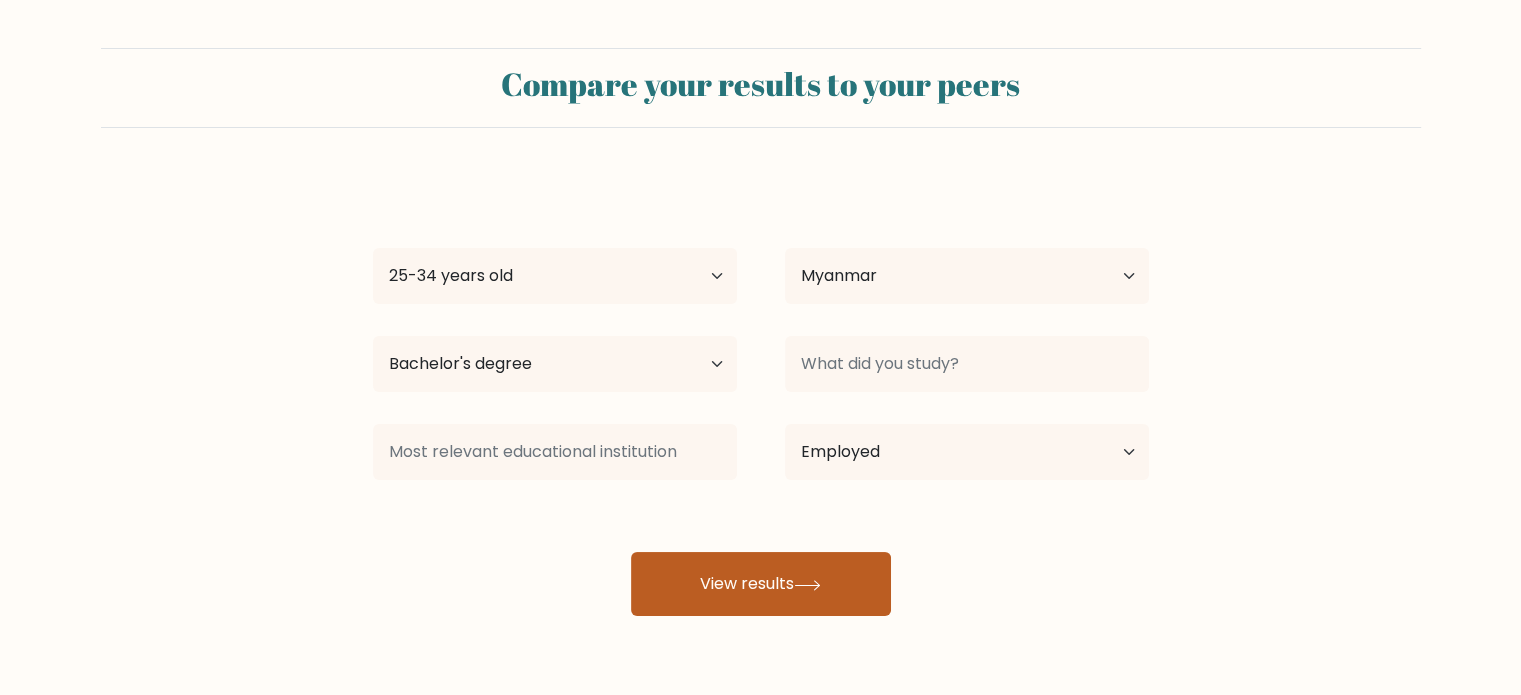 click on "View results" at bounding box center [761, 584] 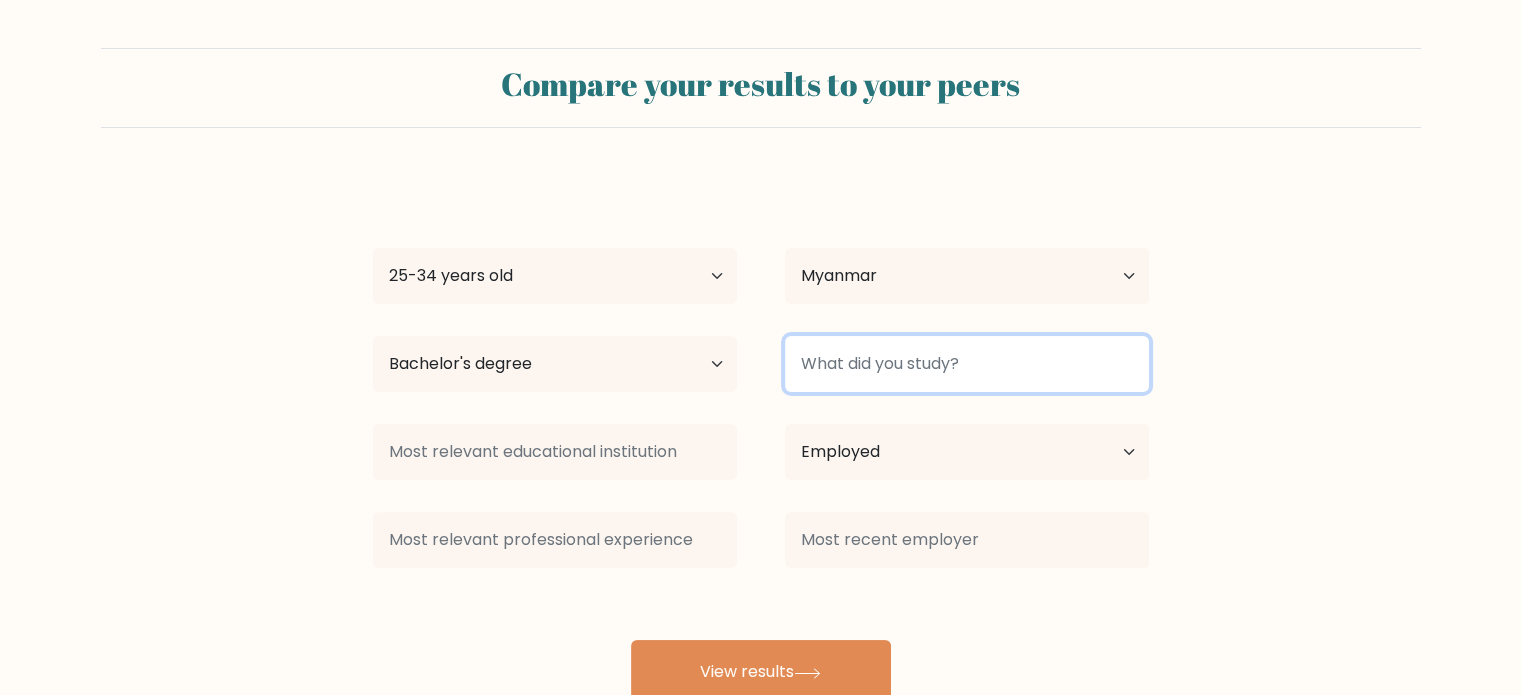 click at bounding box center [967, 364] 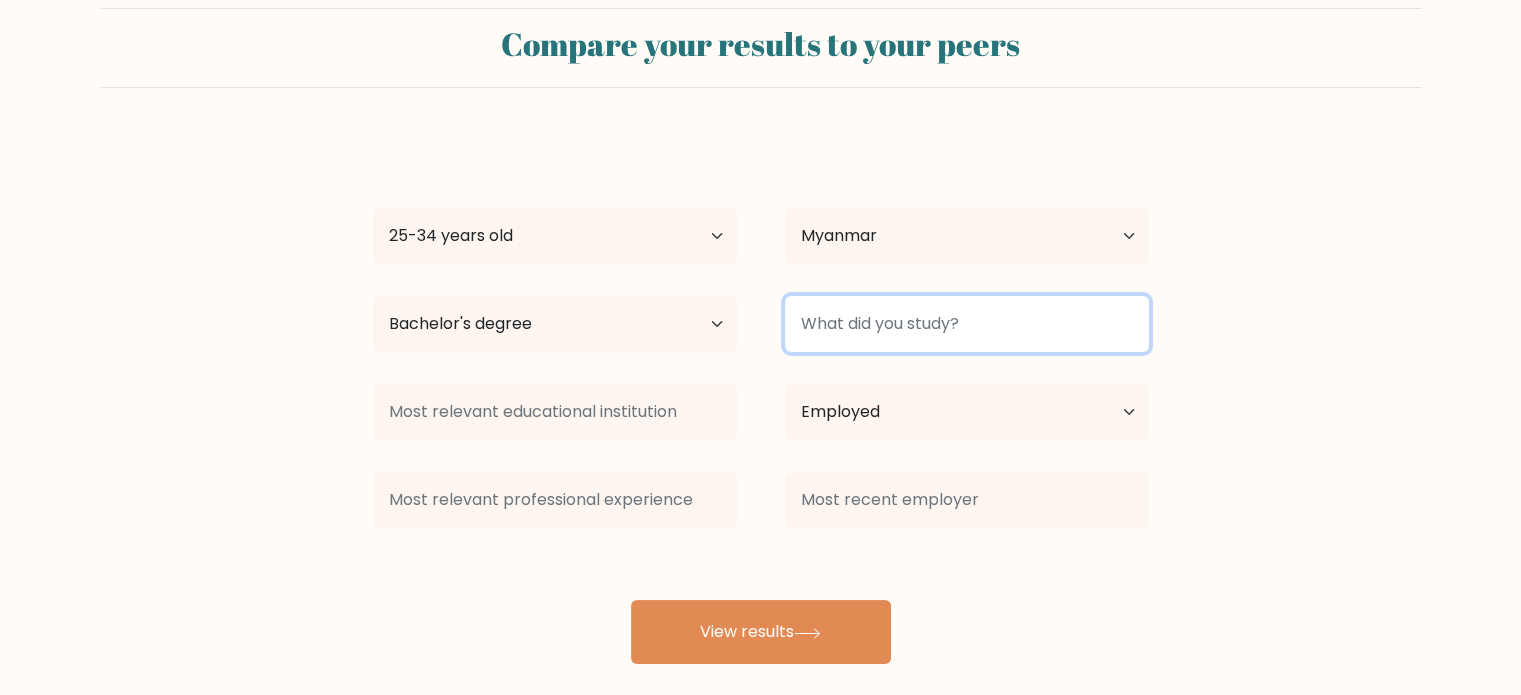 scroll, scrollTop: 63, scrollLeft: 0, axis: vertical 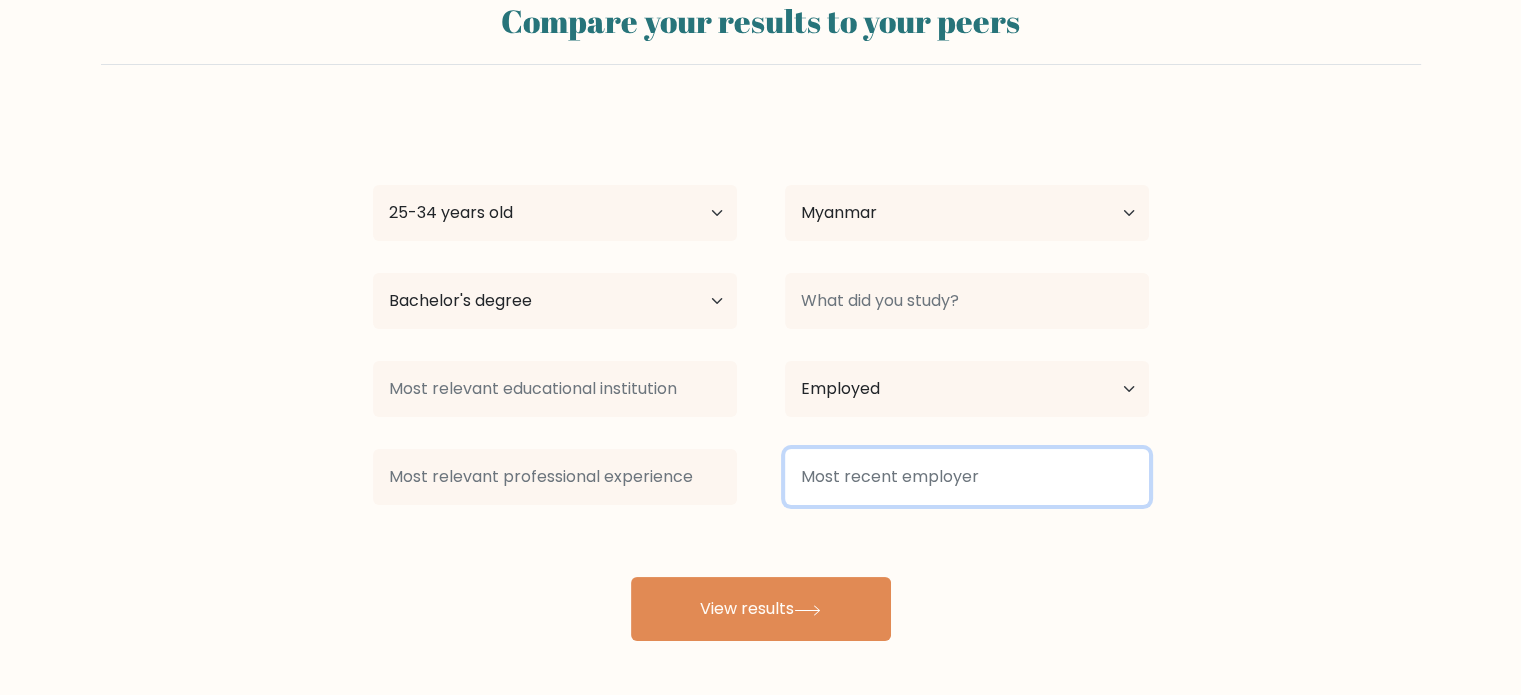 click at bounding box center (967, 477) 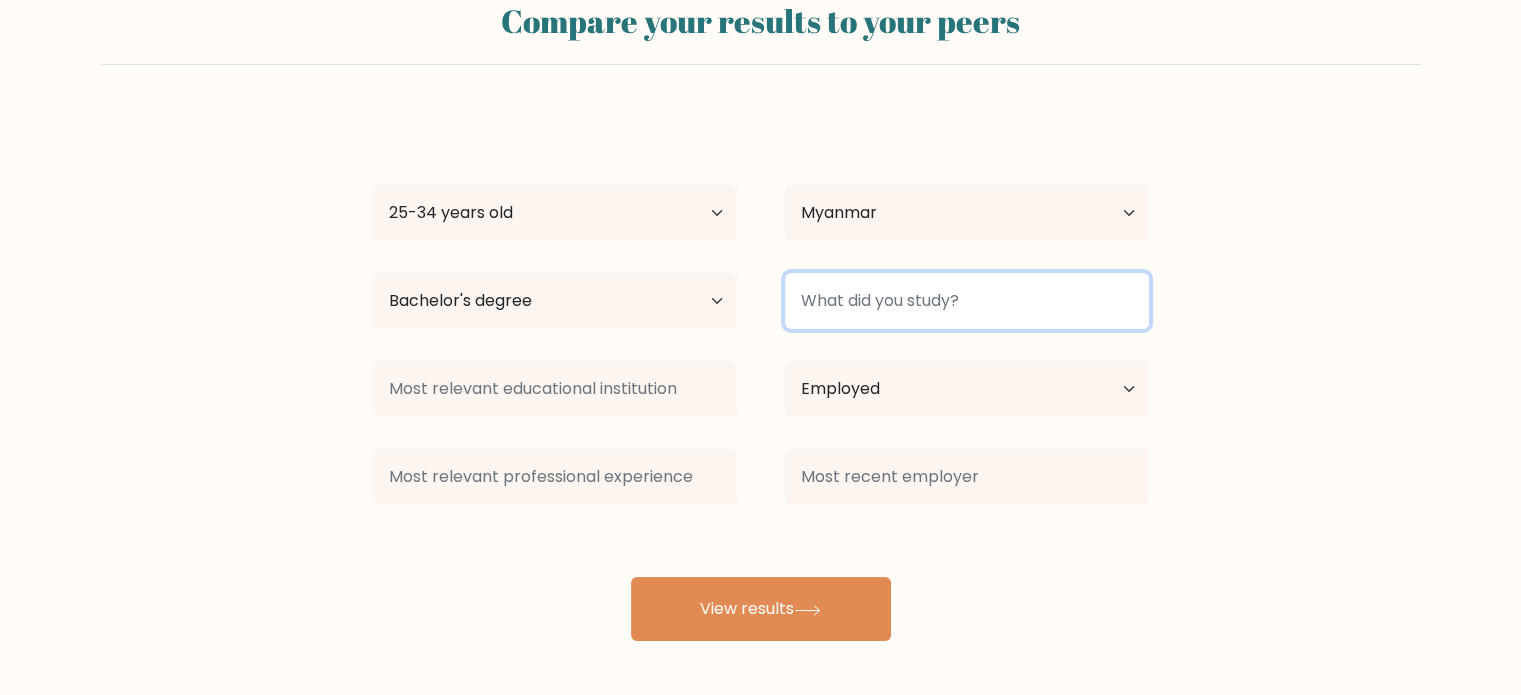 click at bounding box center (967, 301) 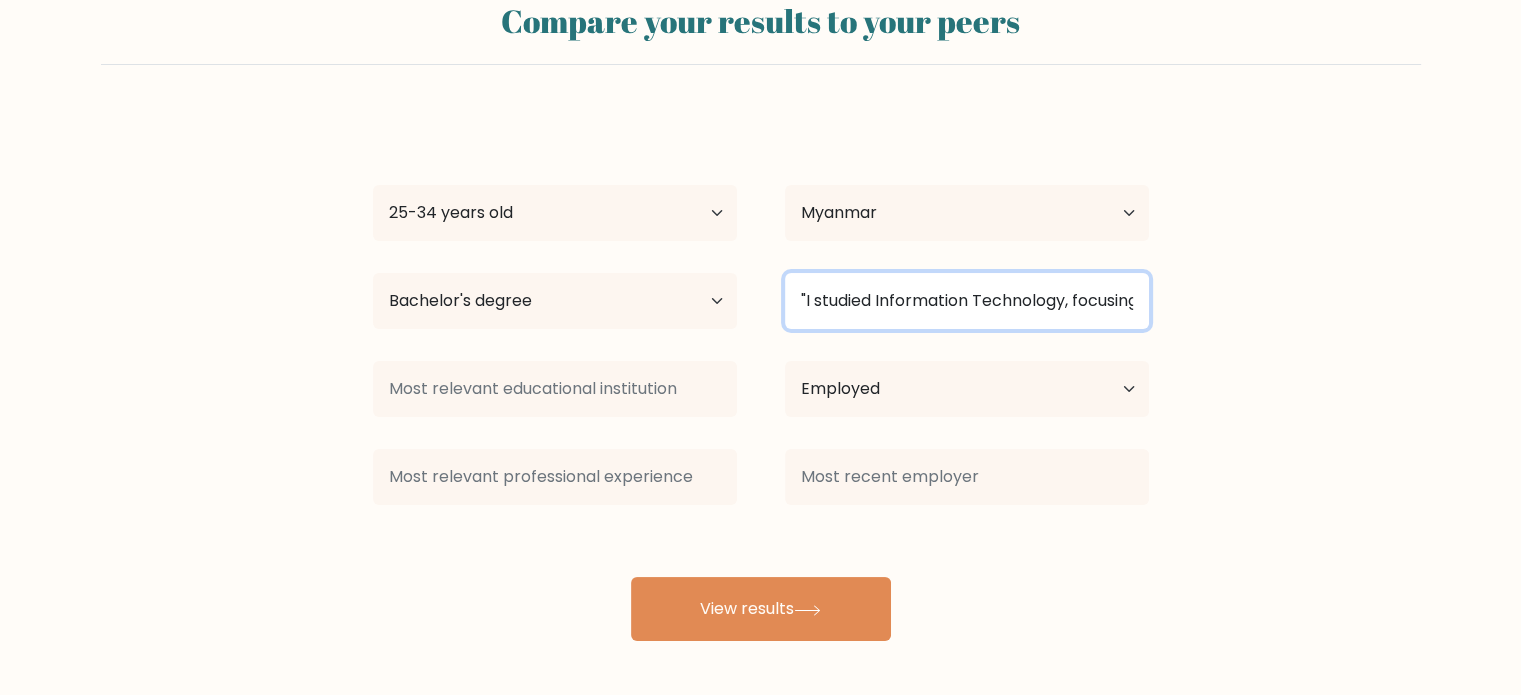 scroll, scrollTop: 0, scrollLeft: 434, axis: horizontal 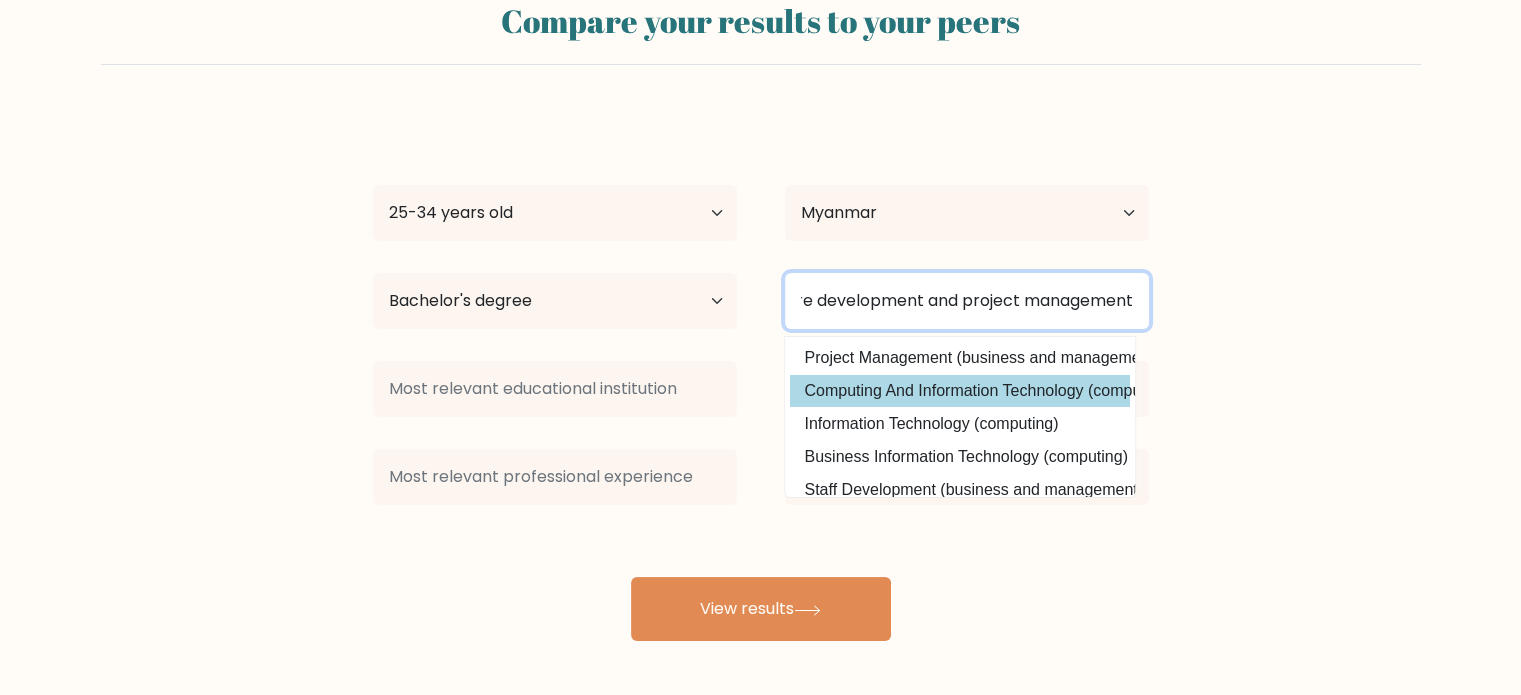 type on ""I studied Information Technology, focusing on software development and project management" 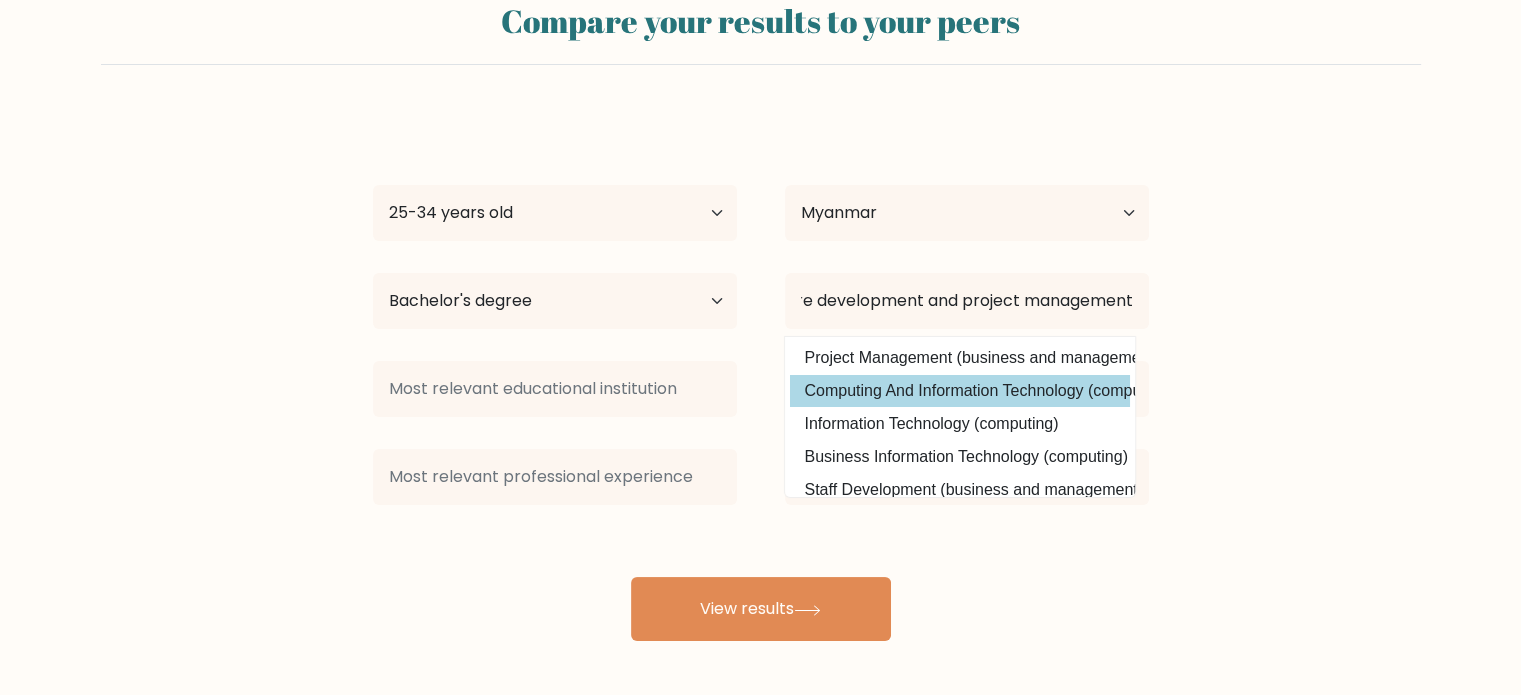 click on "Lu Taung Age Under 18 years old 18-24 years old 25-34 years old 35-44 years old 45-54 years old 55-64 years old 65 years old and above Country Afghanistan Albania Algeria American Samoa Andorra Angola Anguilla Antarctica Antigua and Barbuda Argentina Armenia Aruba Australia Austria Azerbaijan Bahamas Bahrain Bangladesh Barbados Belarus Belgium Belize Benin Bermuda Bhutan Bolivia Bonaire, Sint Eustatius and Saba Bosnia and Herzegovina Botswana Bouvet Island Brazil Brunei" at bounding box center (761, 377) 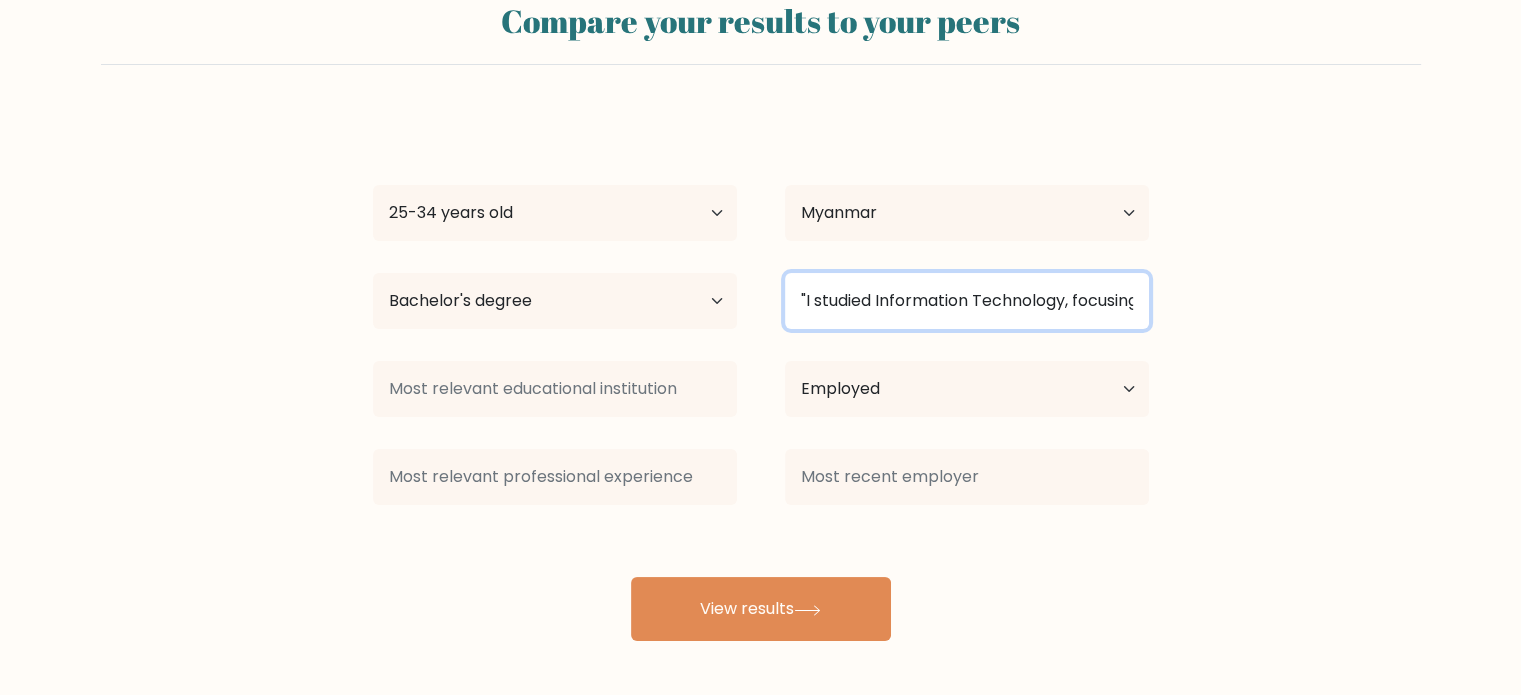 click on ""I studied Information Technology, focusing on software development and project management" at bounding box center [967, 301] 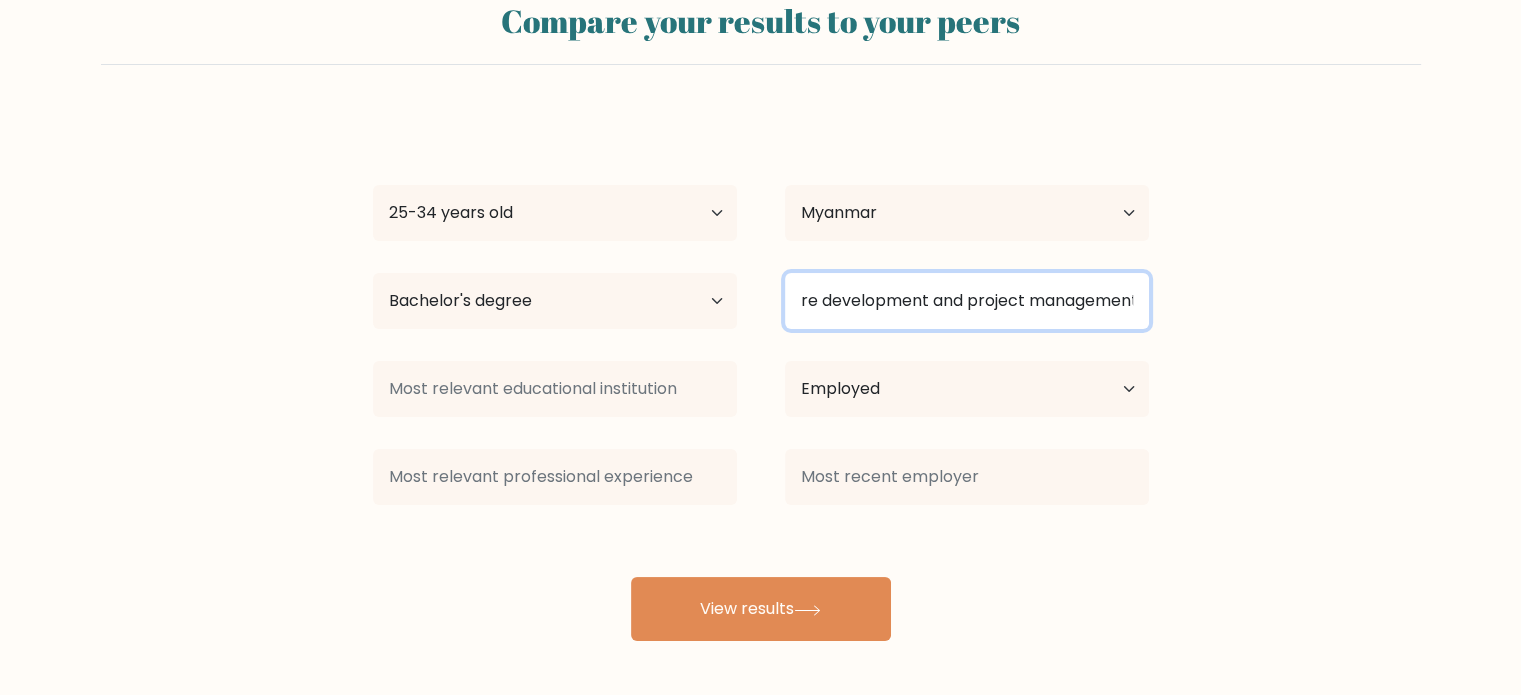 scroll, scrollTop: 0, scrollLeft: 434, axis: horizontal 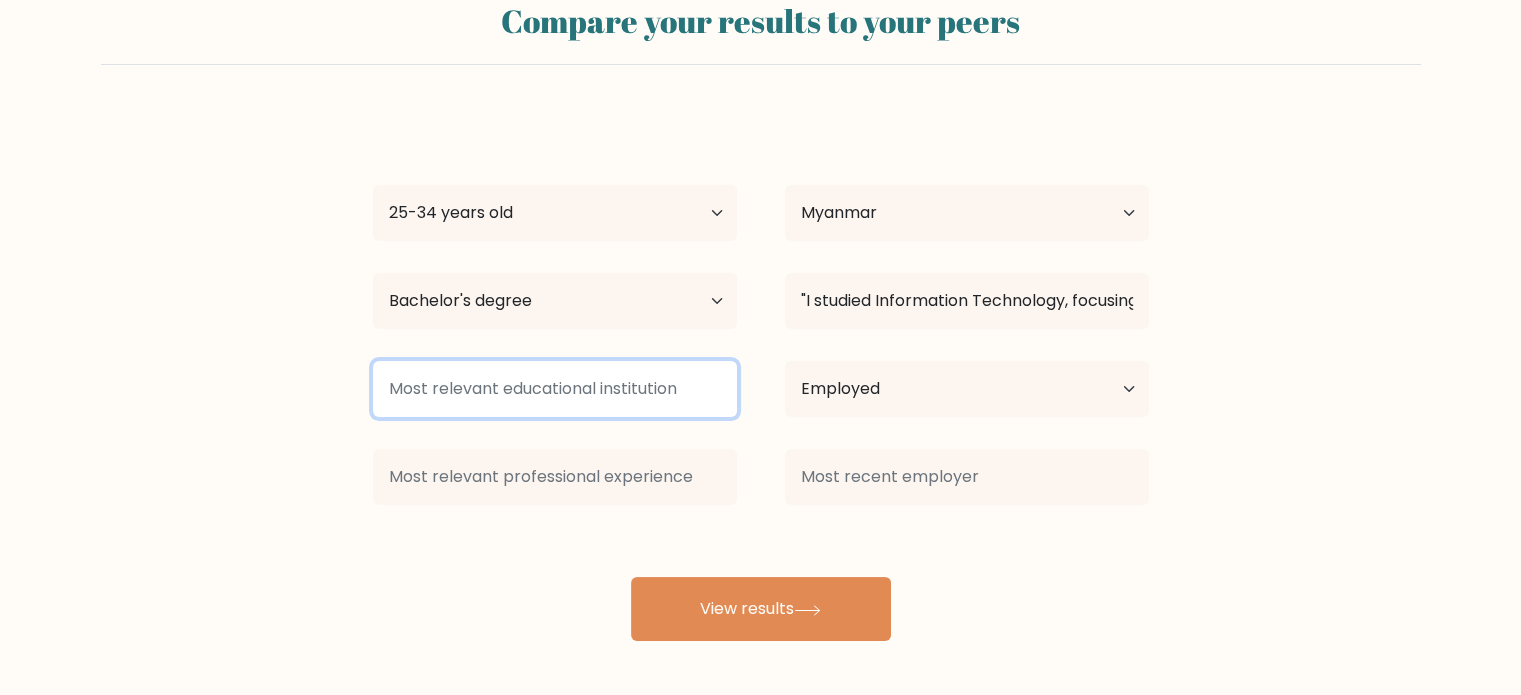 click at bounding box center [555, 389] 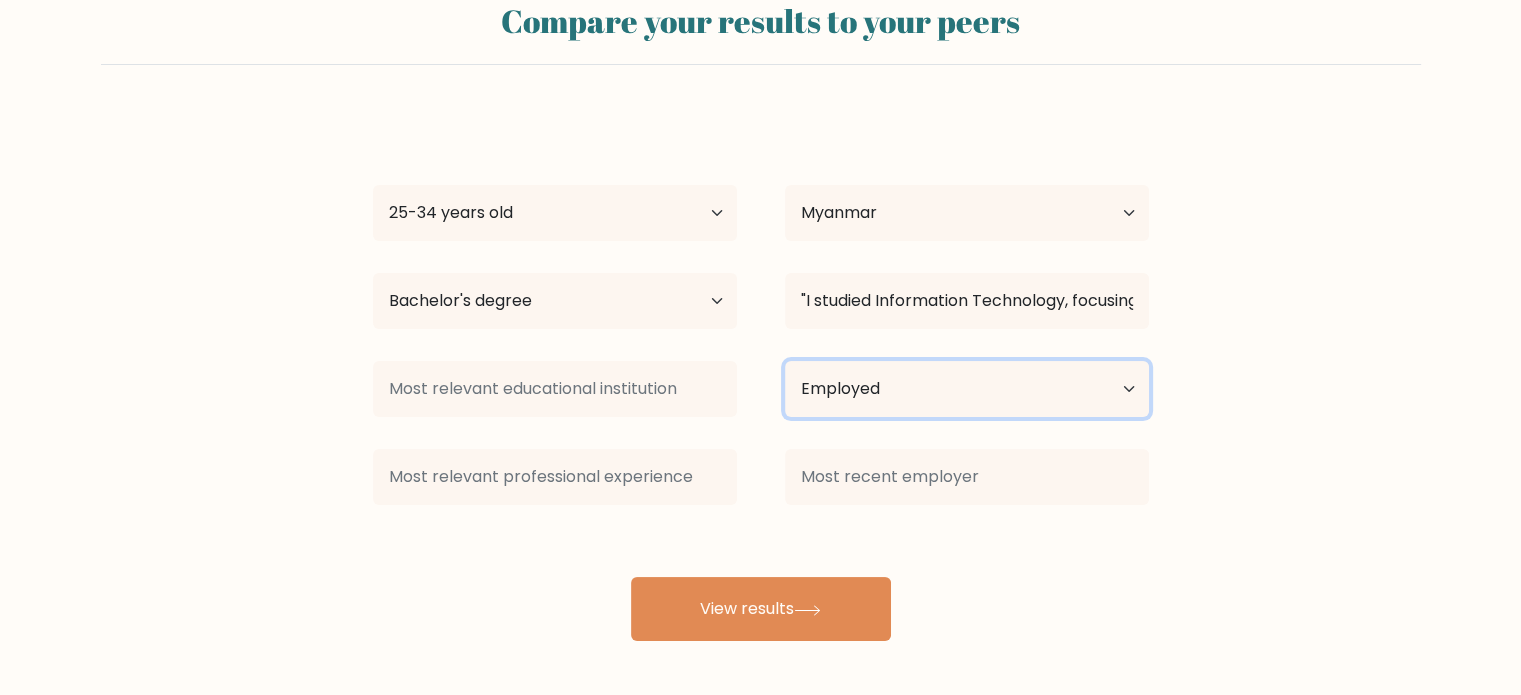 click on "Current employment status
Employed
Student
Retired
Other / prefer not to answer" at bounding box center [967, 389] 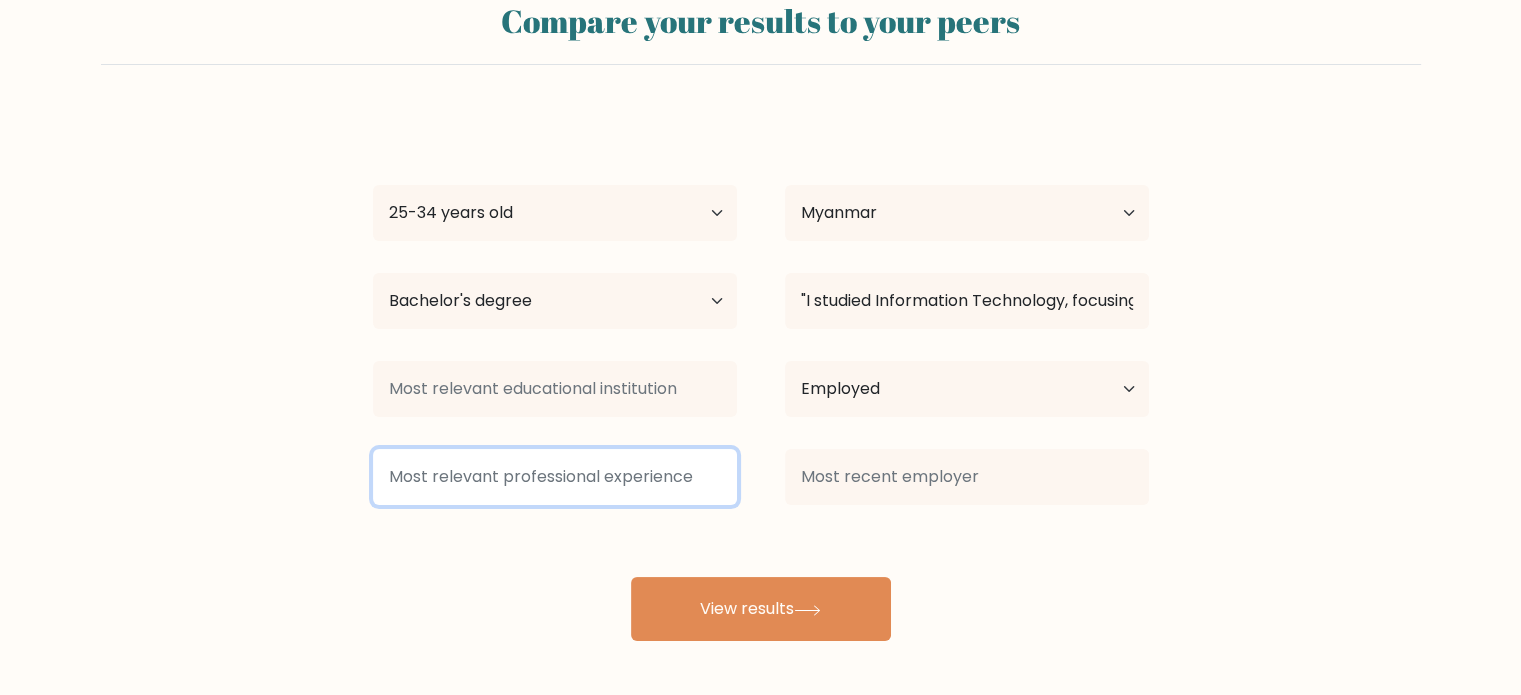 click at bounding box center (555, 477) 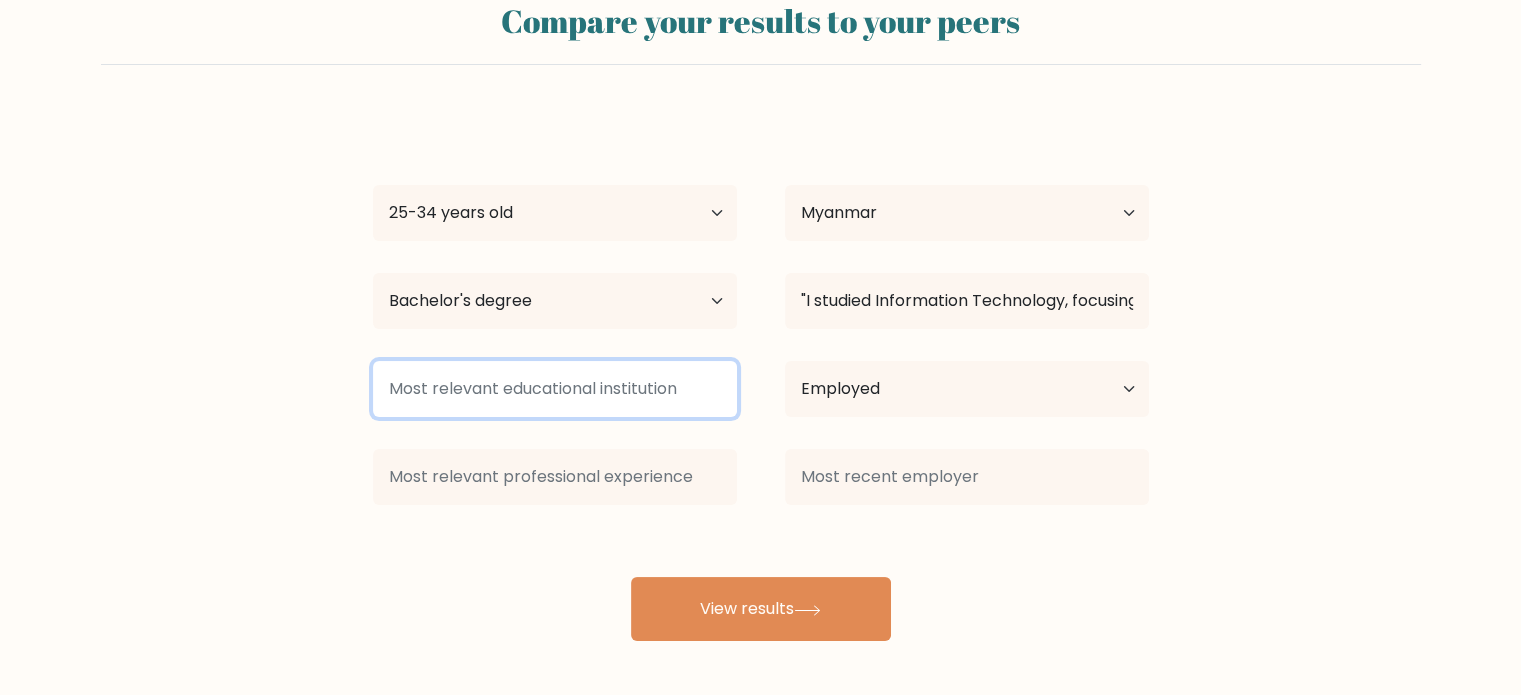 click at bounding box center (555, 389) 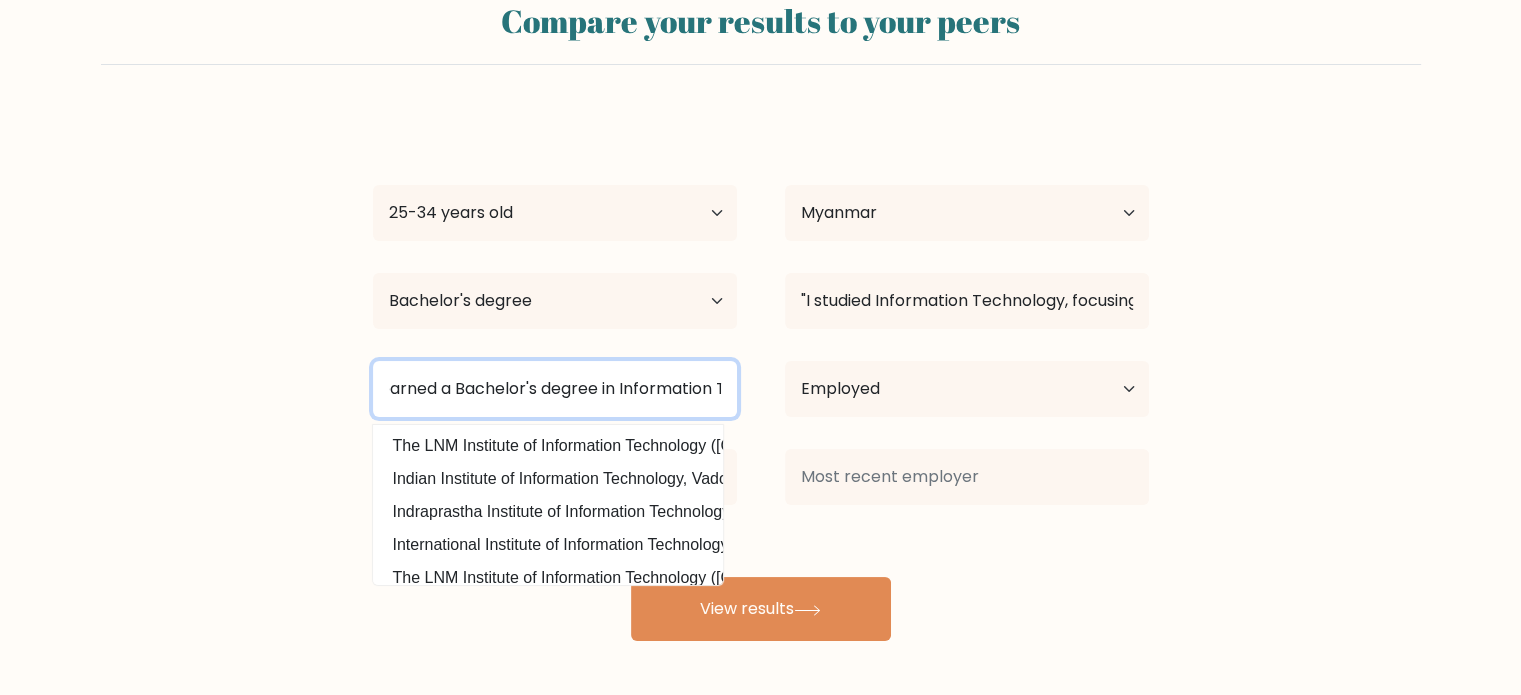 scroll, scrollTop: 0, scrollLeft: 0, axis: both 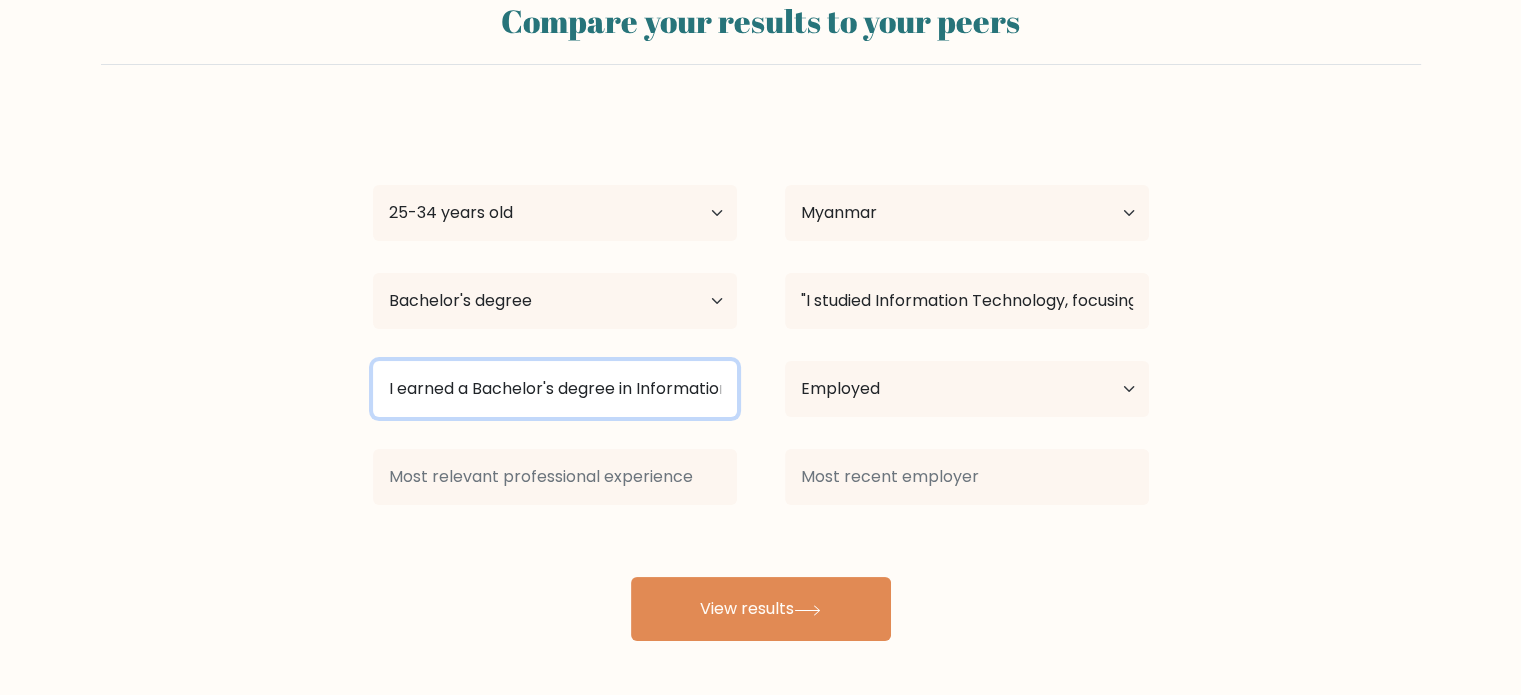 click on "I earned a Bachelor's degree in Information Technology, where I specialized in software development" at bounding box center (555, 389) 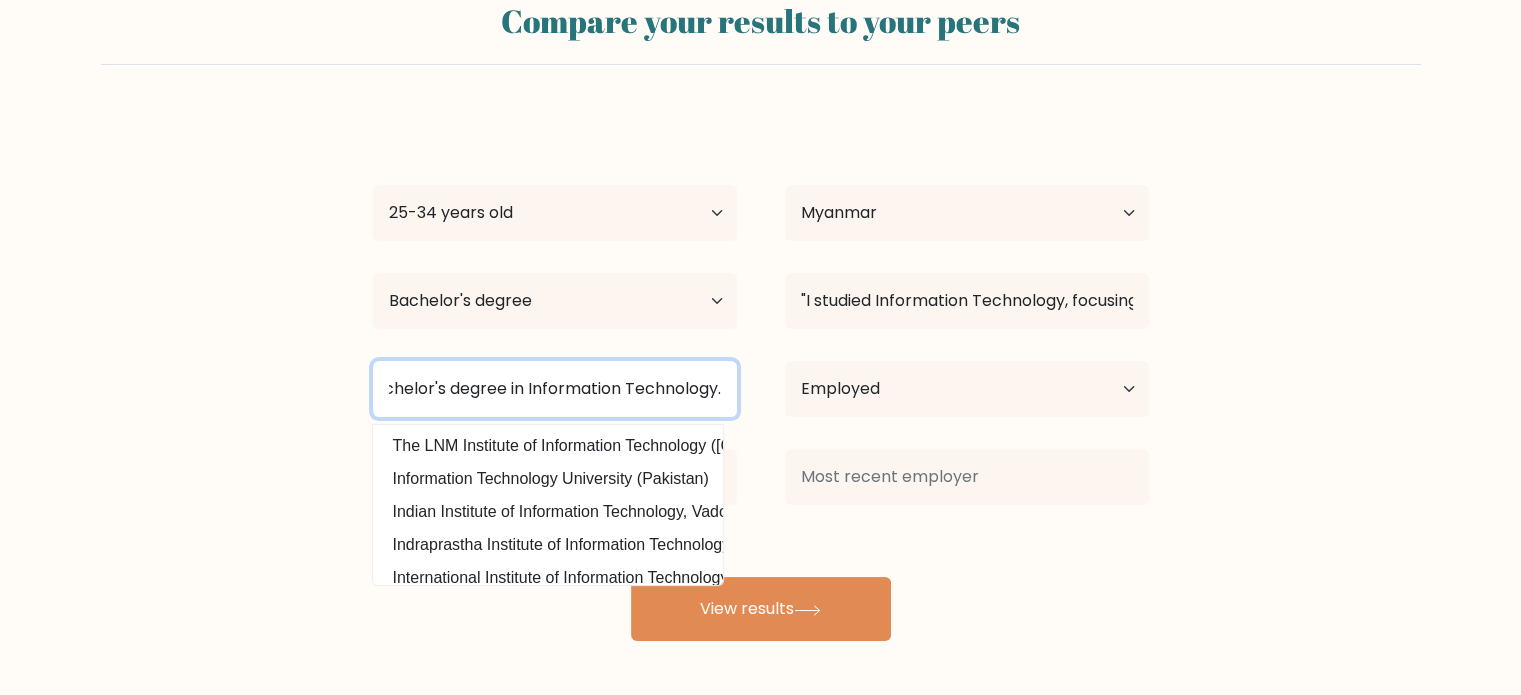 scroll, scrollTop: 0, scrollLeft: 112, axis: horizontal 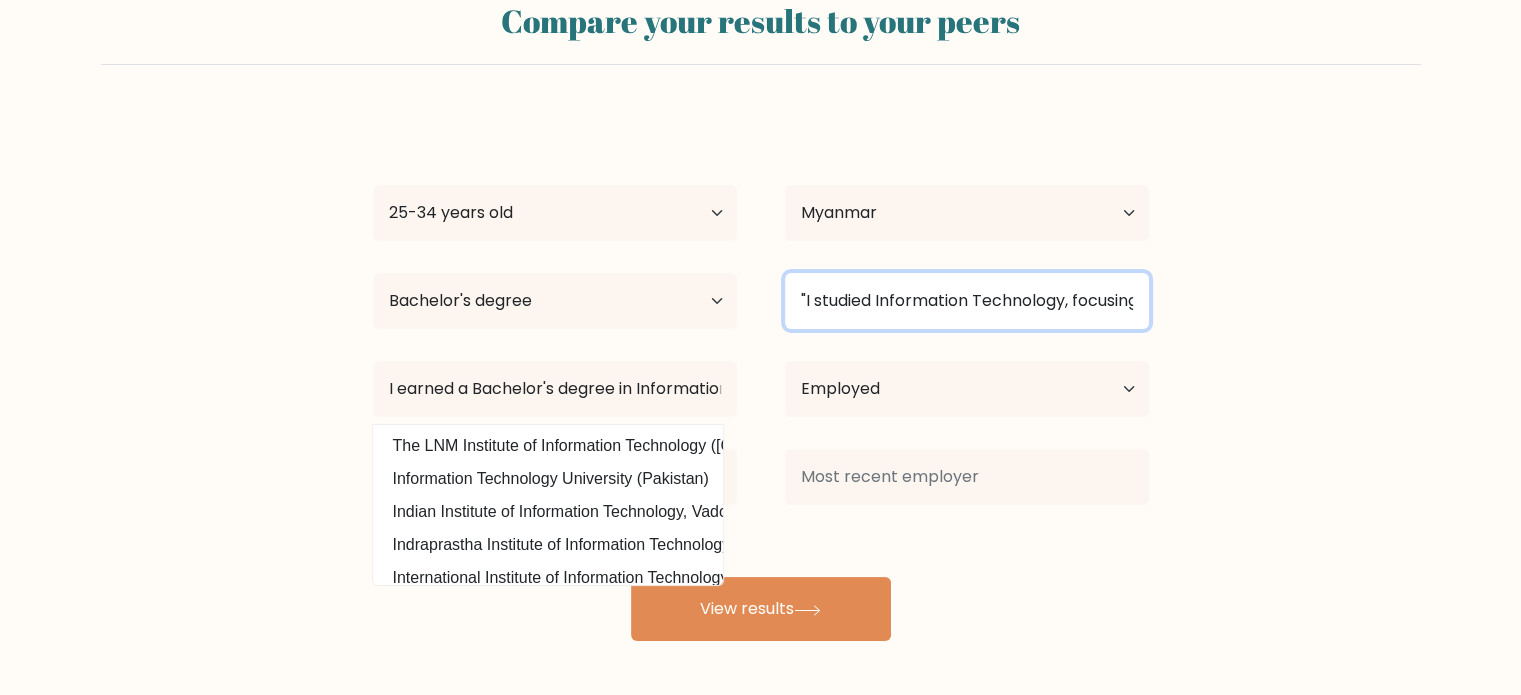 click on ""I studied Information Technology, focusing on software development and project management" at bounding box center [967, 301] 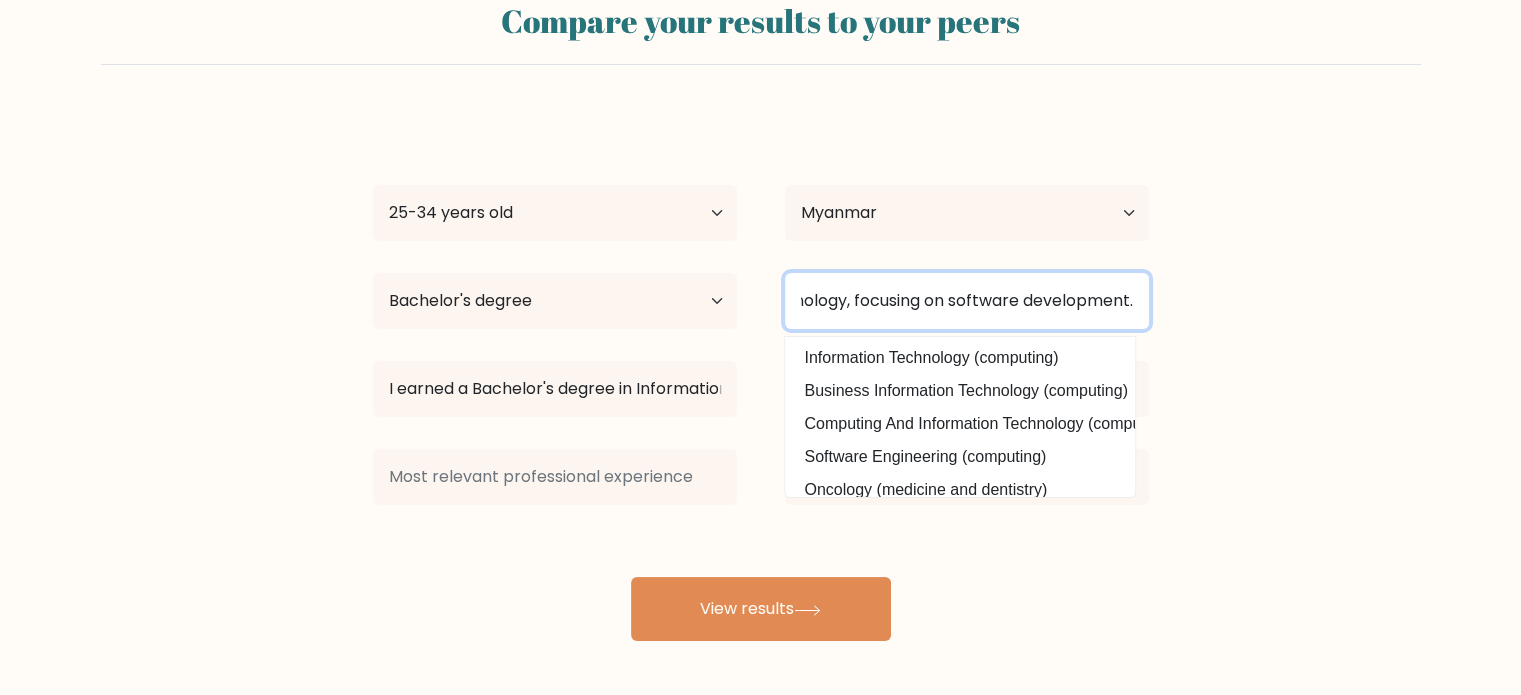 scroll, scrollTop: 0, scrollLeft: 224, axis: horizontal 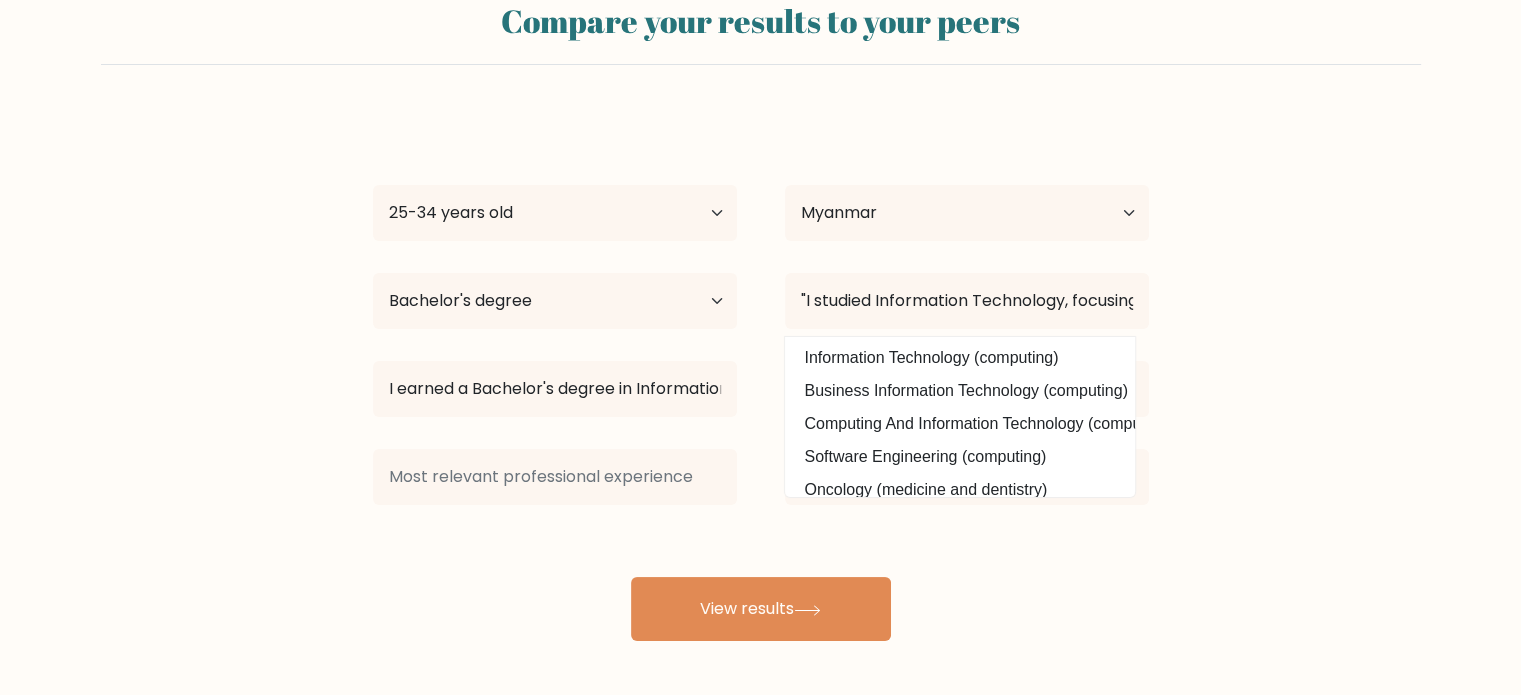 click on "Compare your results to your peers Lu Taung Age Under 18 years old 18-24 years old 25-34 years old 35-44 years old 45-54 years old 55-64 years old 65 years old and above Country Afghanistan Albania Algeria American Samoa Andorra Angola Anguilla Antarctica Antigua and Barbuda Argentina Armenia Aruba Australia Austria" at bounding box center (760, 313) 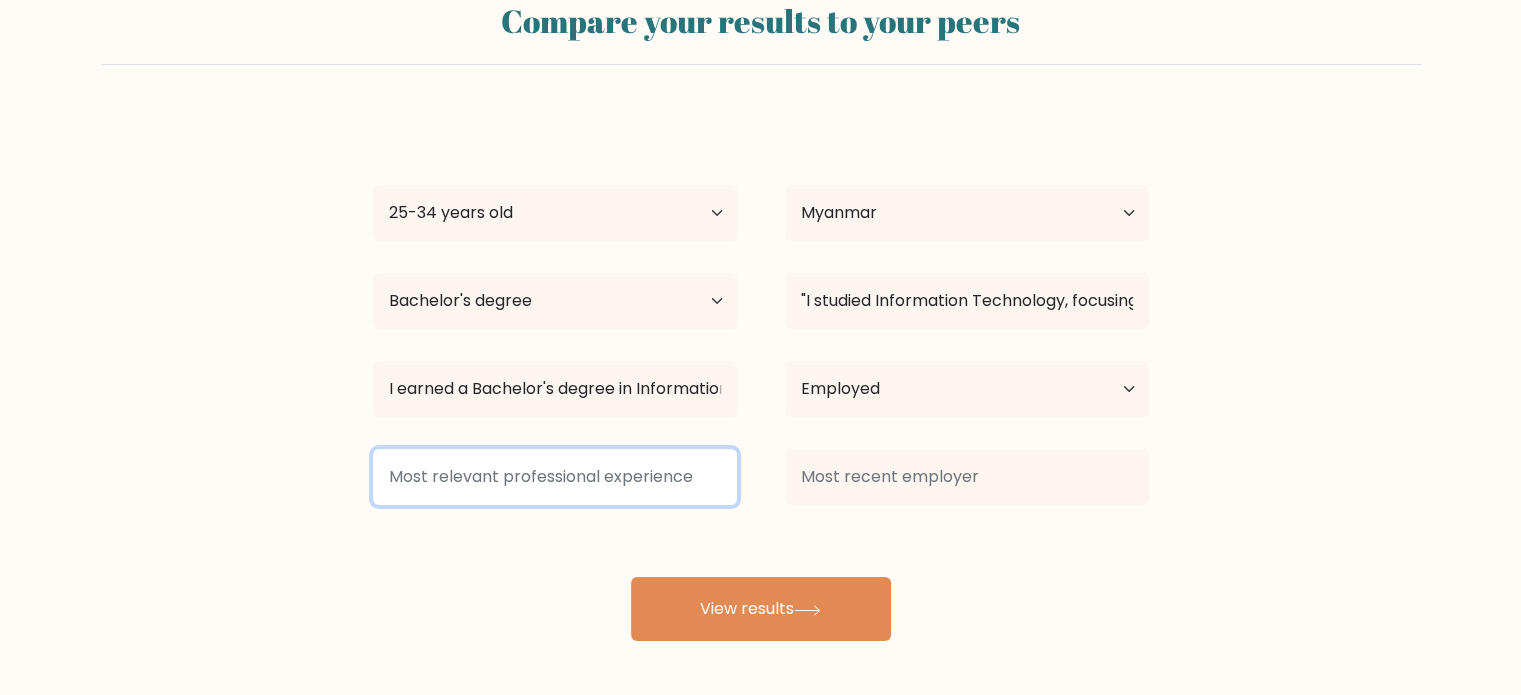 click at bounding box center (555, 477) 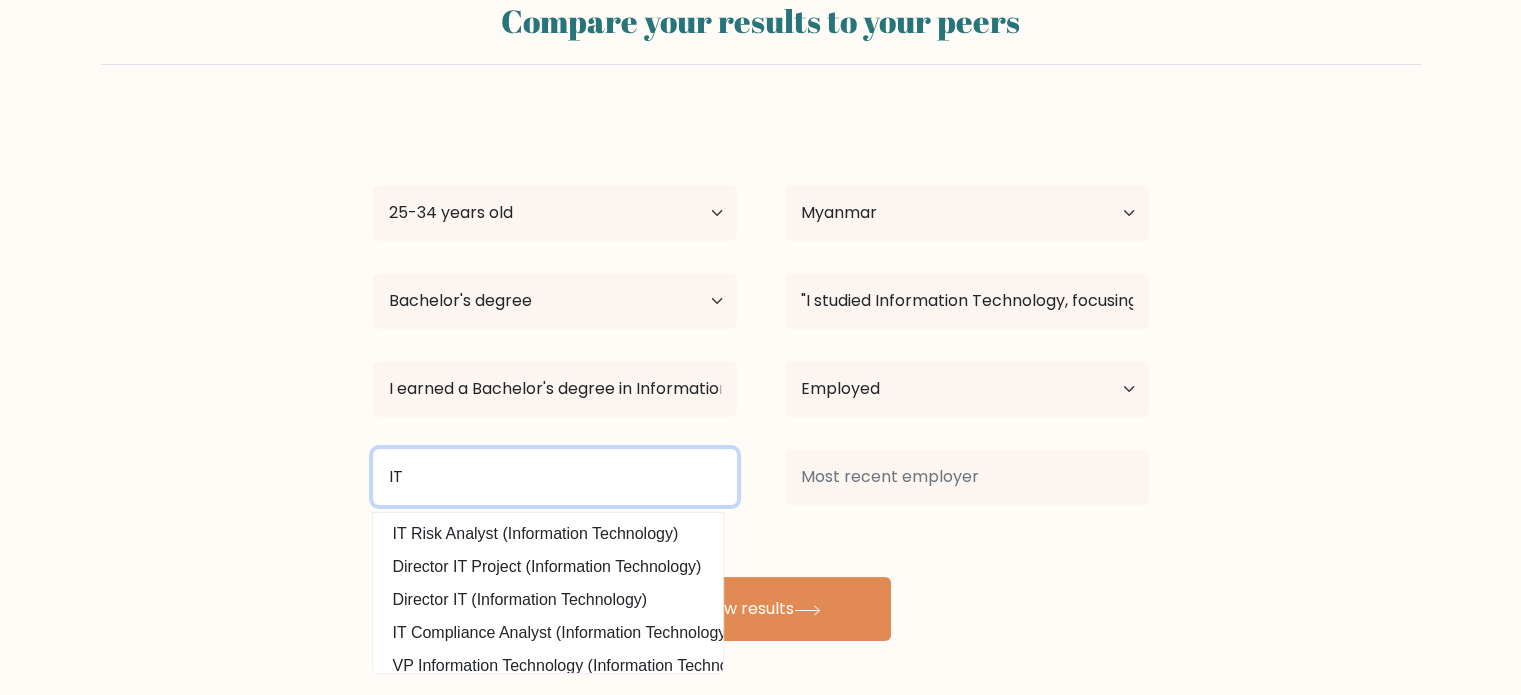 scroll, scrollTop: 0, scrollLeft: 0, axis: both 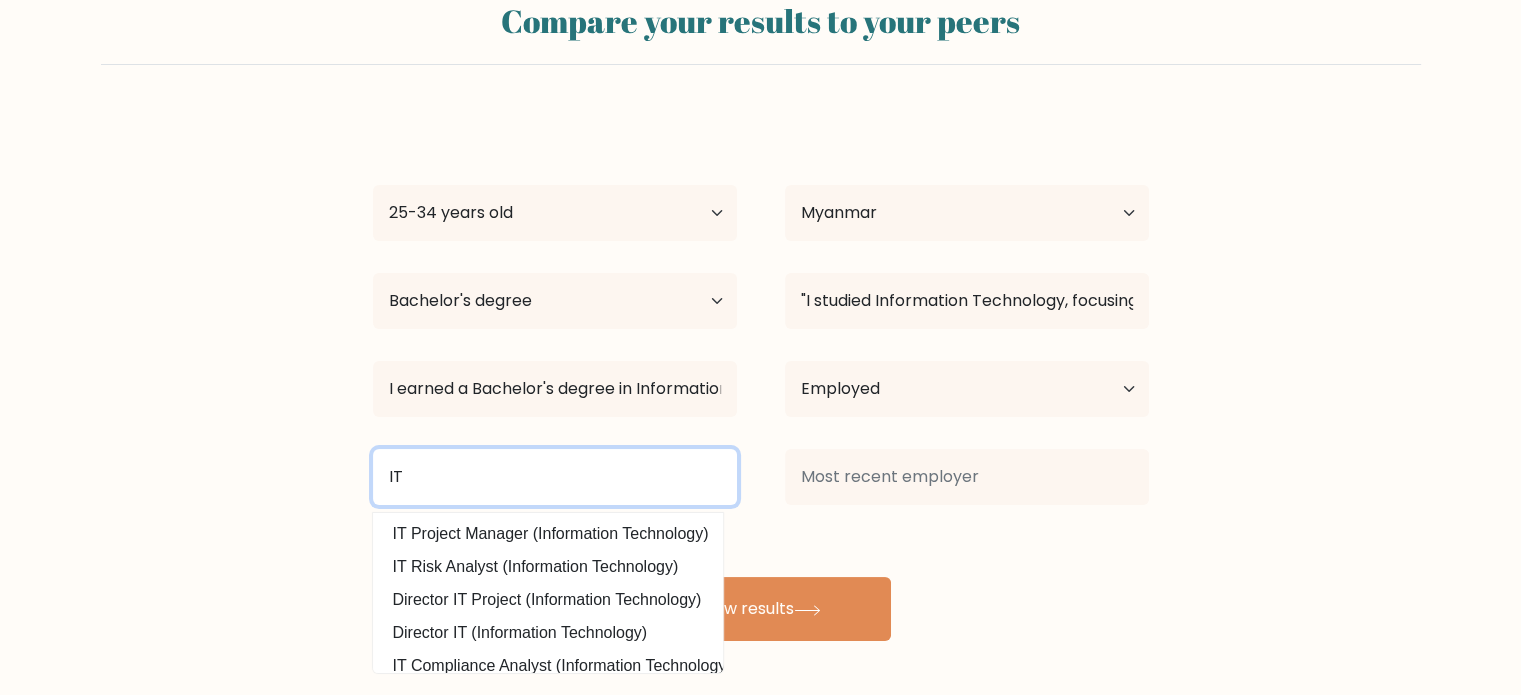 click on "IT" at bounding box center [555, 477] 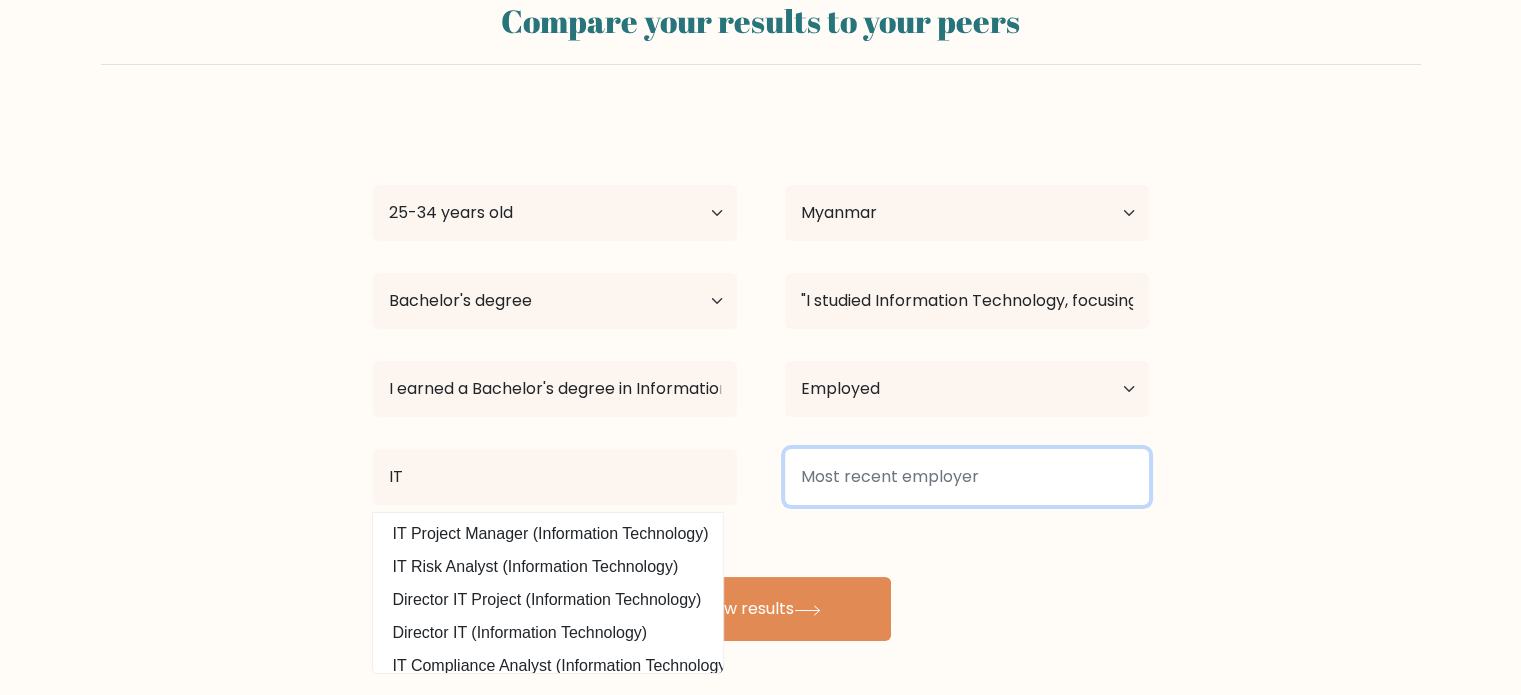 click at bounding box center (967, 477) 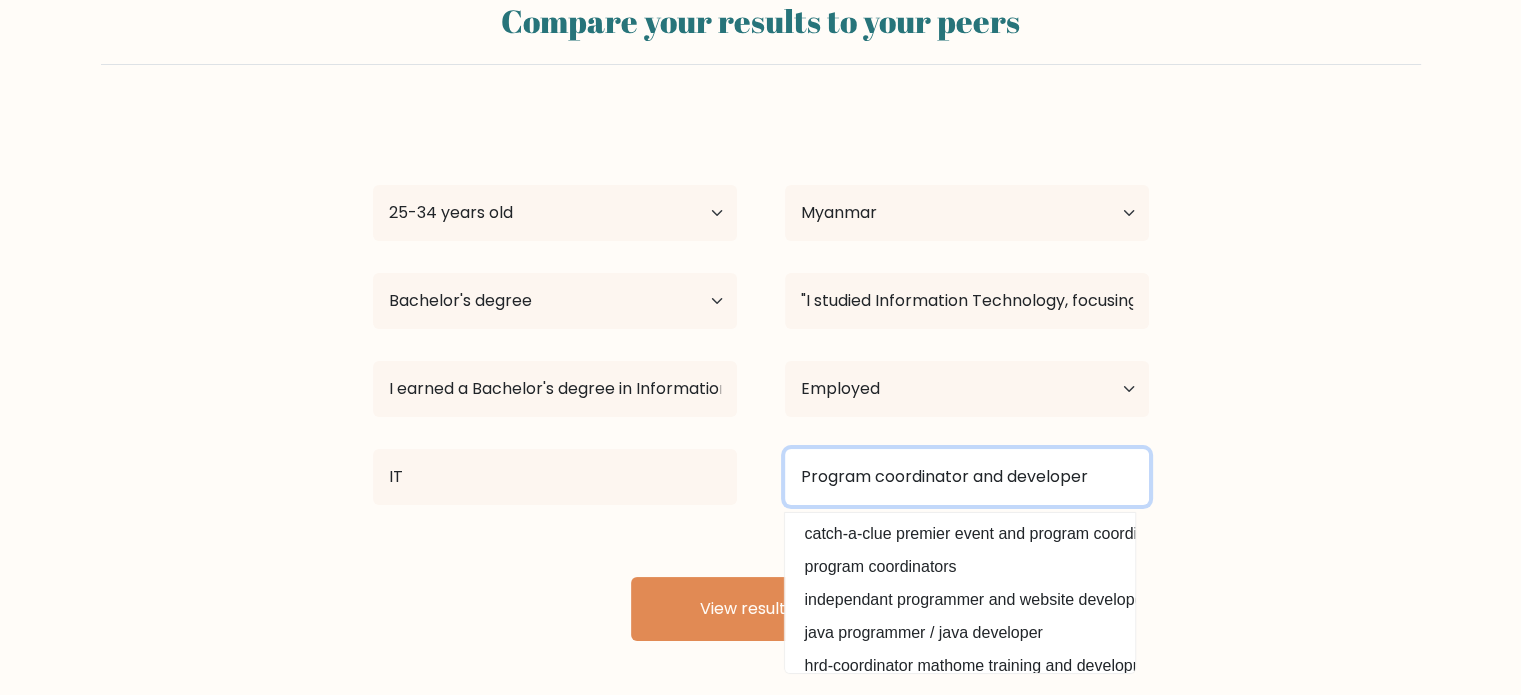 type on "Program coordinator and developer" 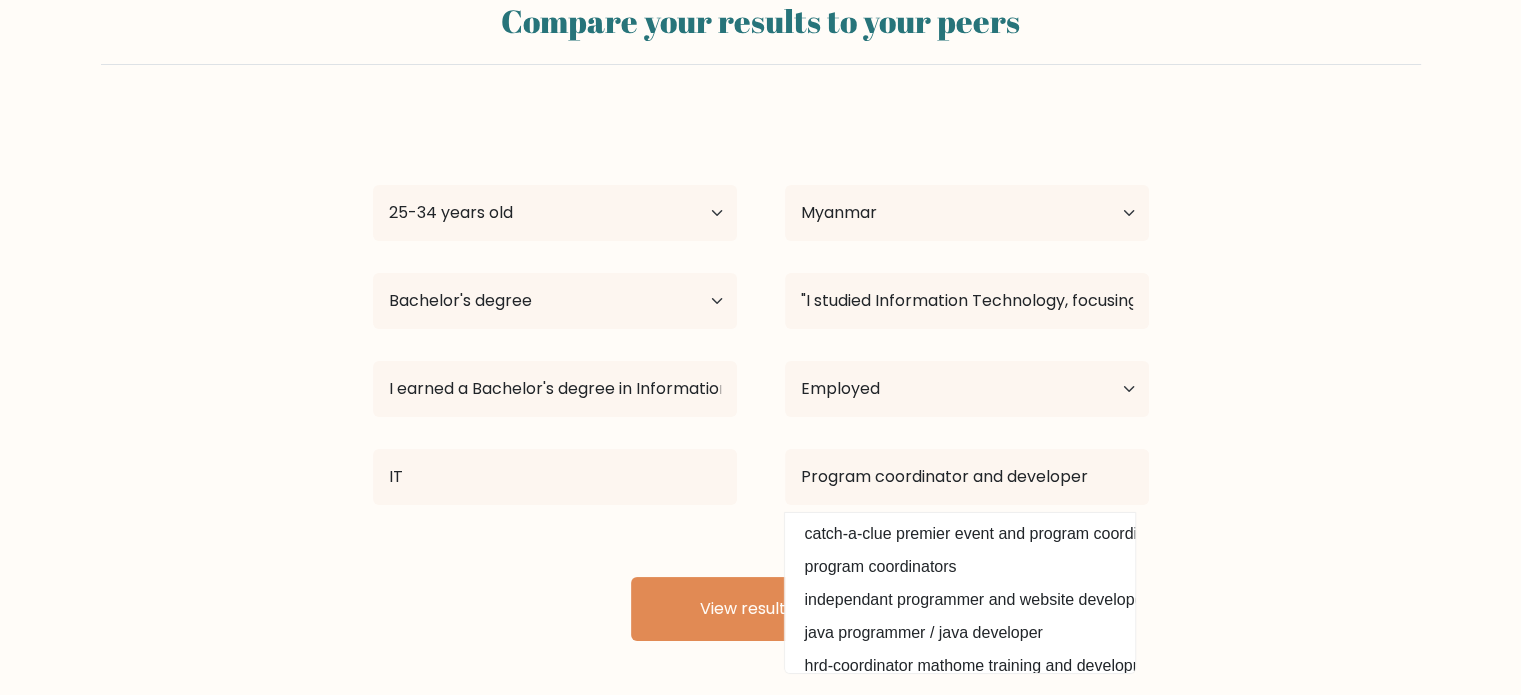 click on "Compare your results to your peers Lu Taung Age Under 18 years old 18-24 years old 25-34 years old 35-44 years old 45-54 years old 55-64 years old 65 years old and above Country Afghanistan Albania Algeria American Samoa Andorra Angola Anguilla Antarctica Antigua and Barbuda Argentina Armenia Aruba Australia Austria" at bounding box center (760, 313) 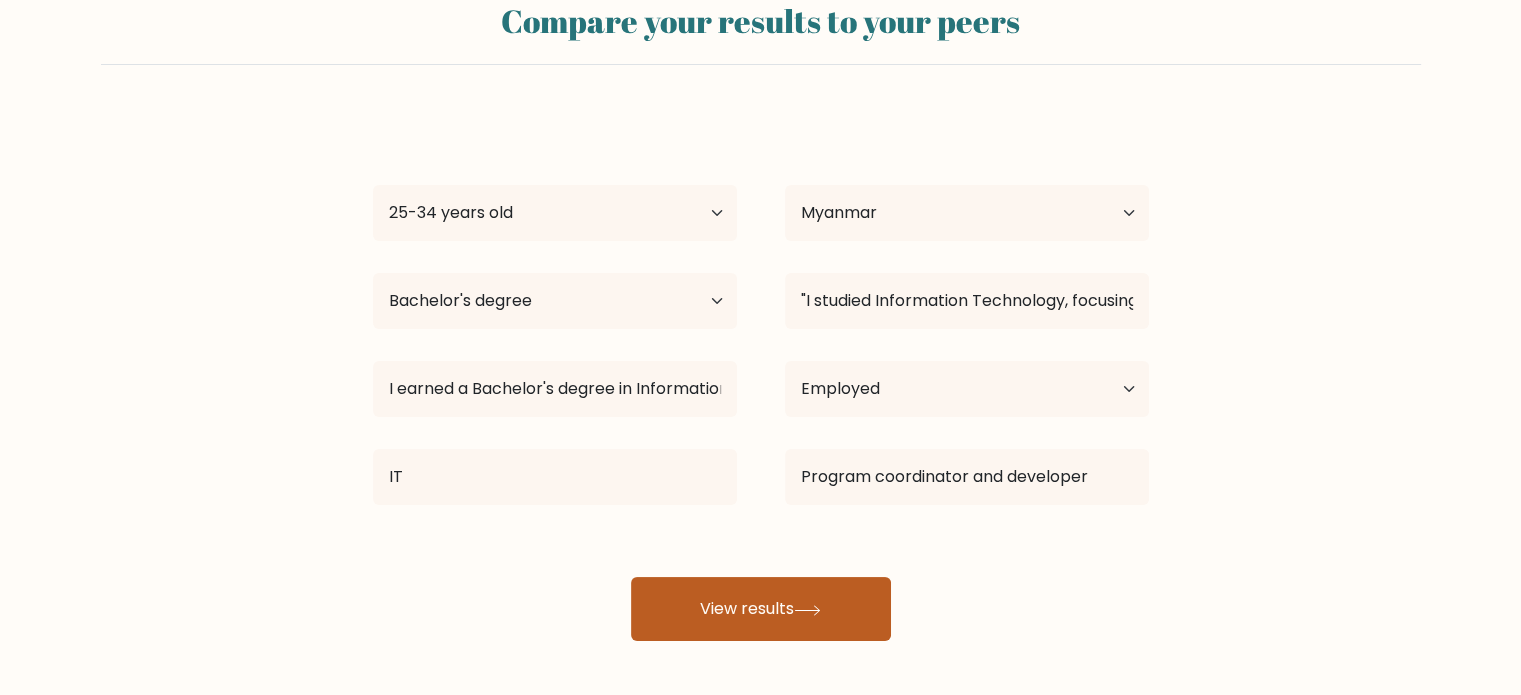 click on "View results" at bounding box center [761, 609] 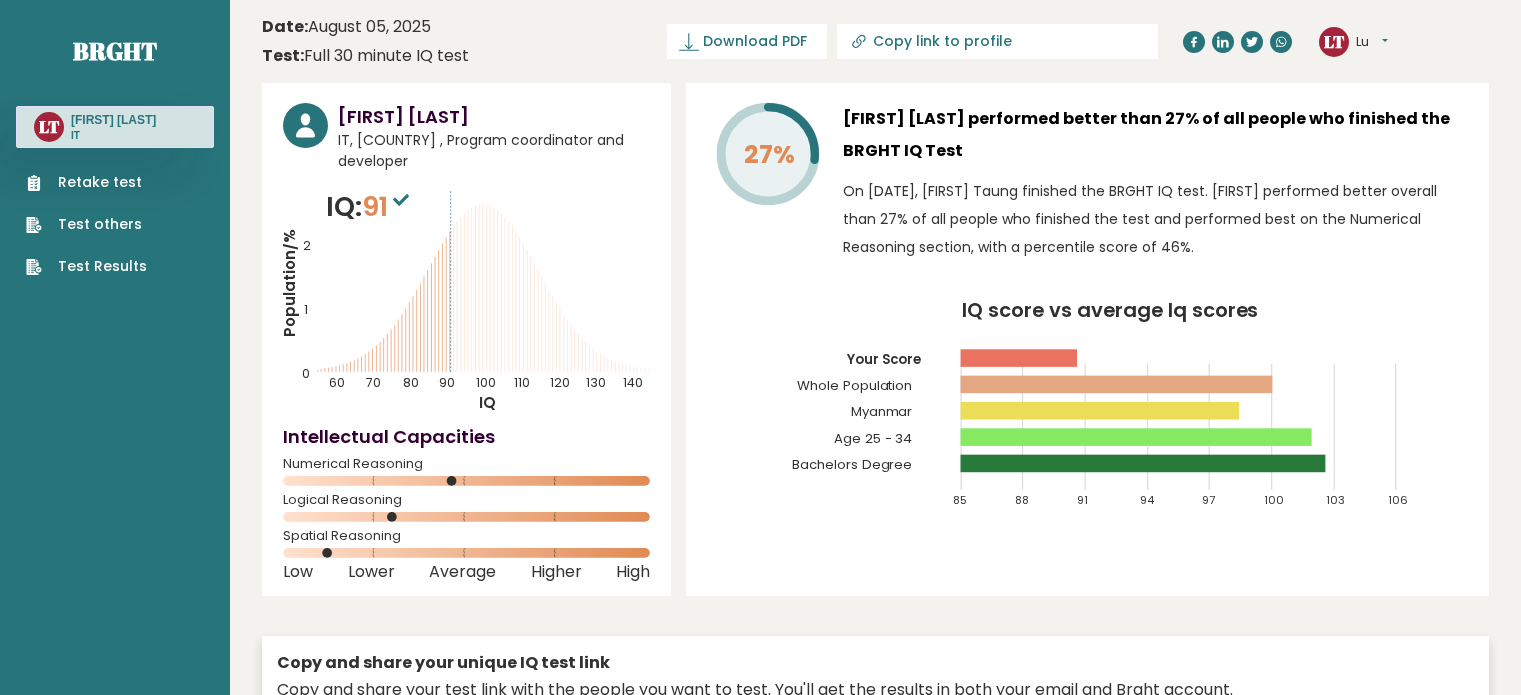 scroll, scrollTop: 0, scrollLeft: 0, axis: both 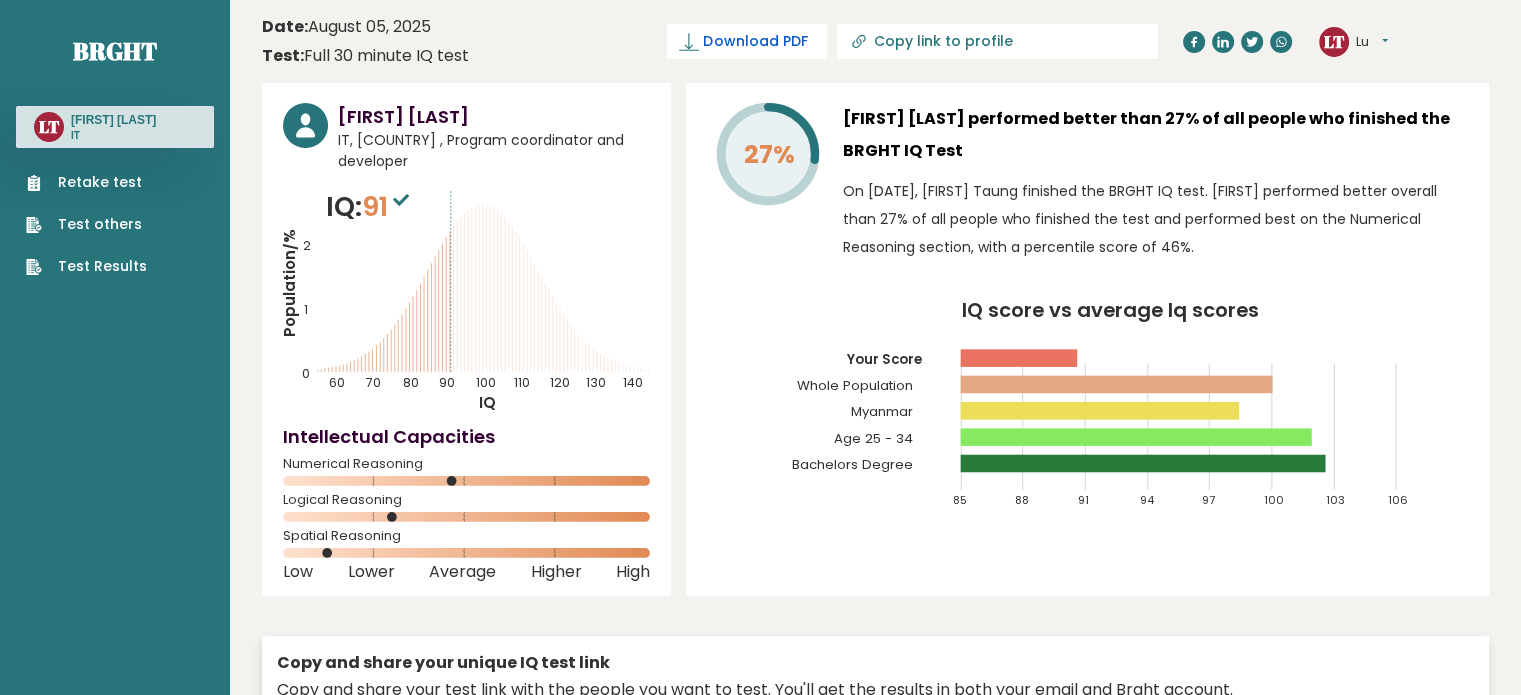 click on "Download PDF" at bounding box center (755, 41) 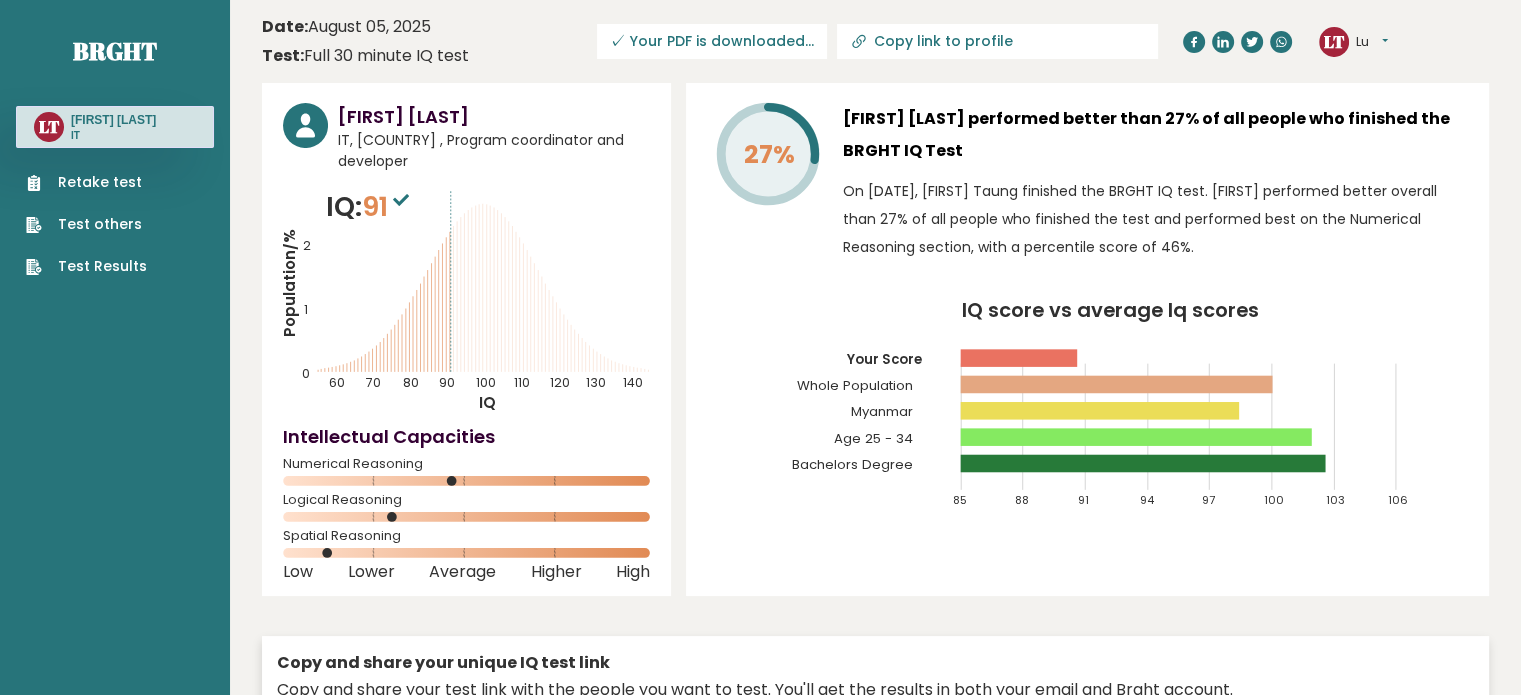 click on "Lu" at bounding box center (1372, 42) 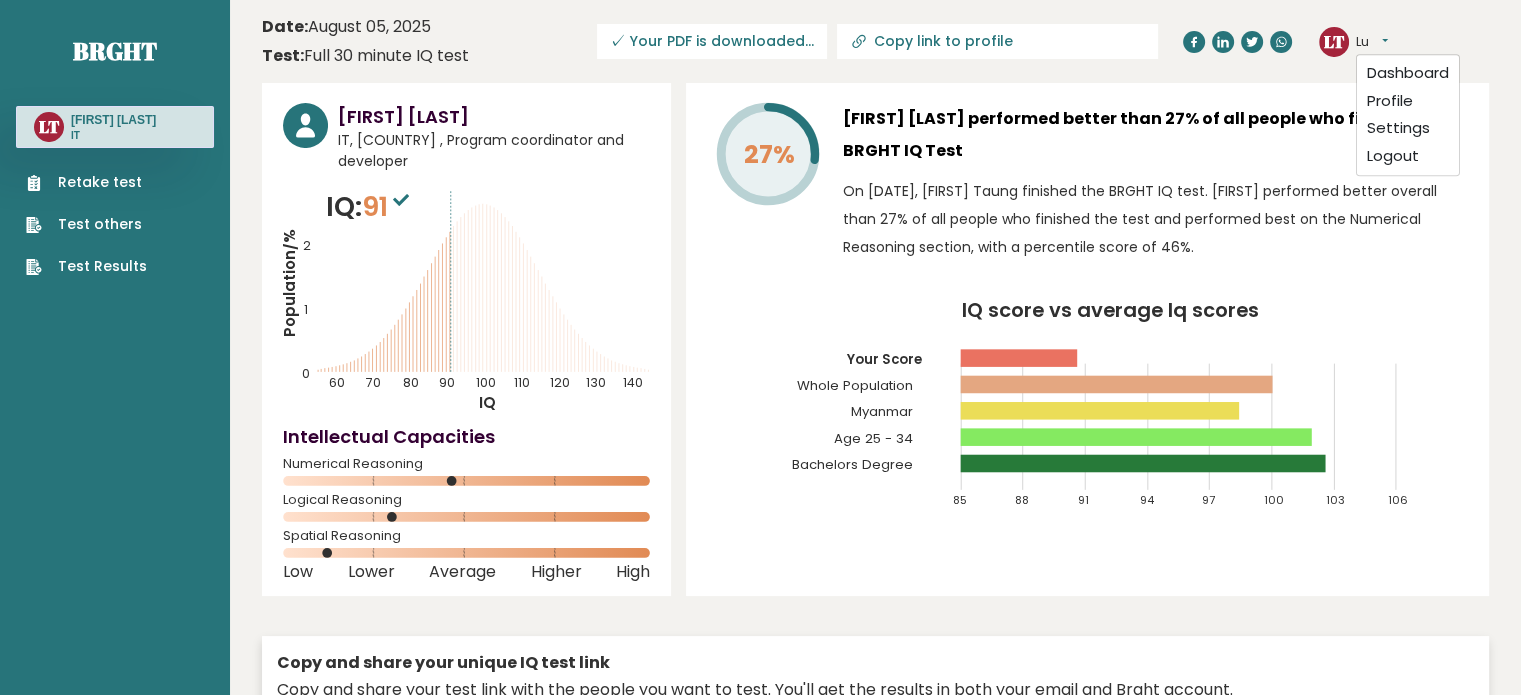 click on "Lu" at bounding box center (1372, 42) 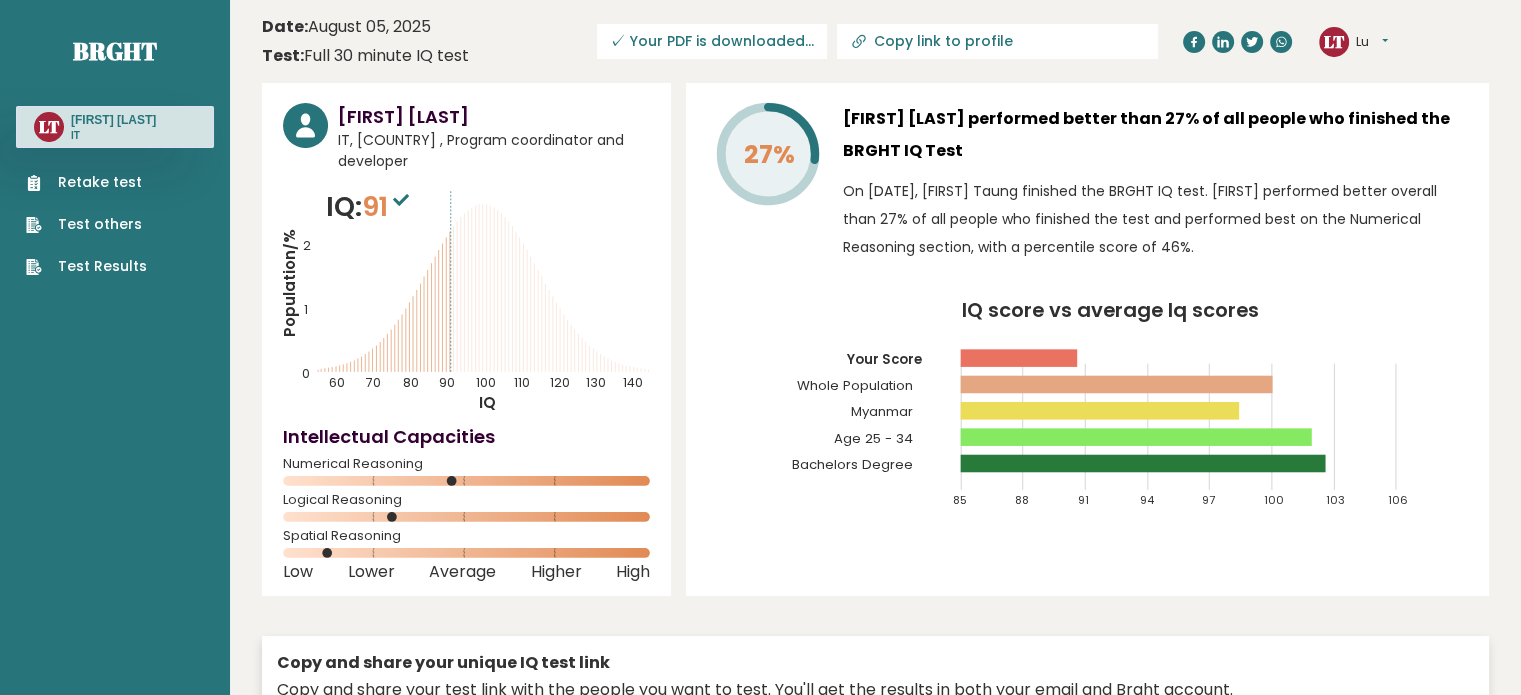 click on "Copy link to profile" at bounding box center (997, 41) 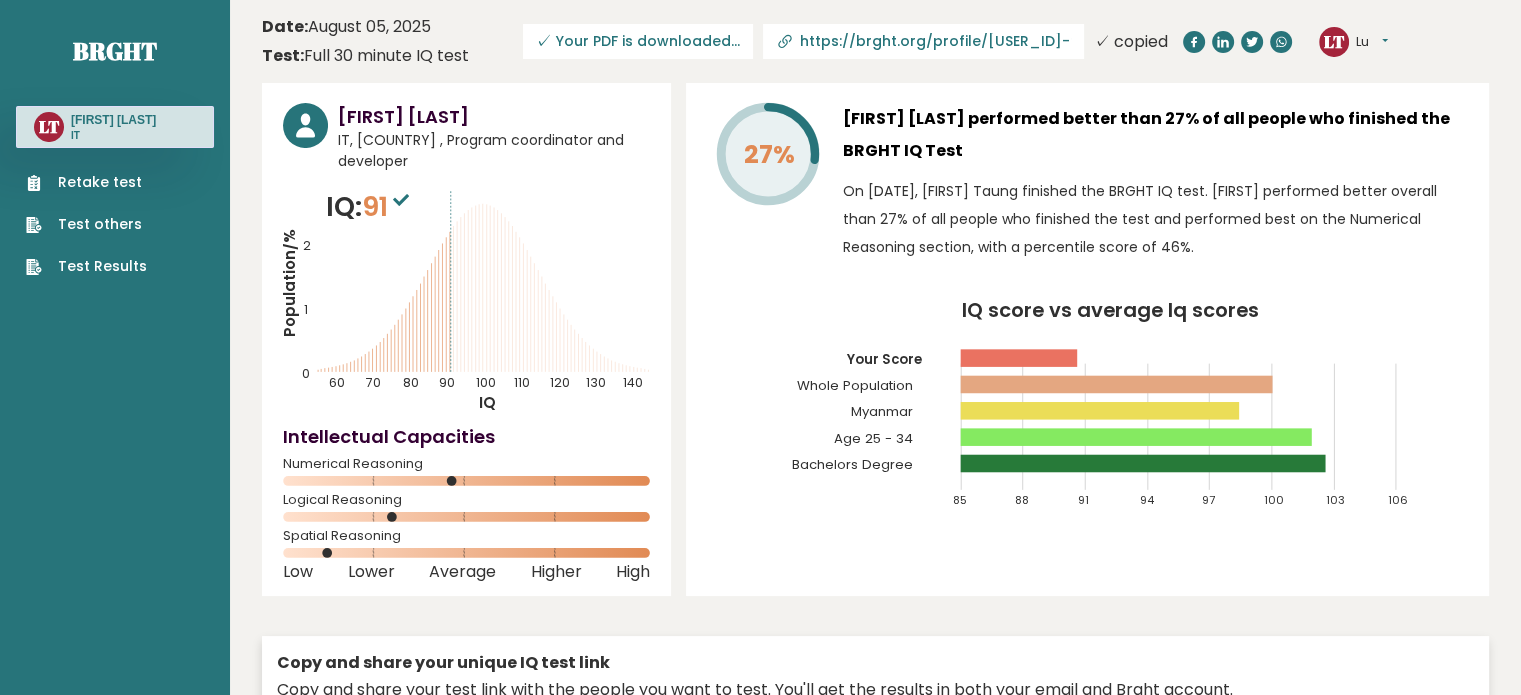 click on "[FIRST] [LAST] performed better than
27% of all
people who finished the BRGHT IQ Test" at bounding box center [1155, 135] 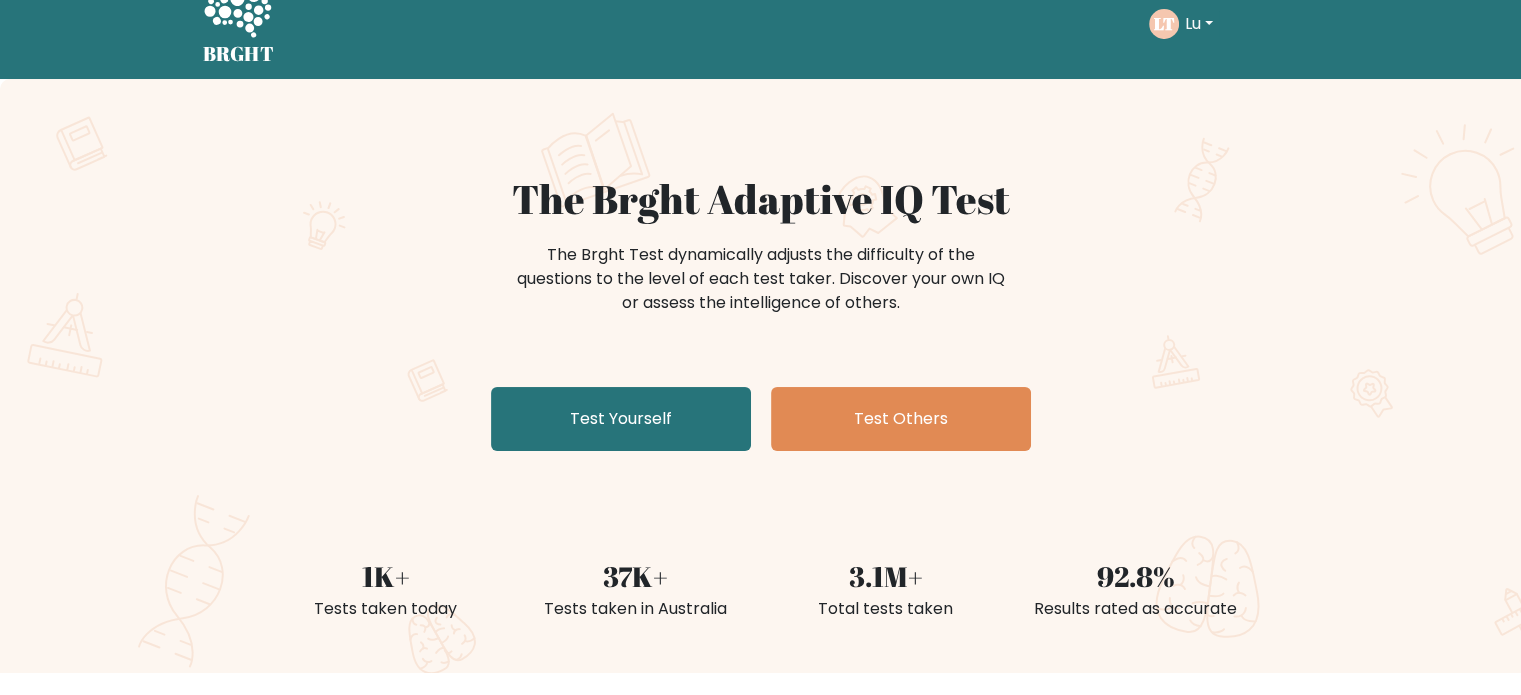 scroll, scrollTop: 0, scrollLeft: 0, axis: both 